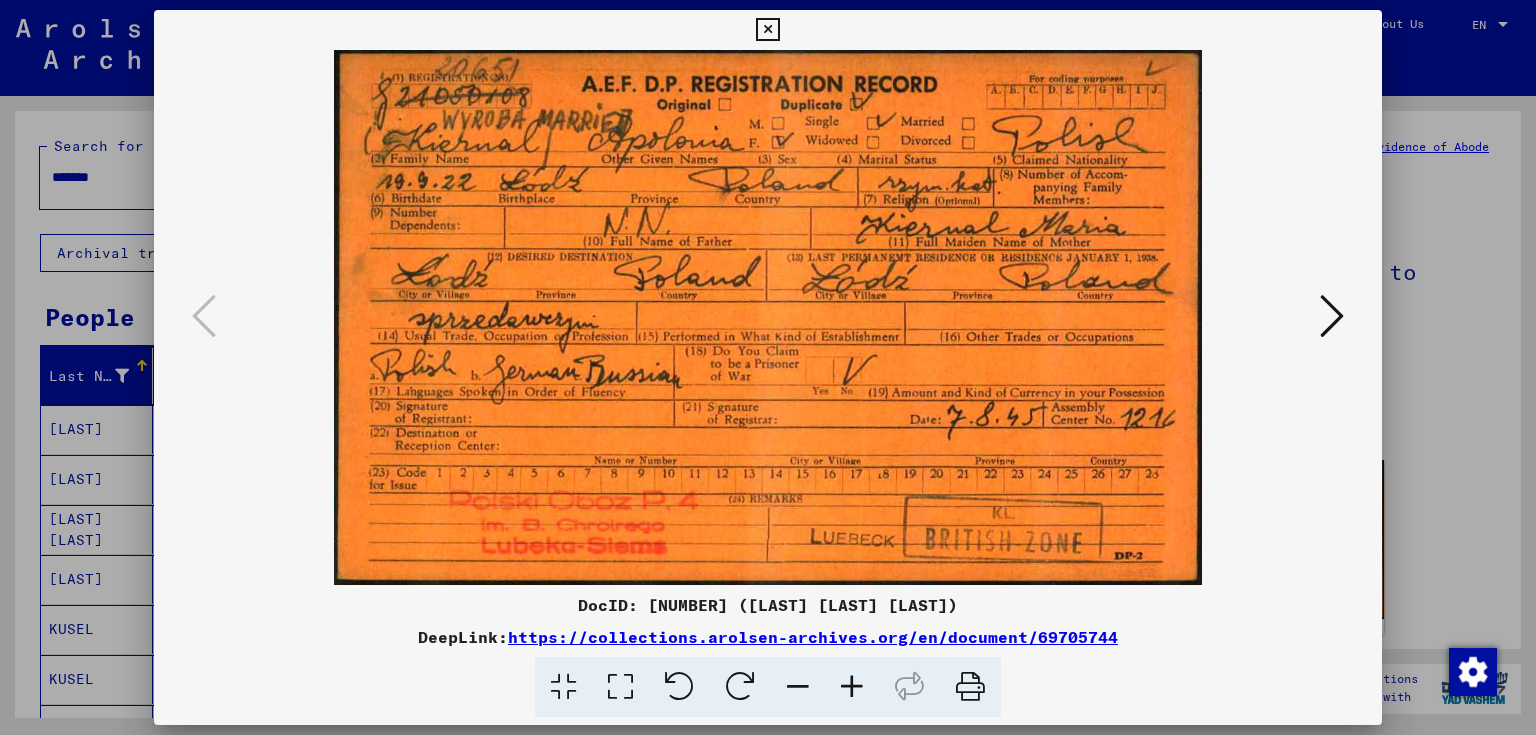 scroll, scrollTop: 0, scrollLeft: 0, axis: both 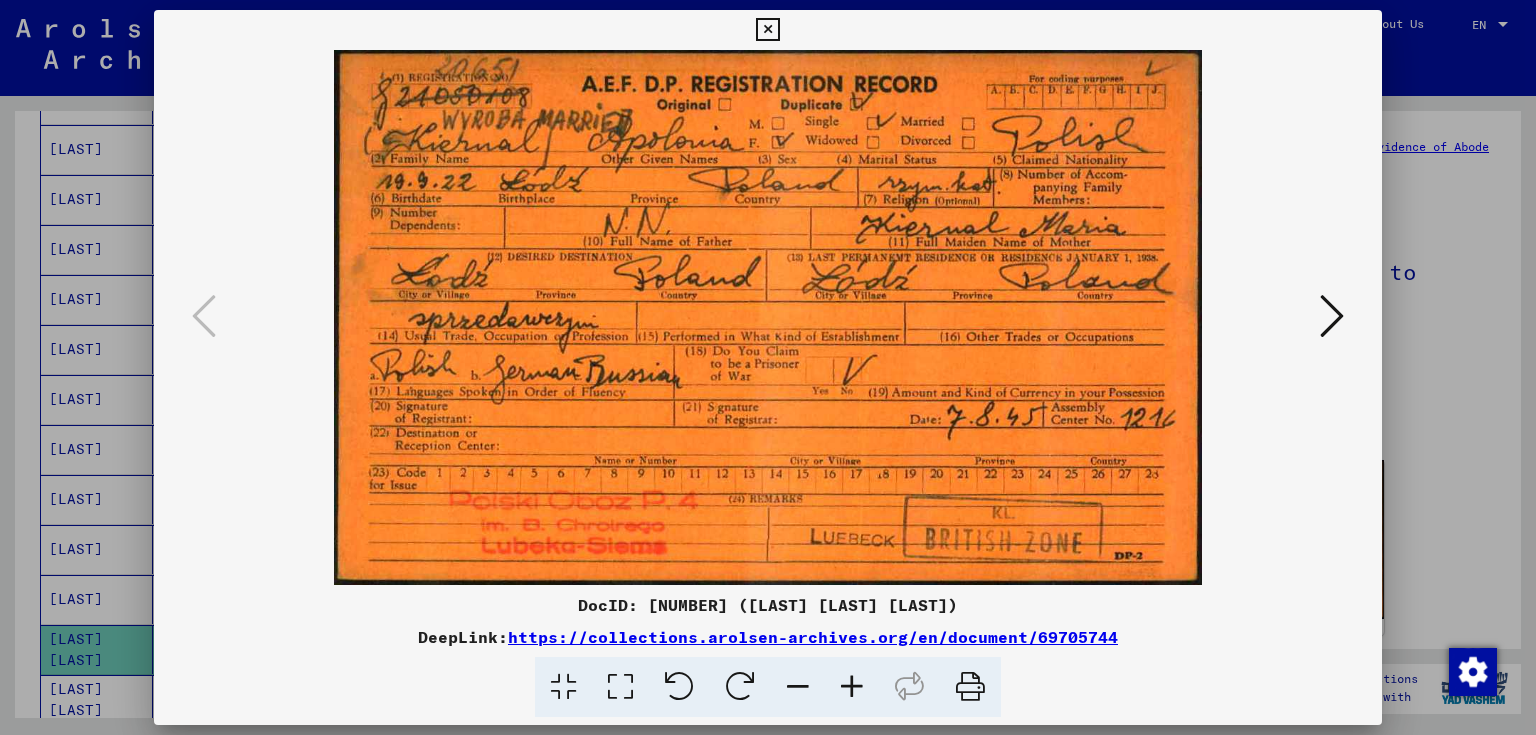 click at bounding box center [767, 30] 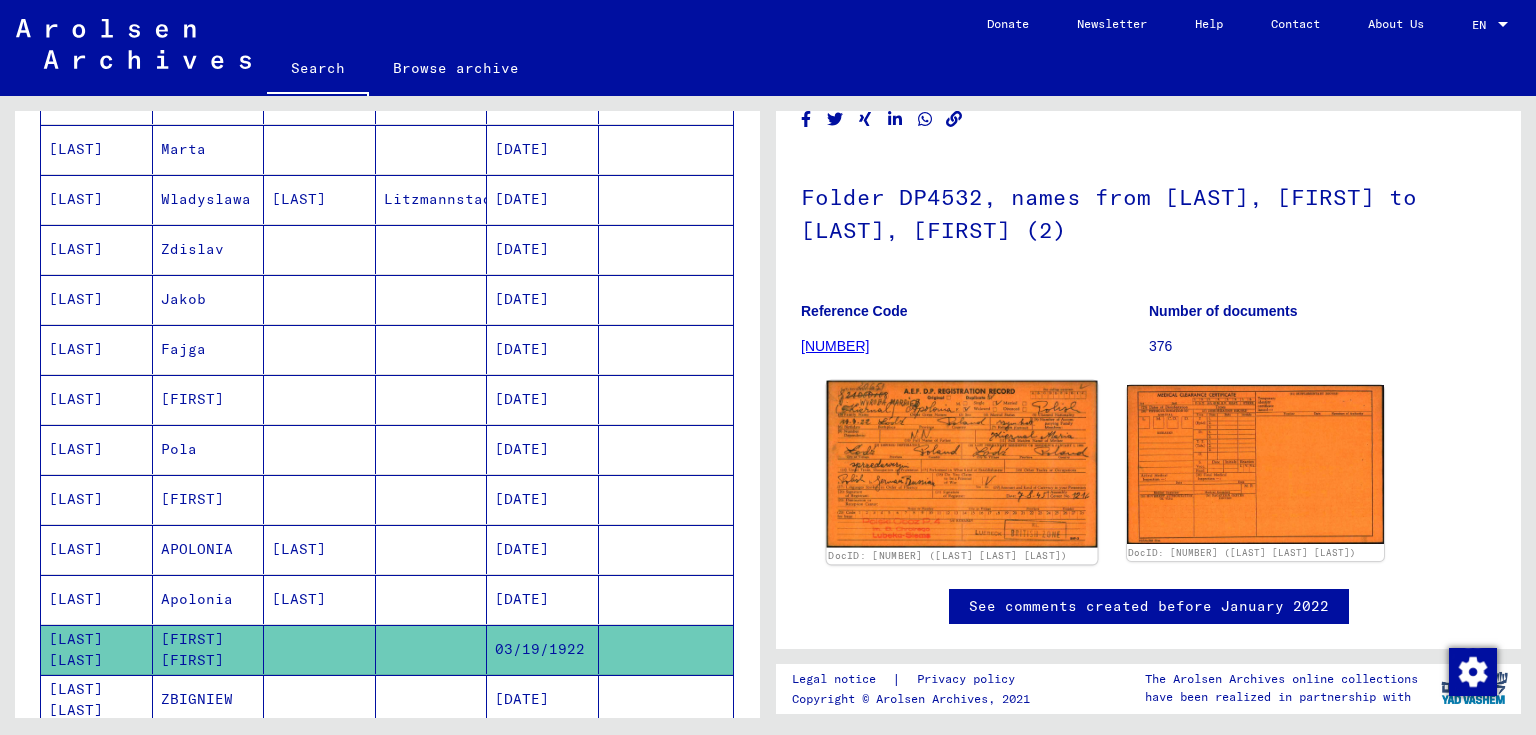 scroll, scrollTop: 160, scrollLeft: 0, axis: vertical 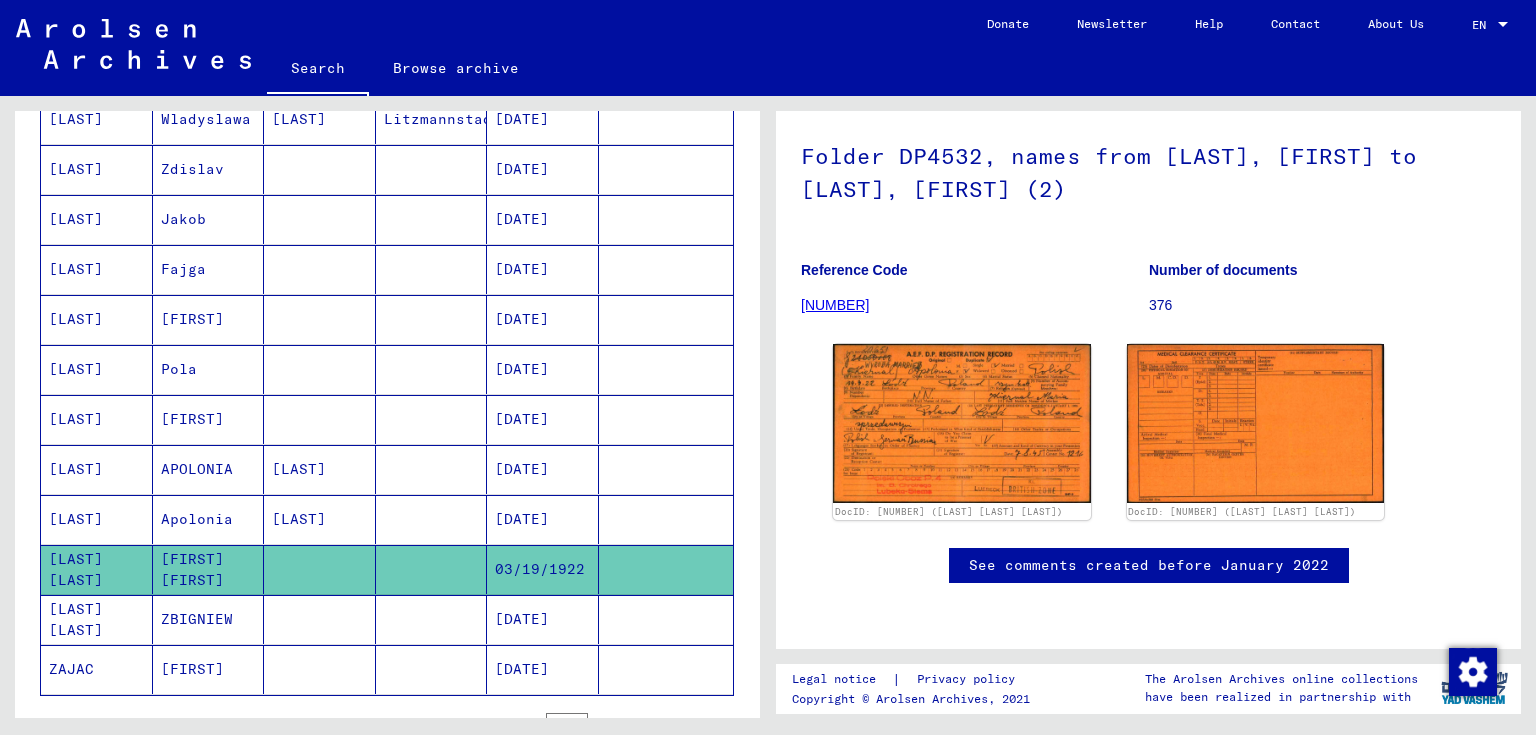 click on "ZBIGNIEW" at bounding box center [209, 669] 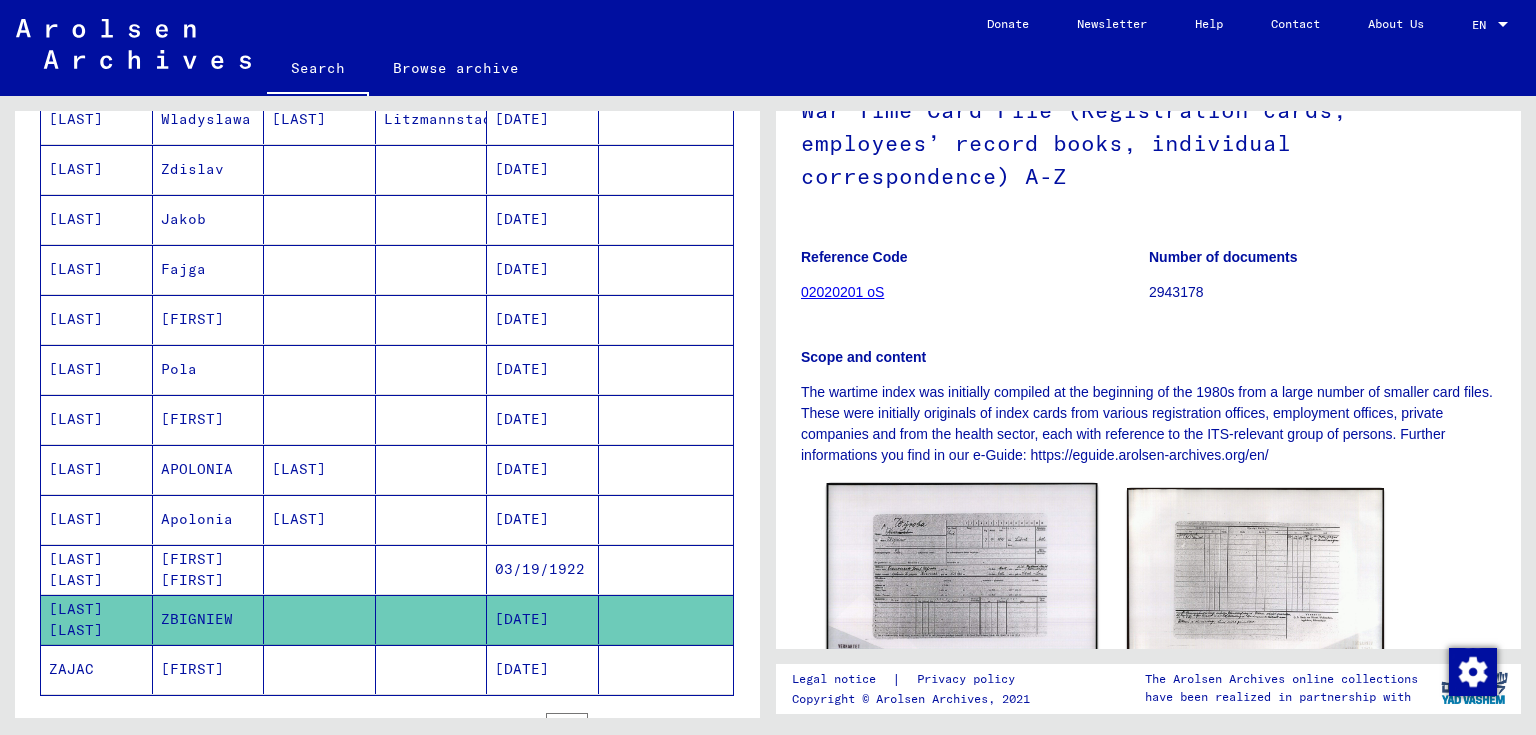scroll, scrollTop: 367, scrollLeft: 0, axis: vertical 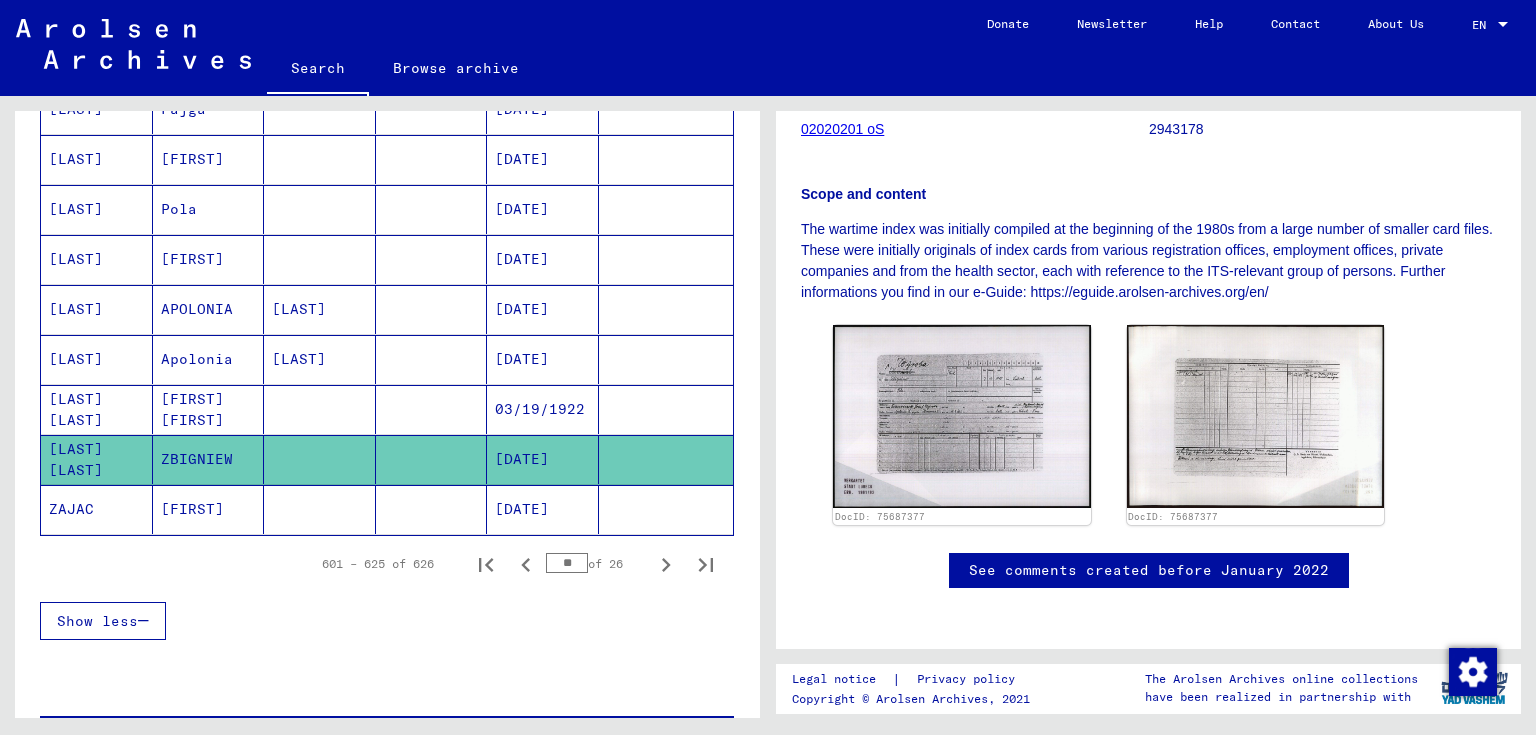 click on "[FIRST]" 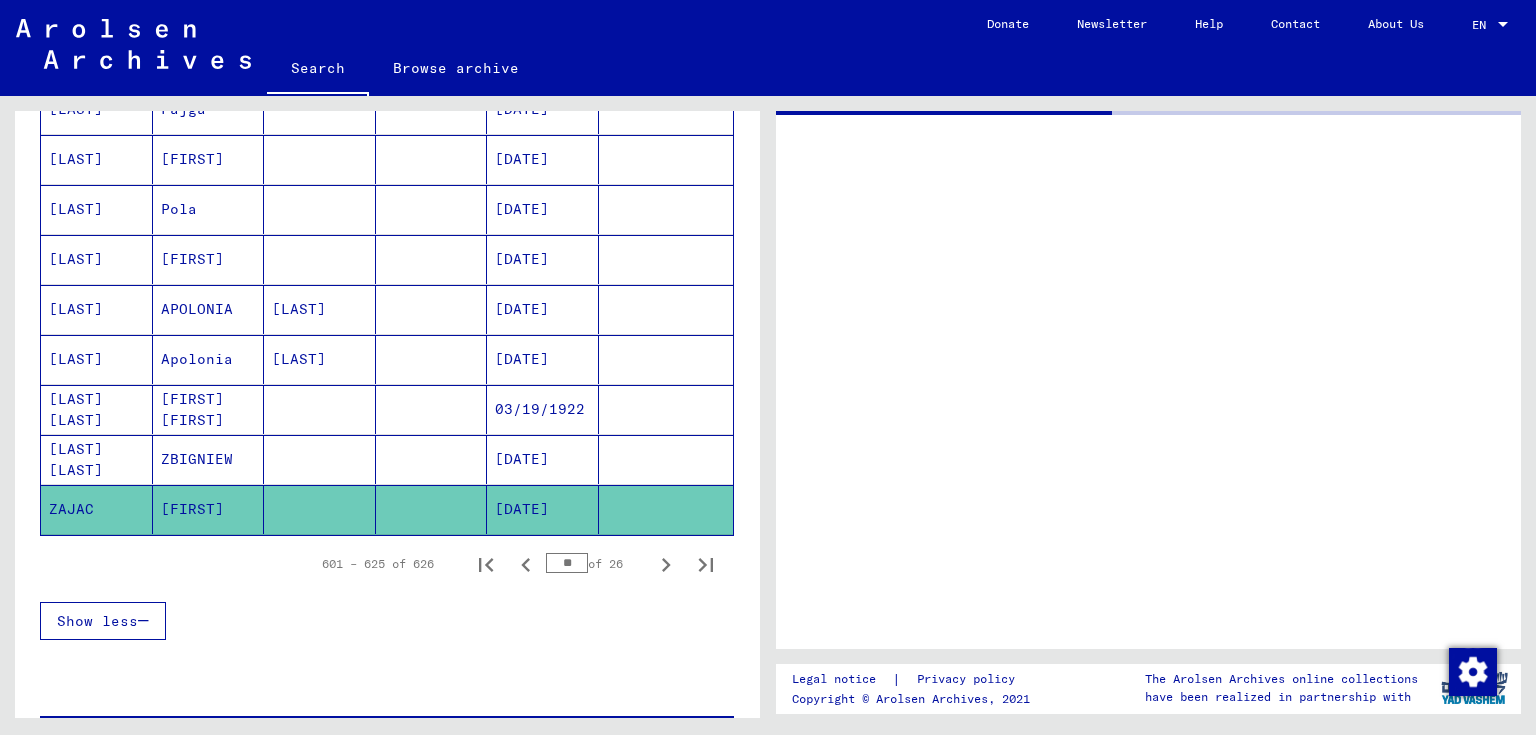 scroll, scrollTop: 0, scrollLeft: 0, axis: both 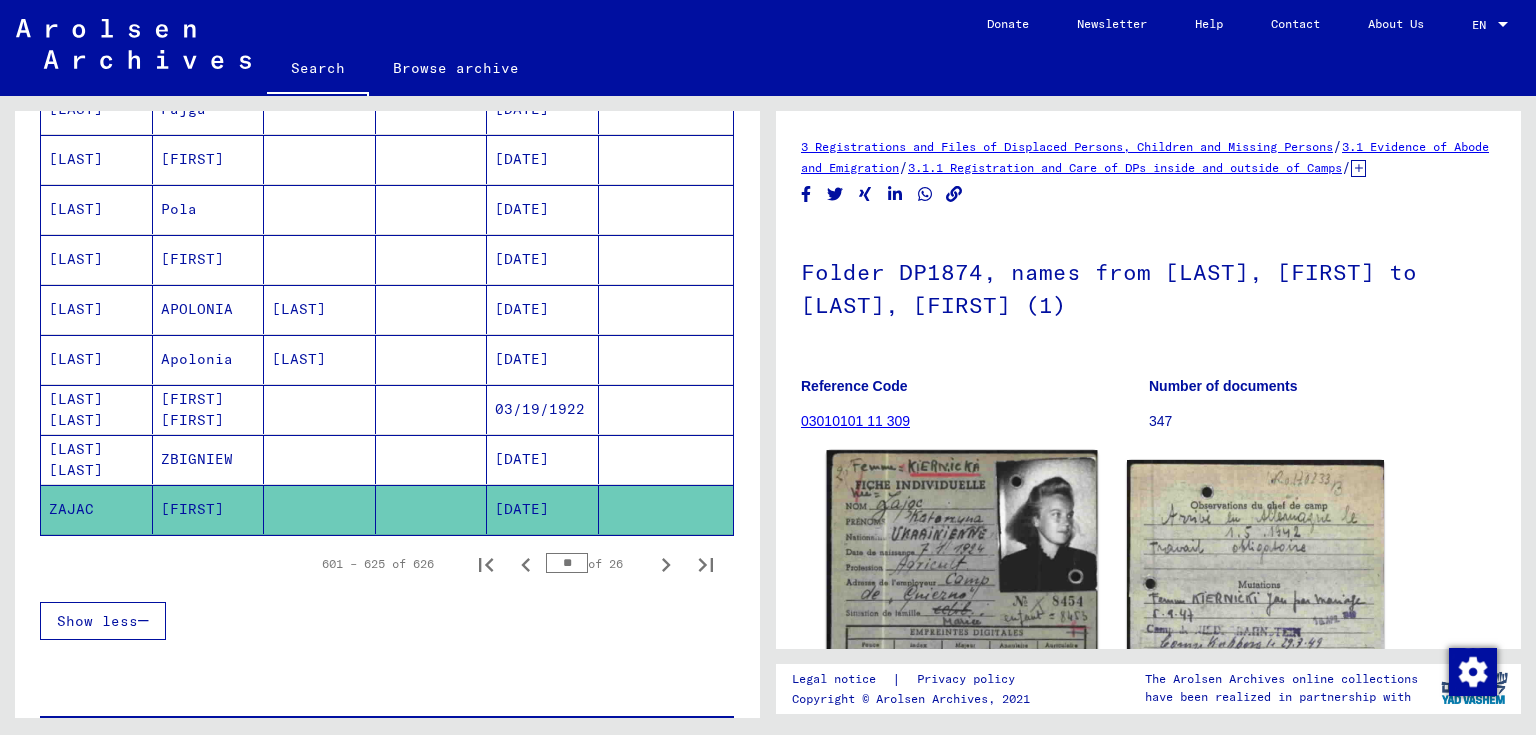 click 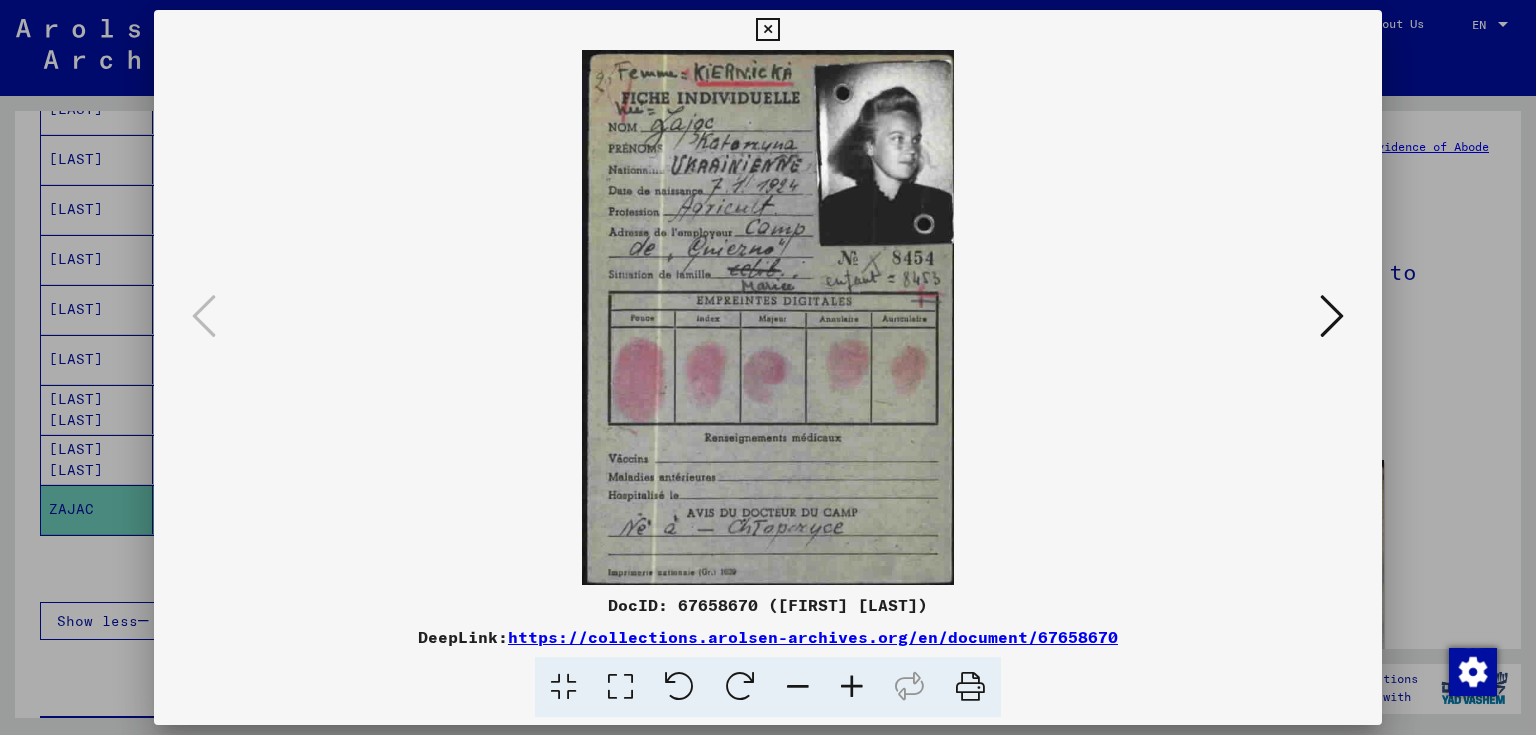 click at bounding box center [767, 30] 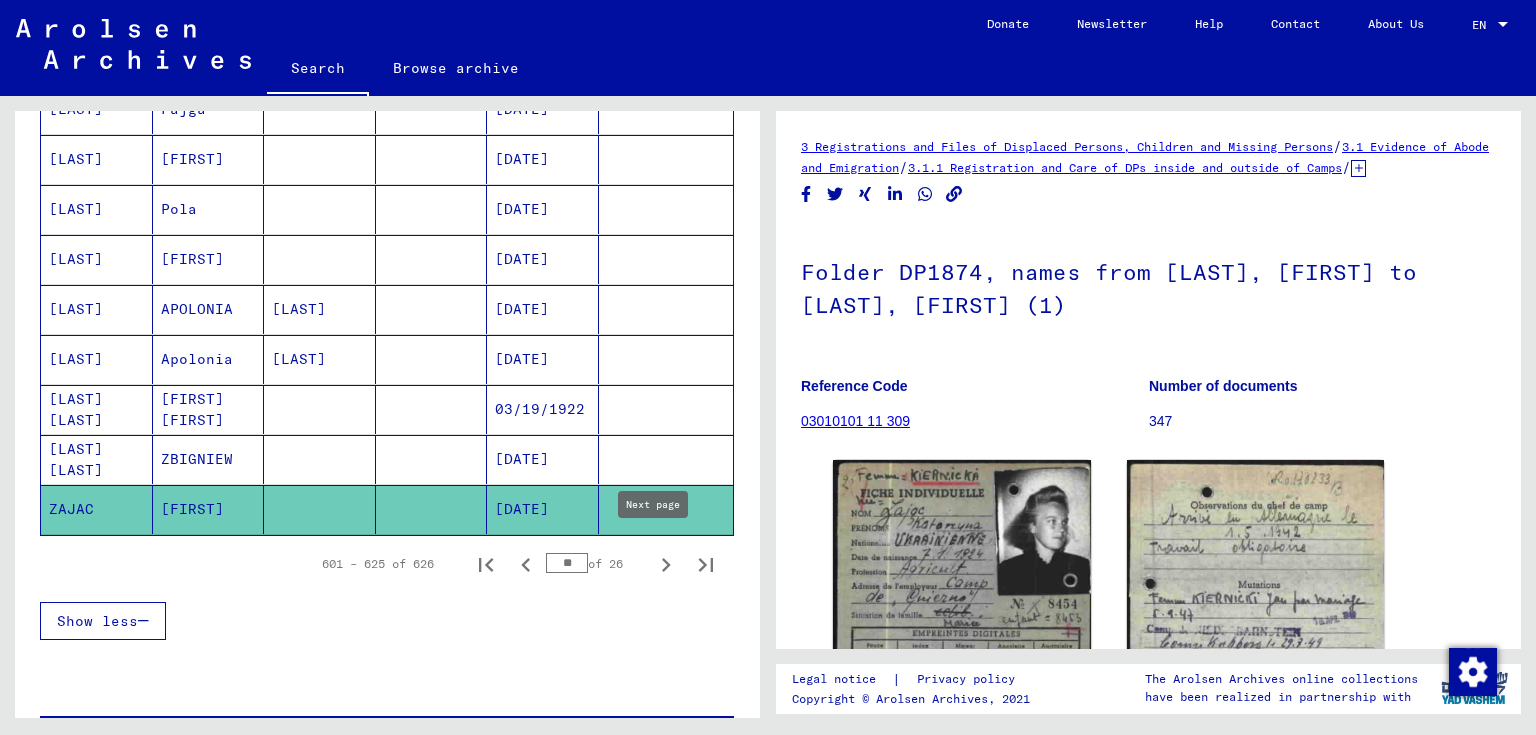 click 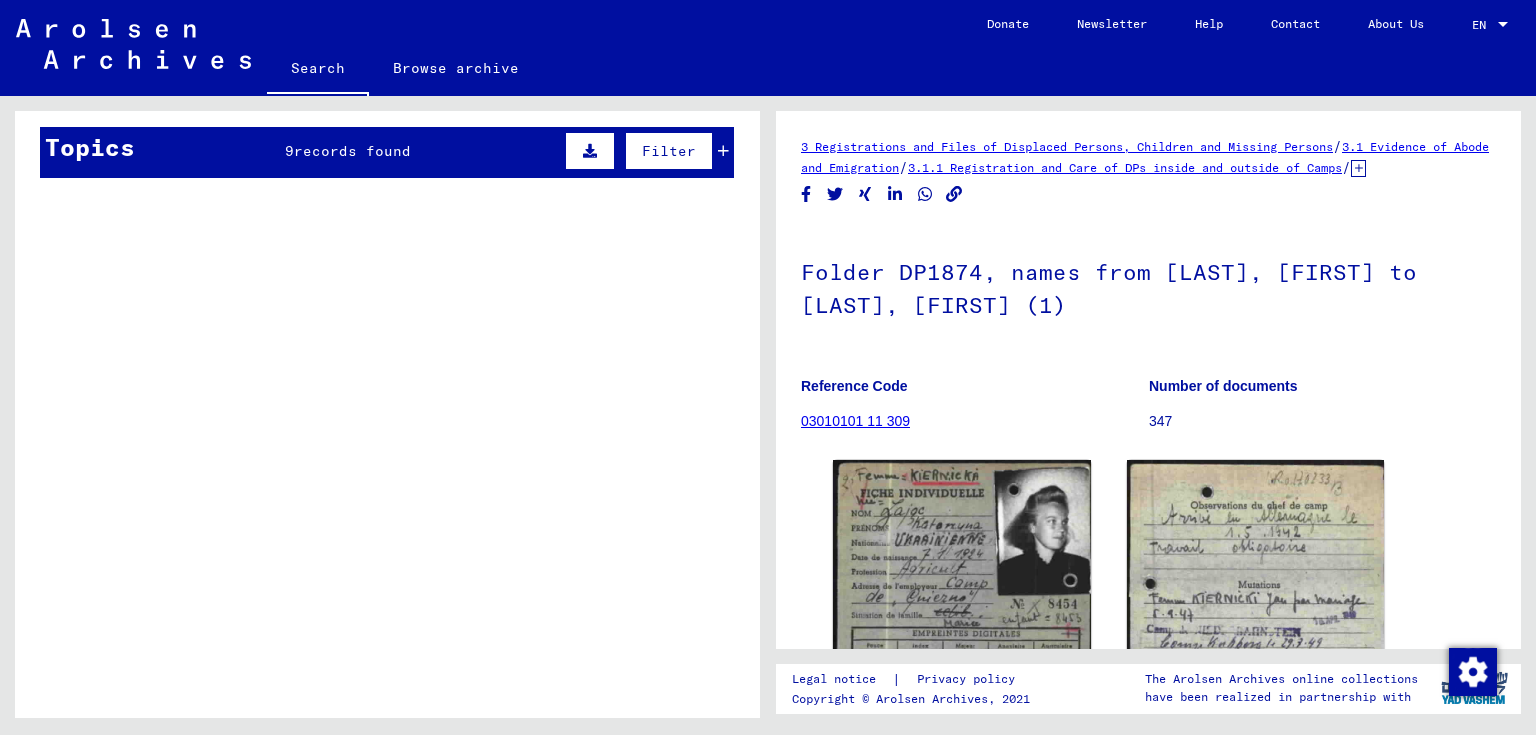 scroll, scrollTop: 502, scrollLeft: 0, axis: vertical 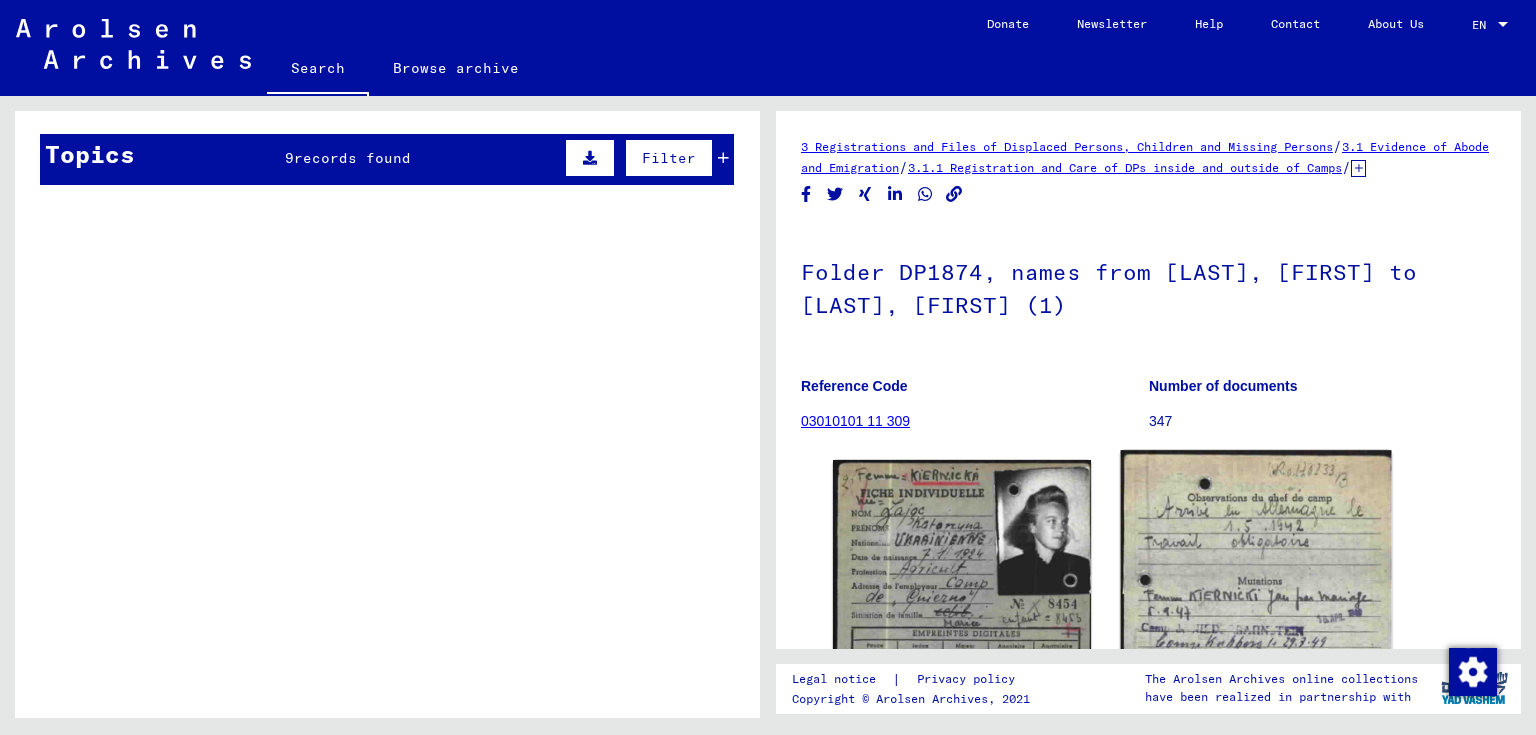 click 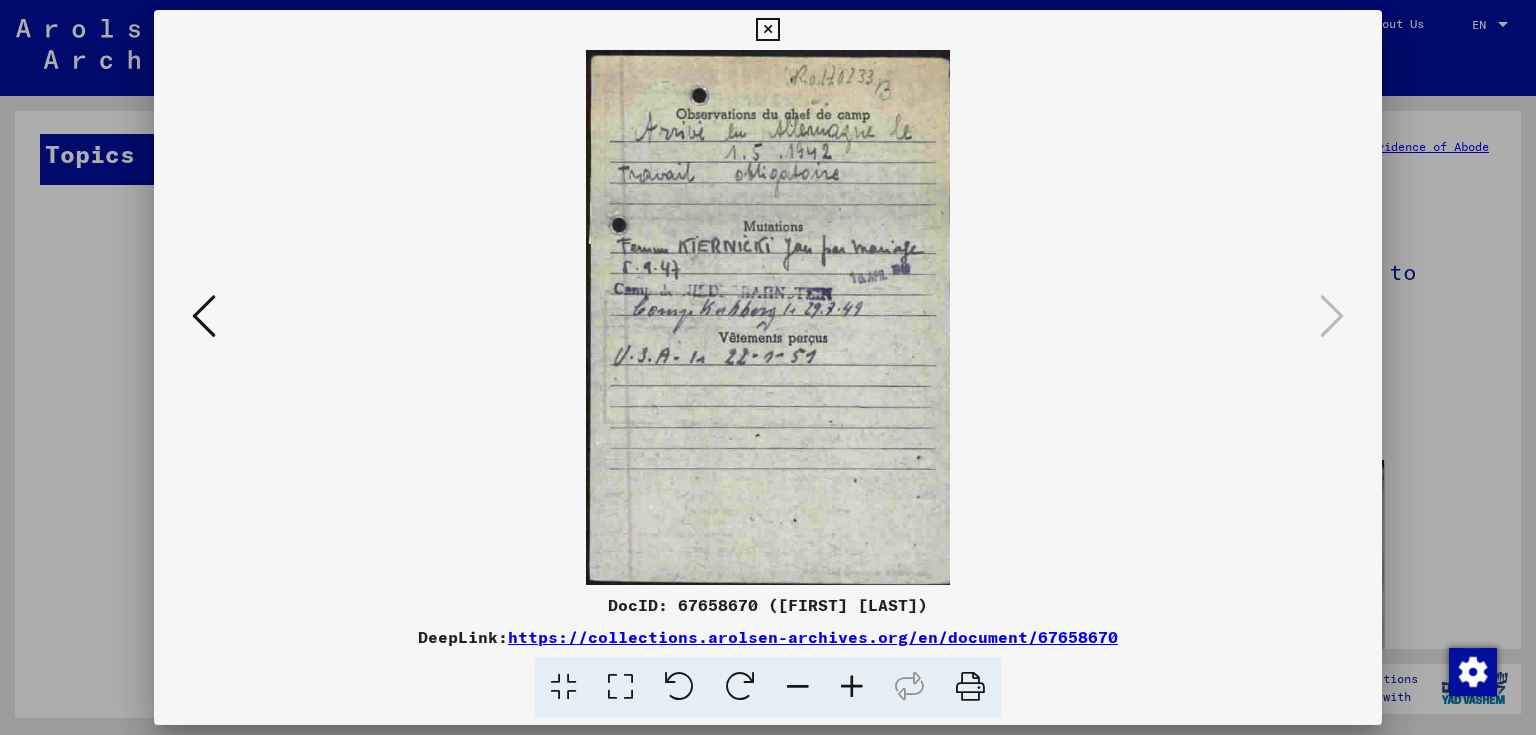 click at bounding box center (767, 30) 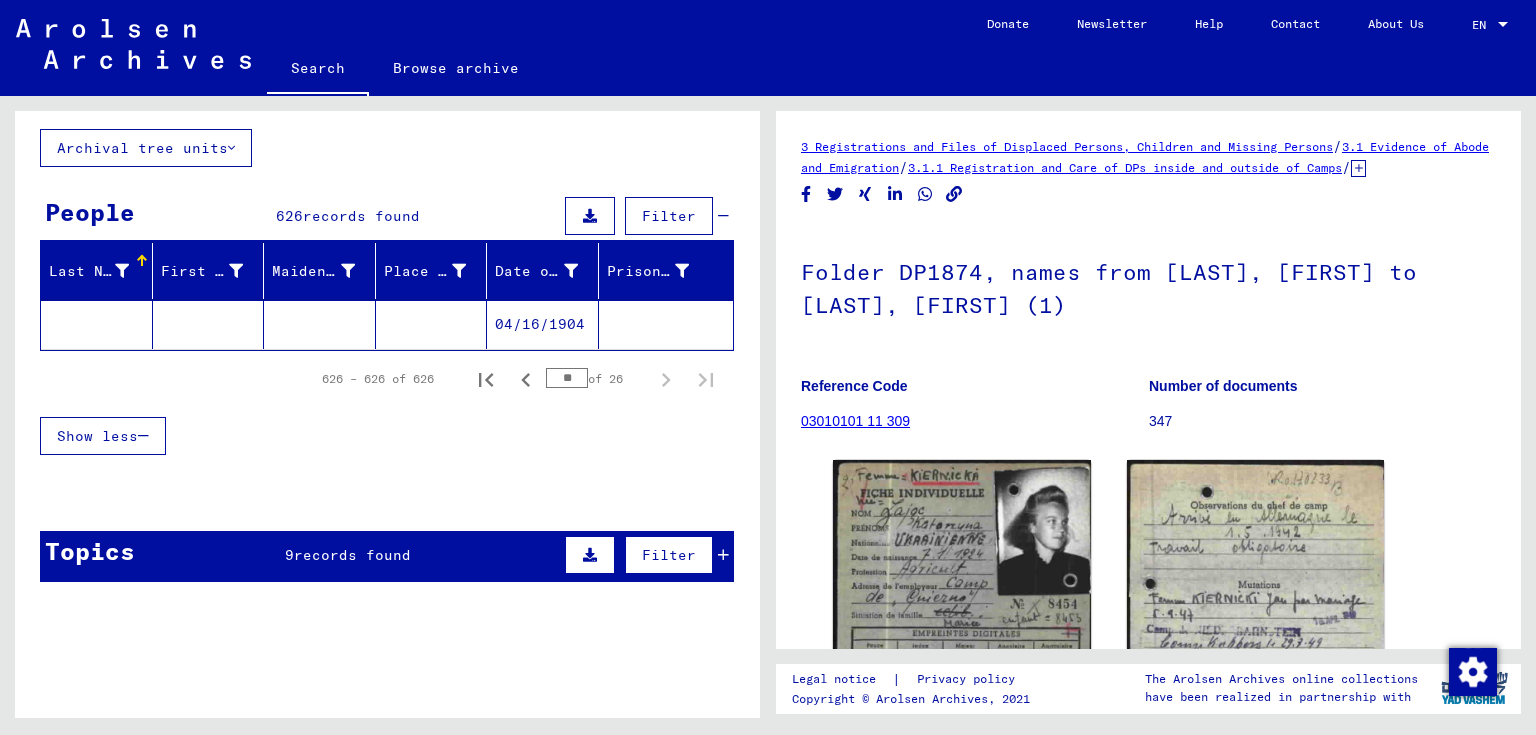 scroll, scrollTop: 102, scrollLeft: 0, axis: vertical 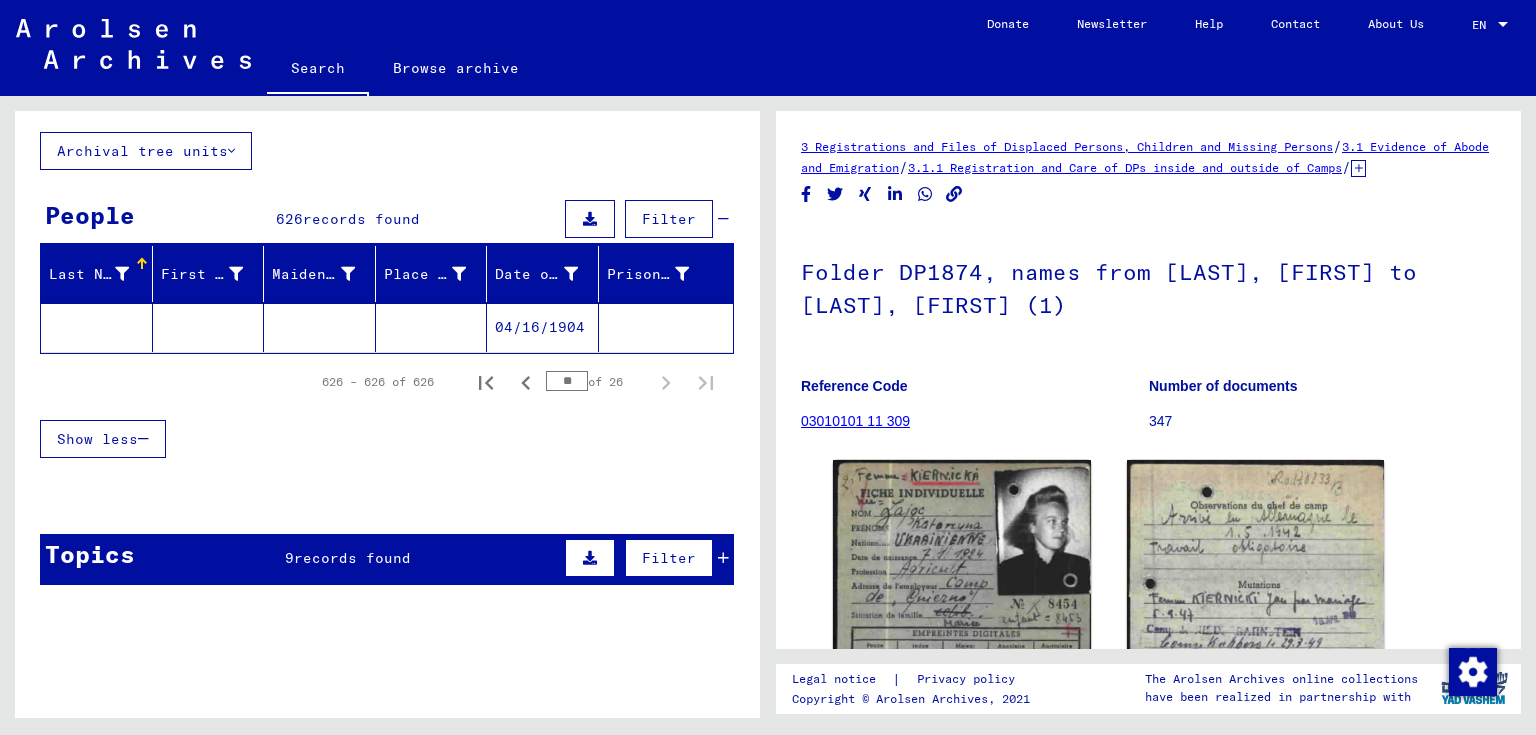click on "04/16/1904" 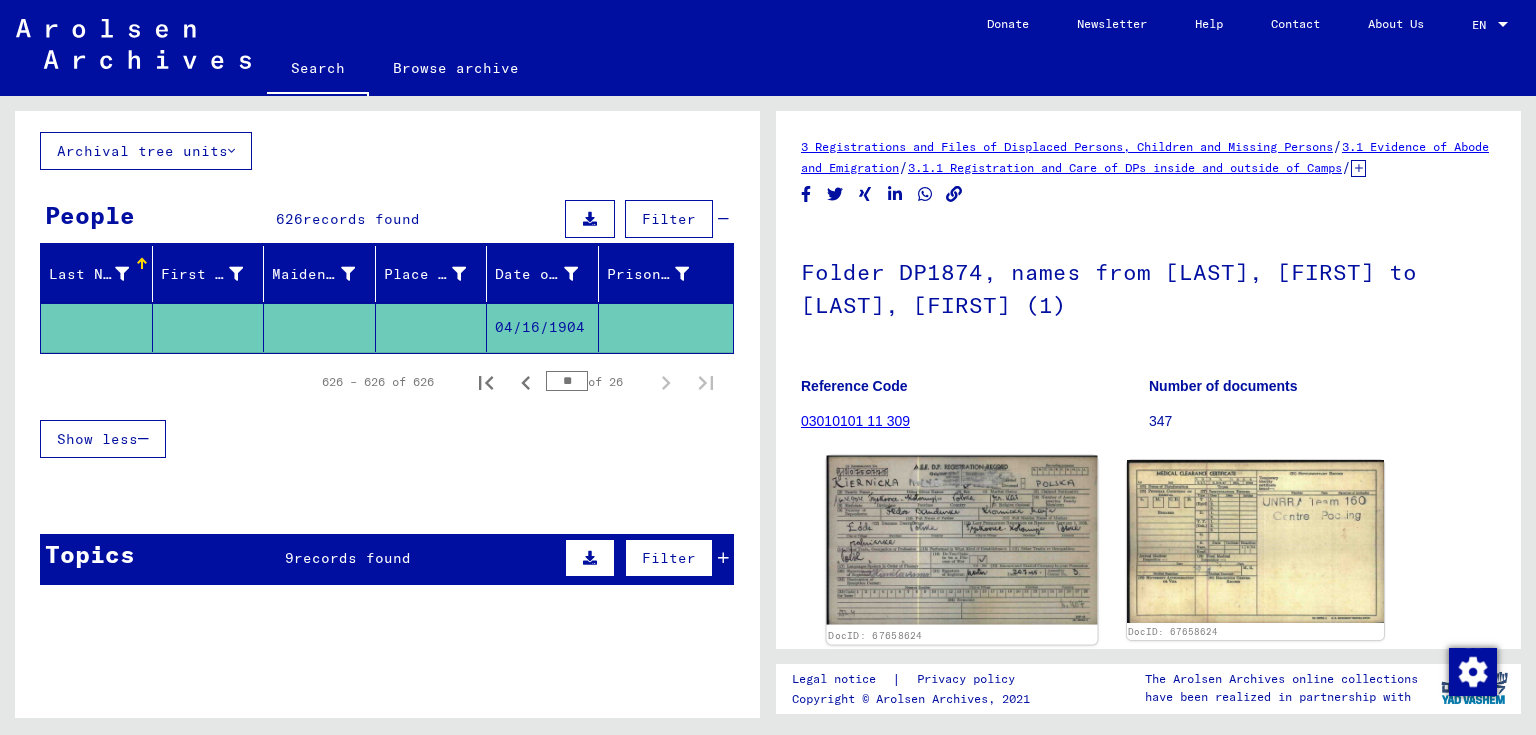 scroll, scrollTop: 0, scrollLeft: 0, axis: both 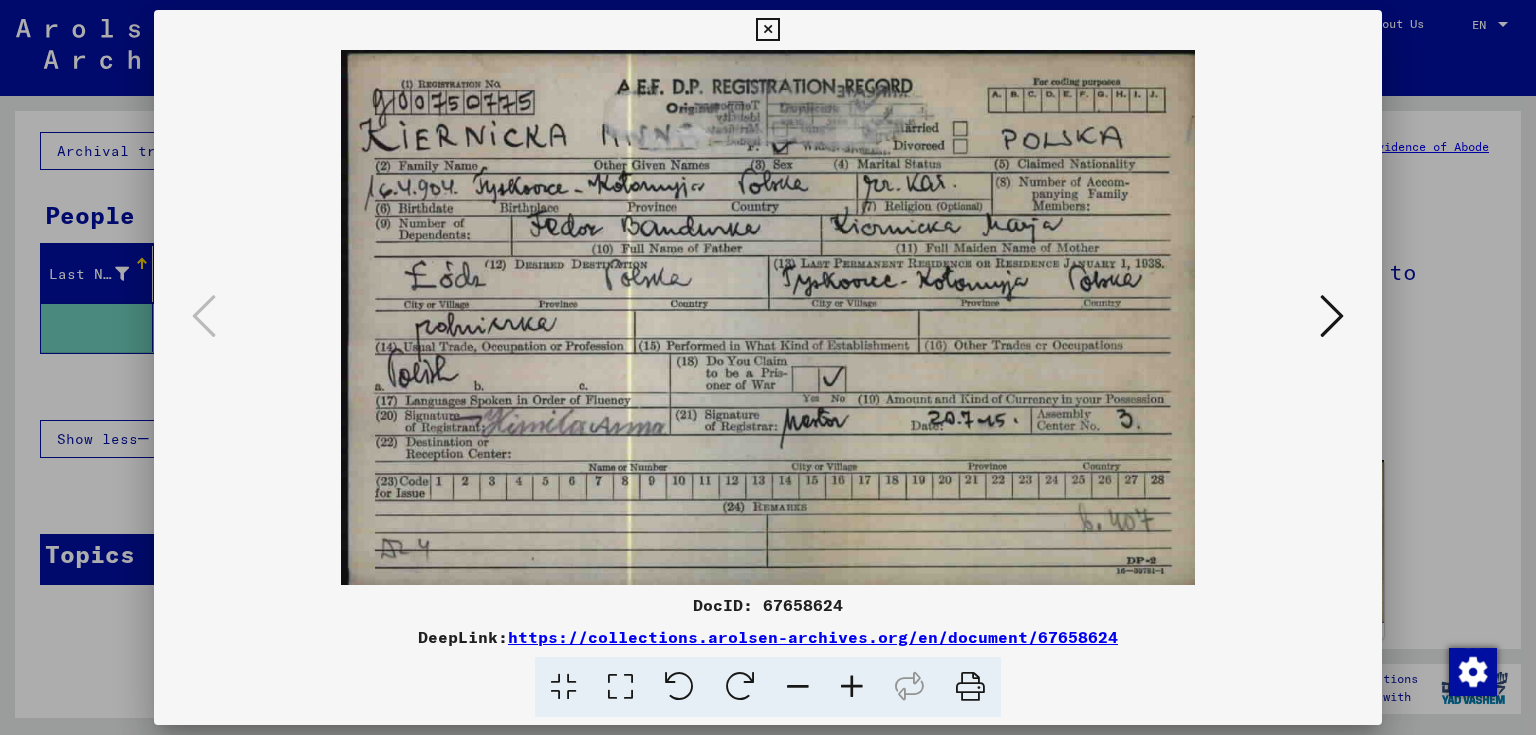 click at bounding box center (767, 30) 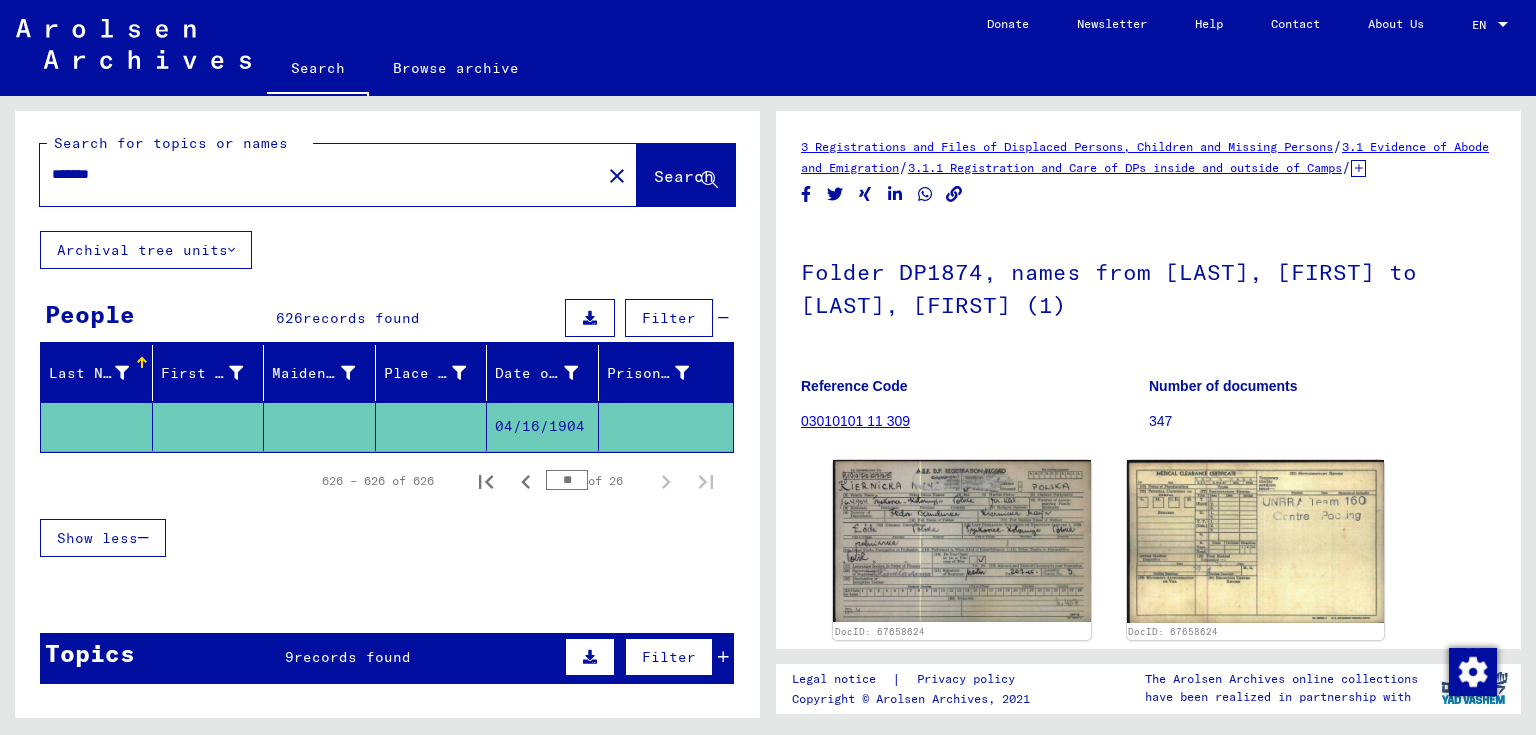 scroll, scrollTop: 0, scrollLeft: 0, axis: both 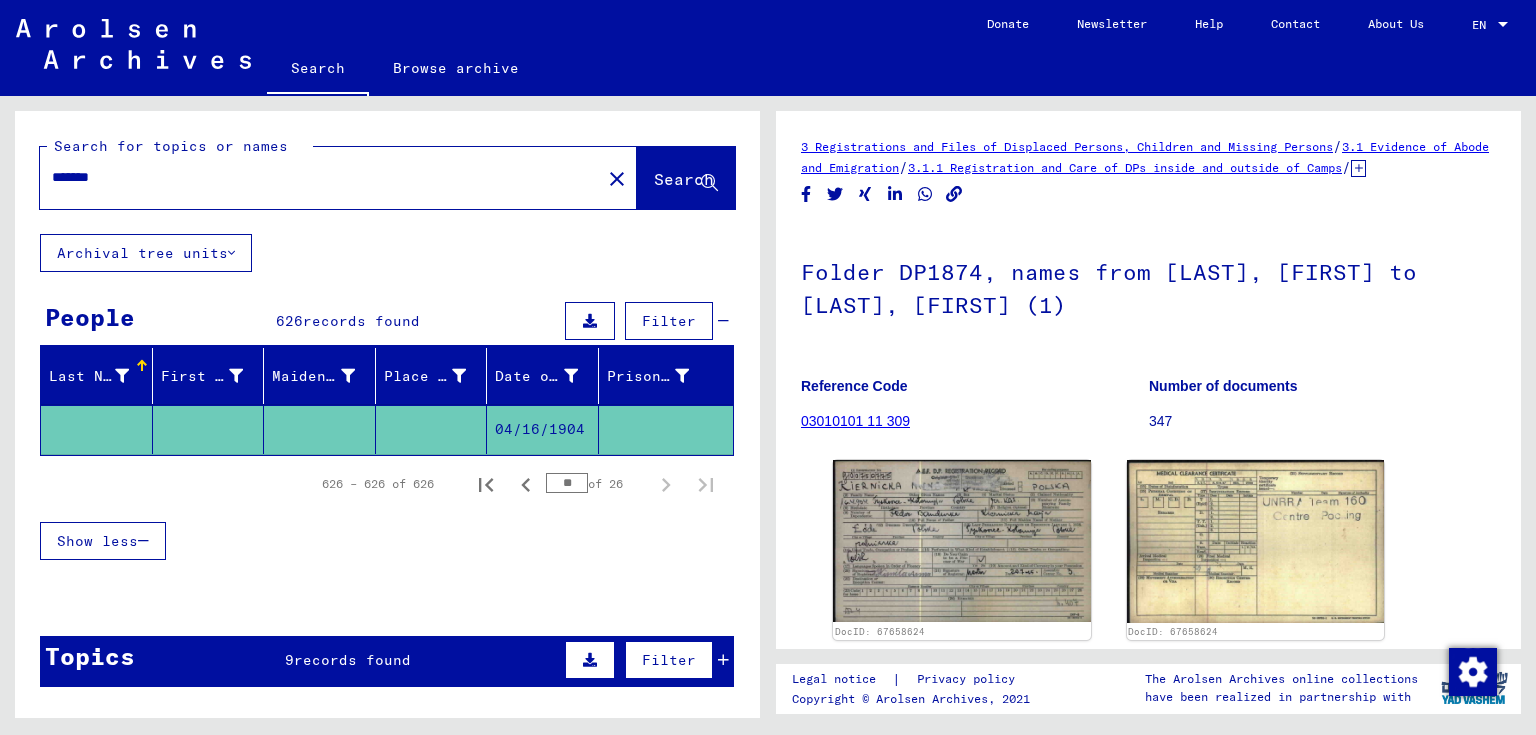 drag, startPoint x: 141, startPoint y: 178, endPoint x: -41, endPoint y: 150, distance: 184.14125 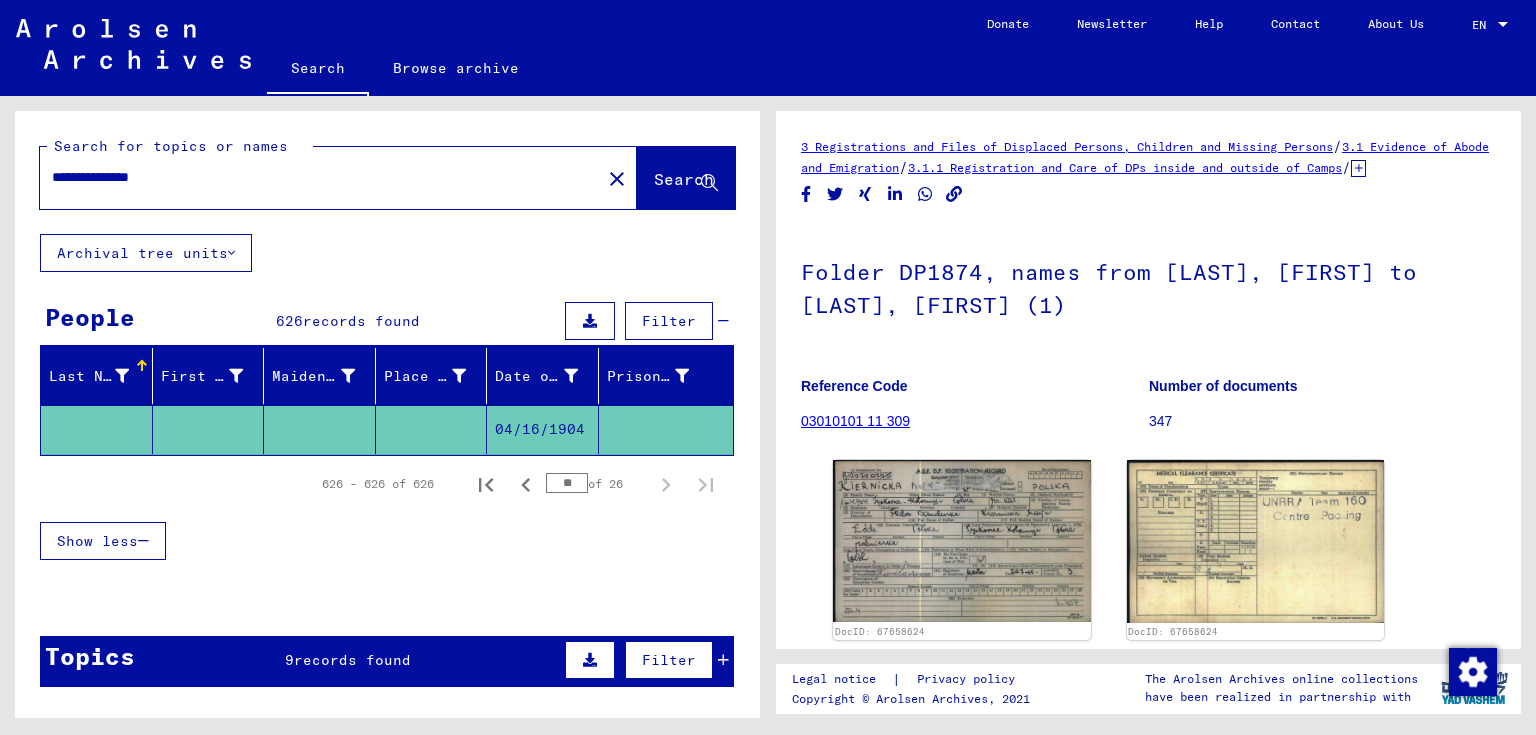 type on "**********" 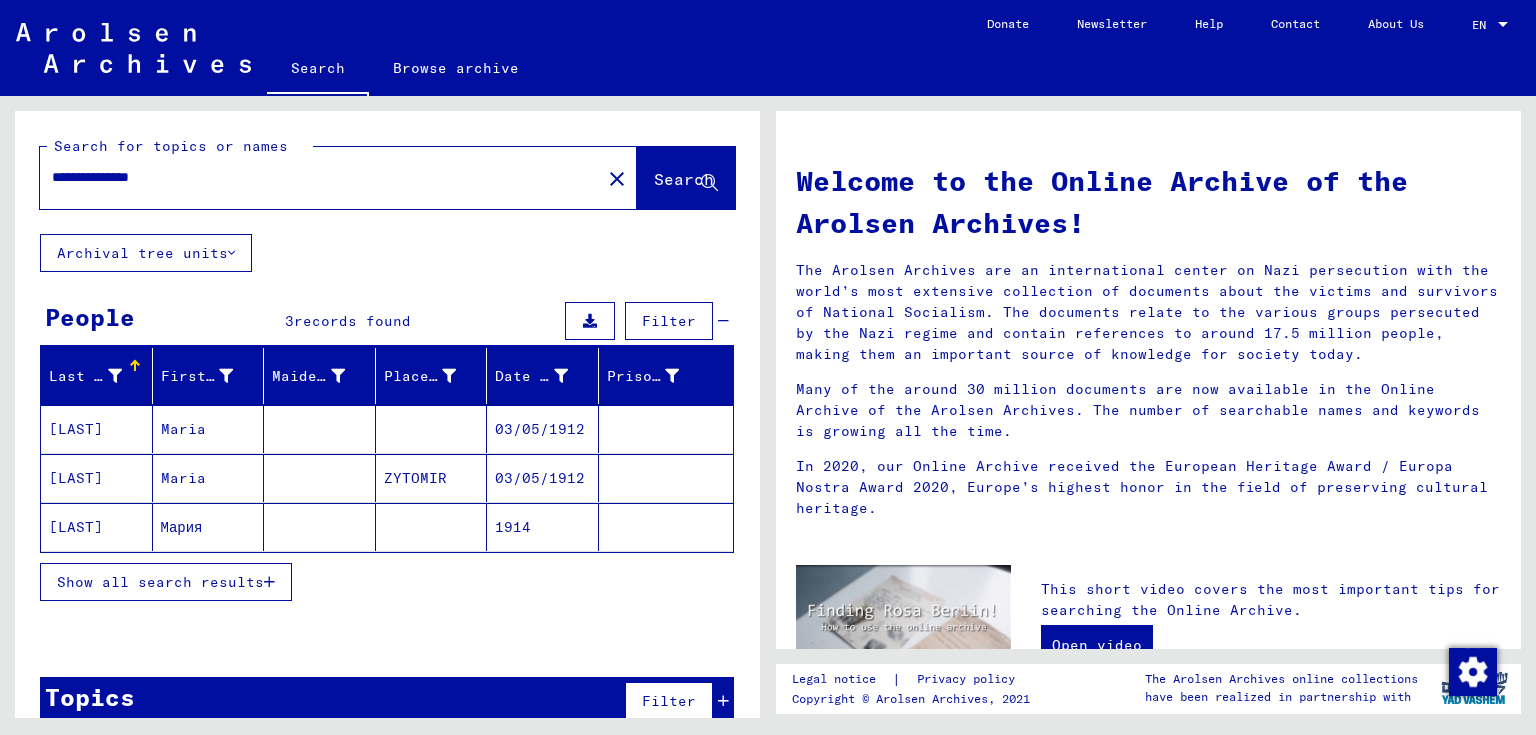 click on "Maria" at bounding box center [209, 478] 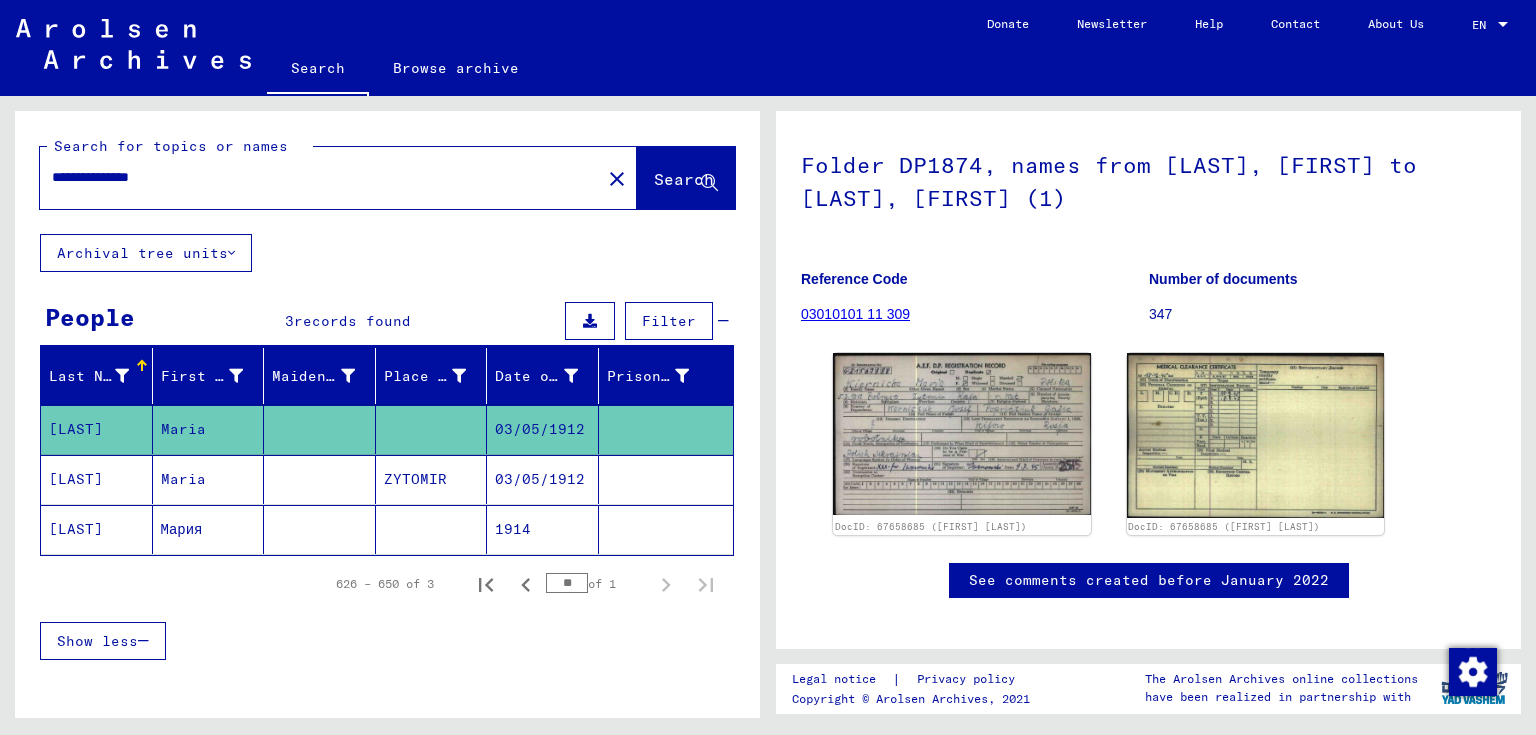 scroll, scrollTop: 251, scrollLeft: 0, axis: vertical 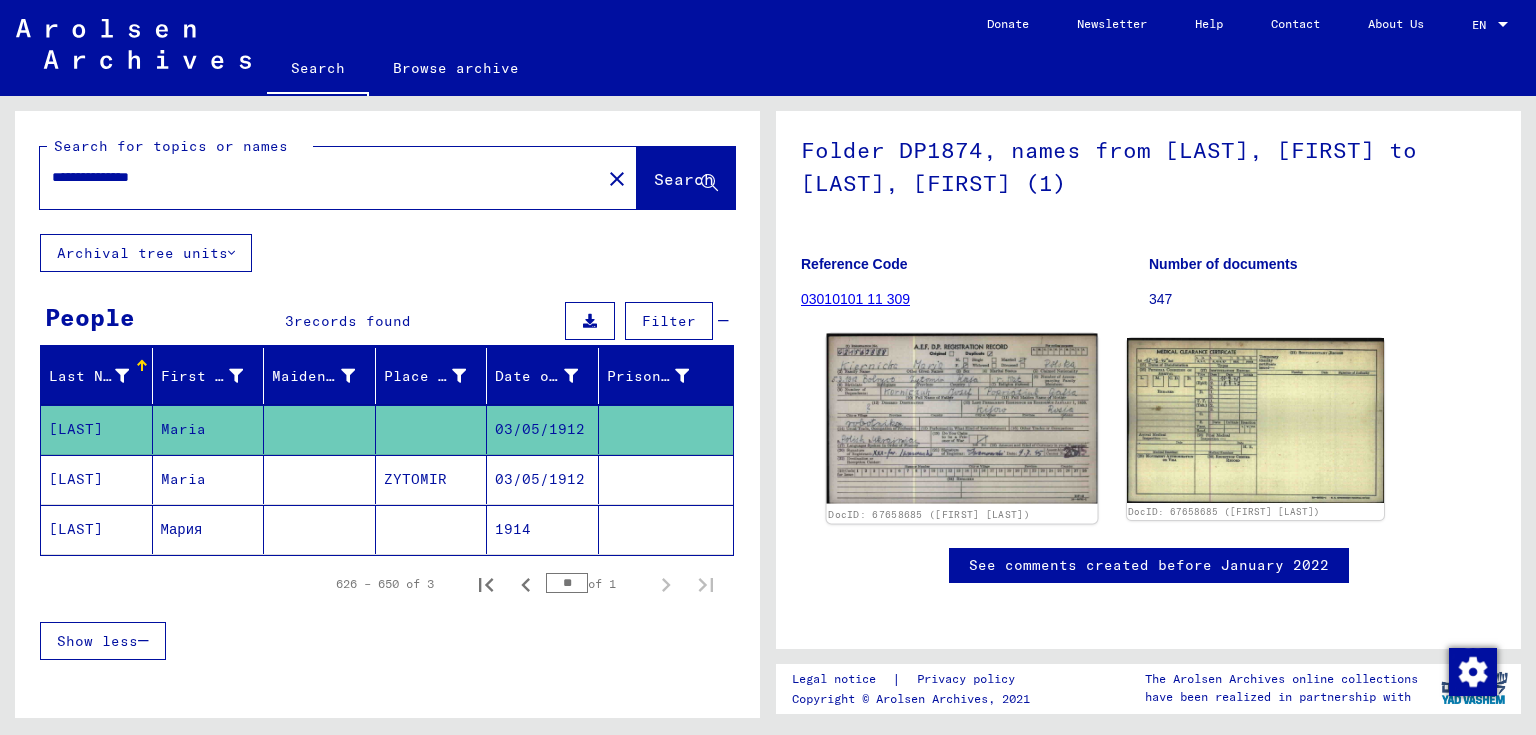 click 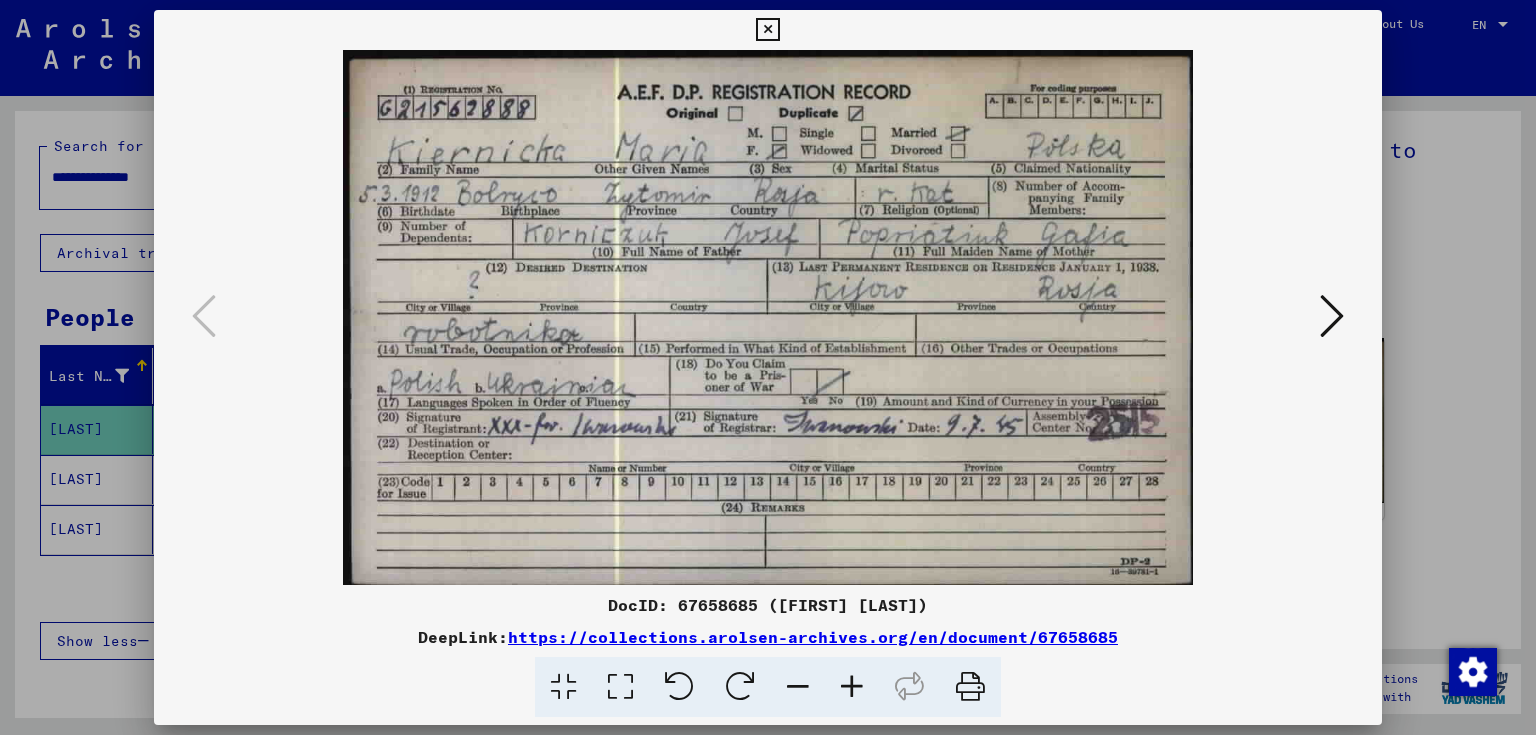click at bounding box center [767, 30] 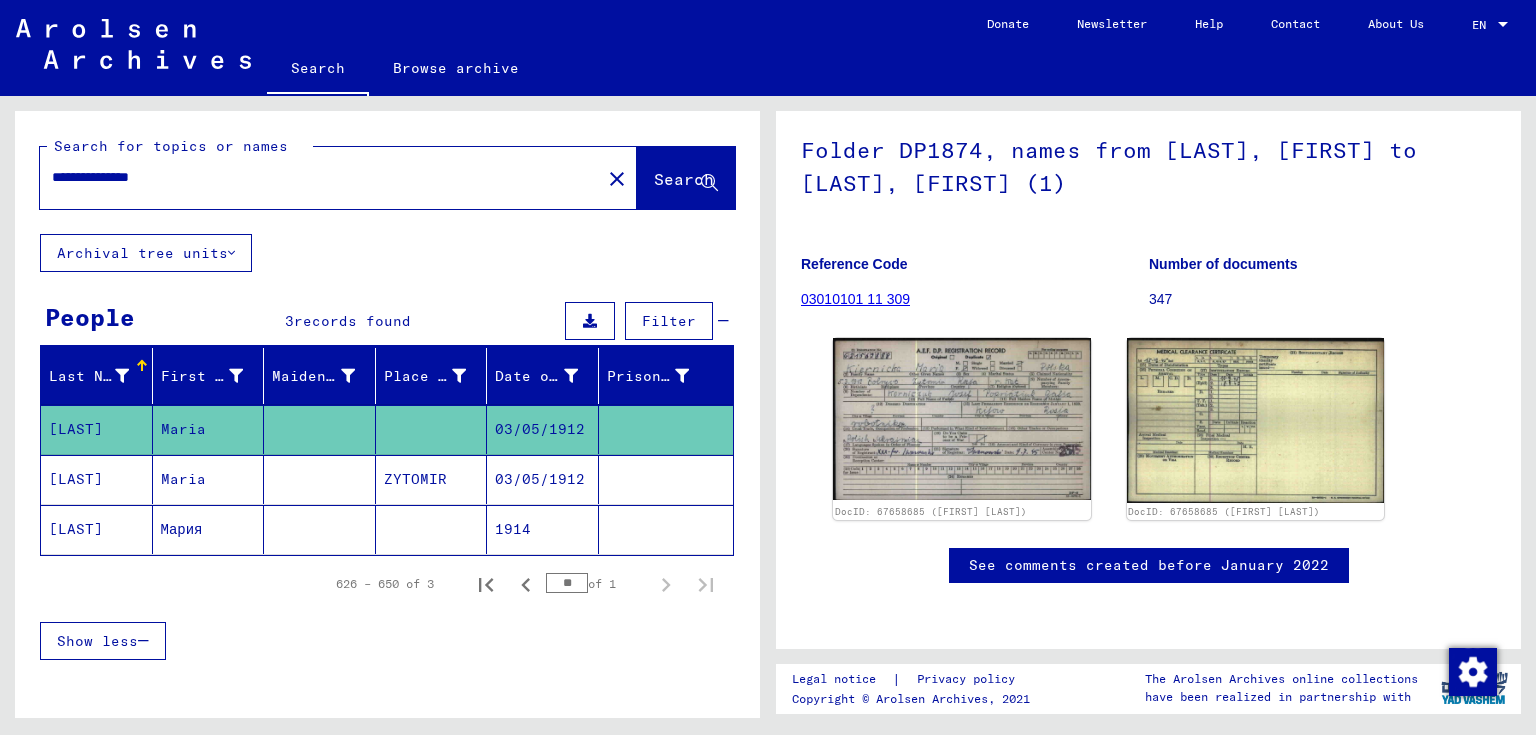 click on "ZYTOMIR" at bounding box center (432, 529) 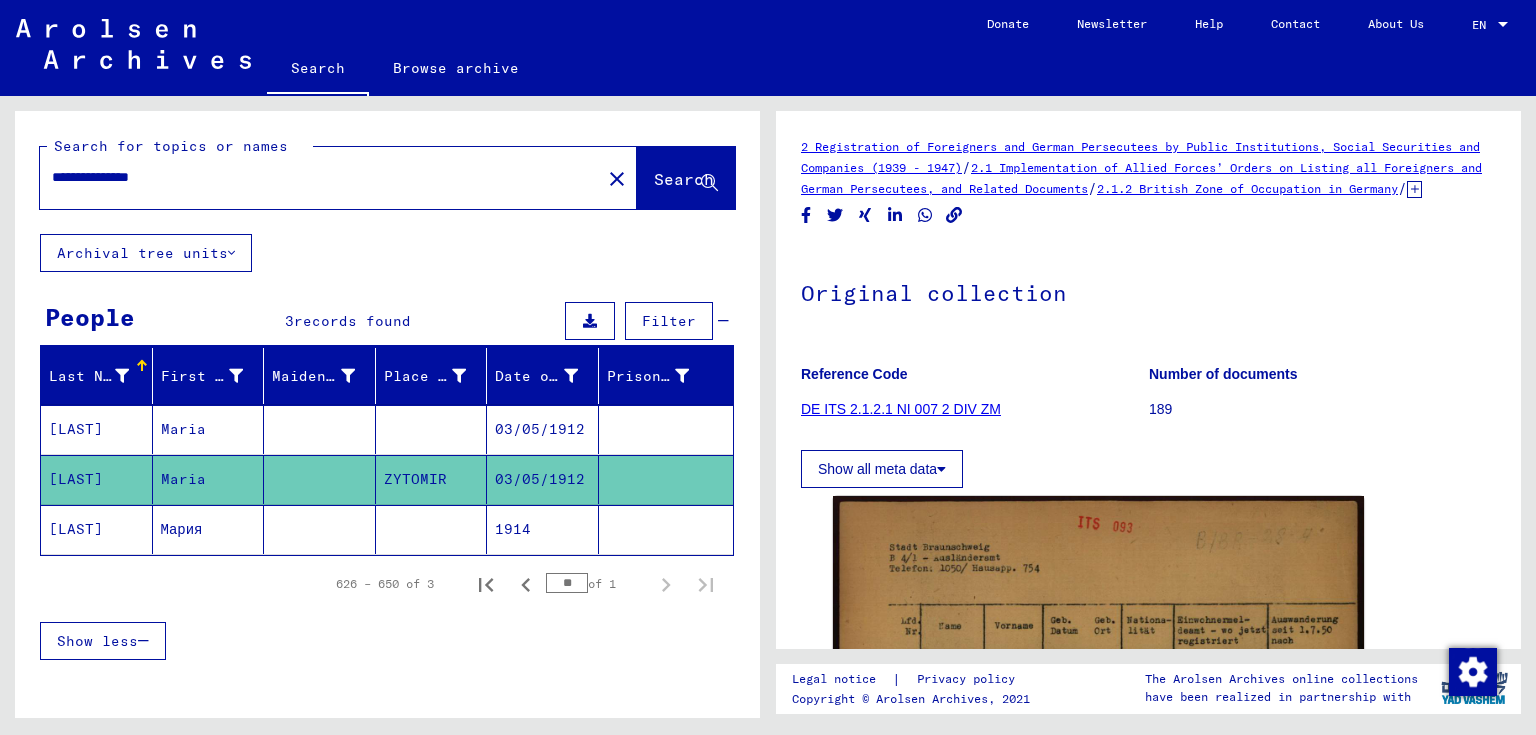 scroll, scrollTop: 0, scrollLeft: 0, axis: both 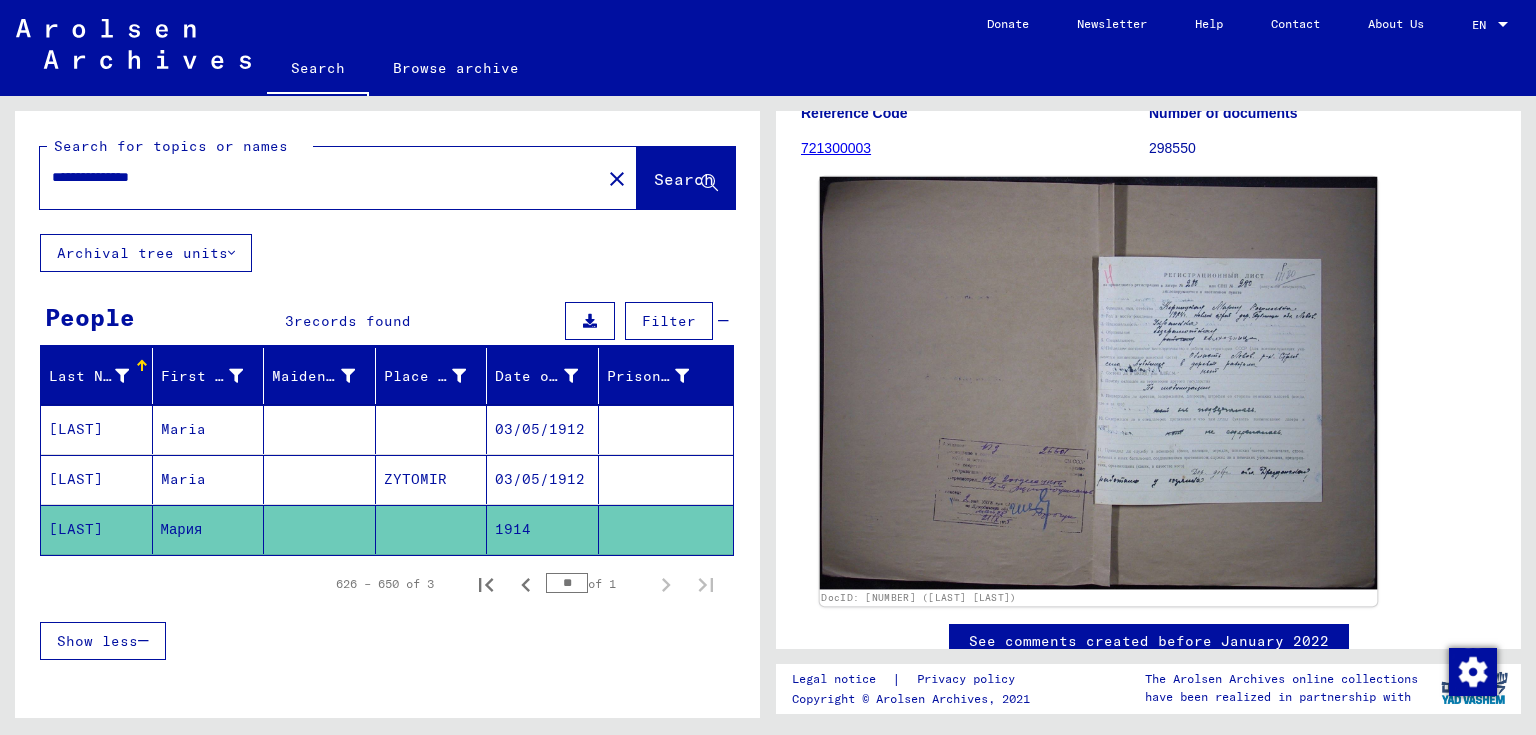 click 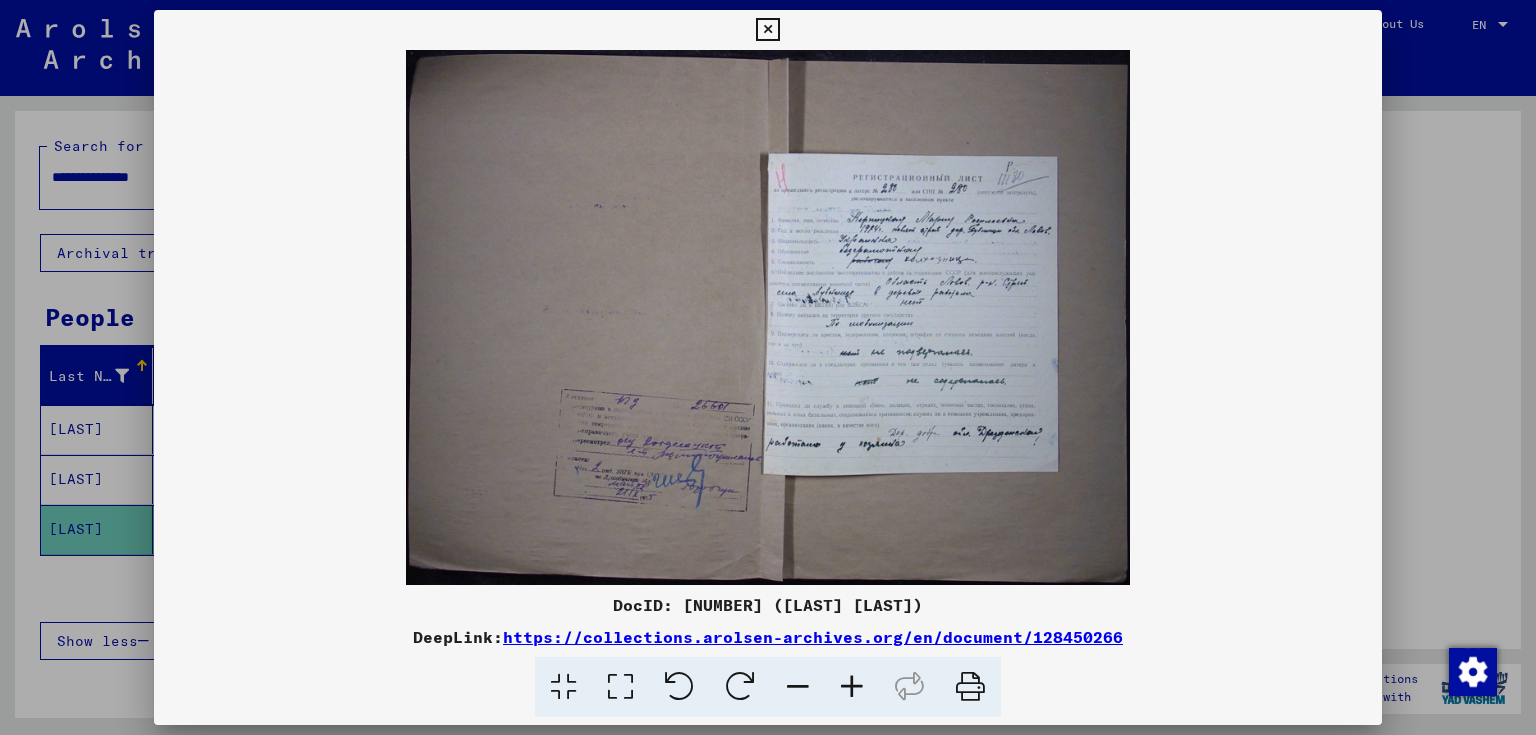 type 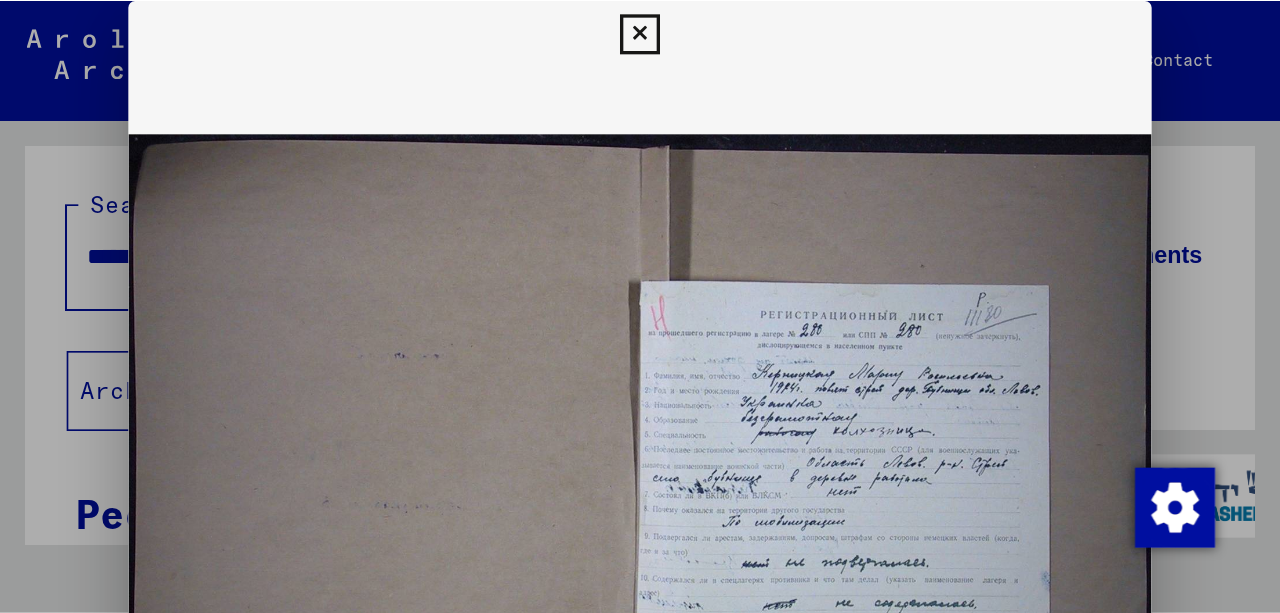 scroll, scrollTop: 0, scrollLeft: 0, axis: both 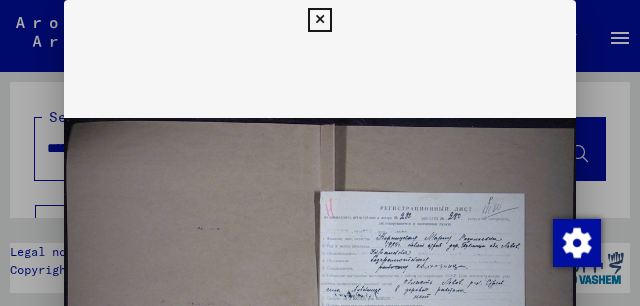 drag, startPoint x: 396, startPoint y: 230, endPoint x: 380, endPoint y: 166, distance: 65.96969 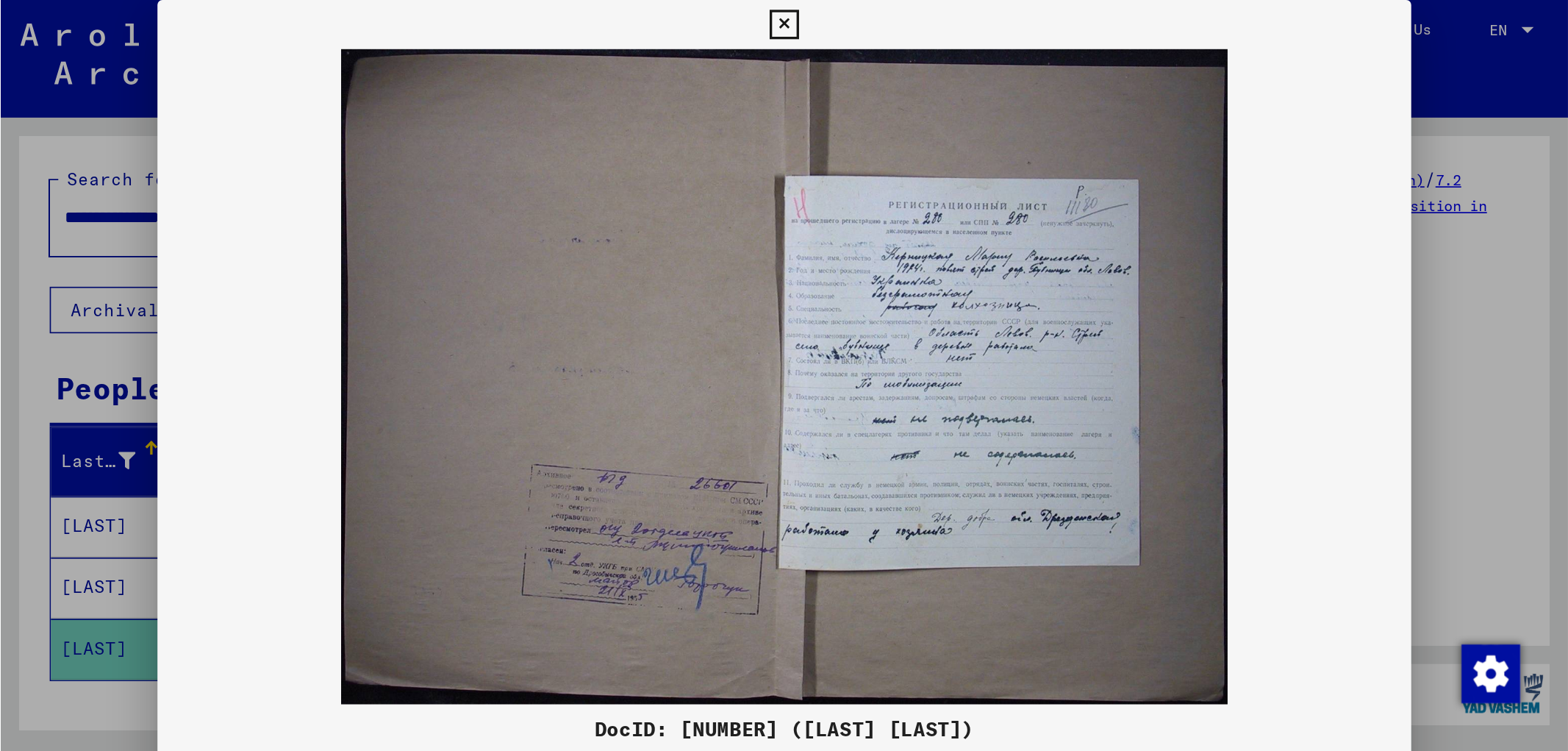 scroll, scrollTop: 0, scrollLeft: 0, axis: both 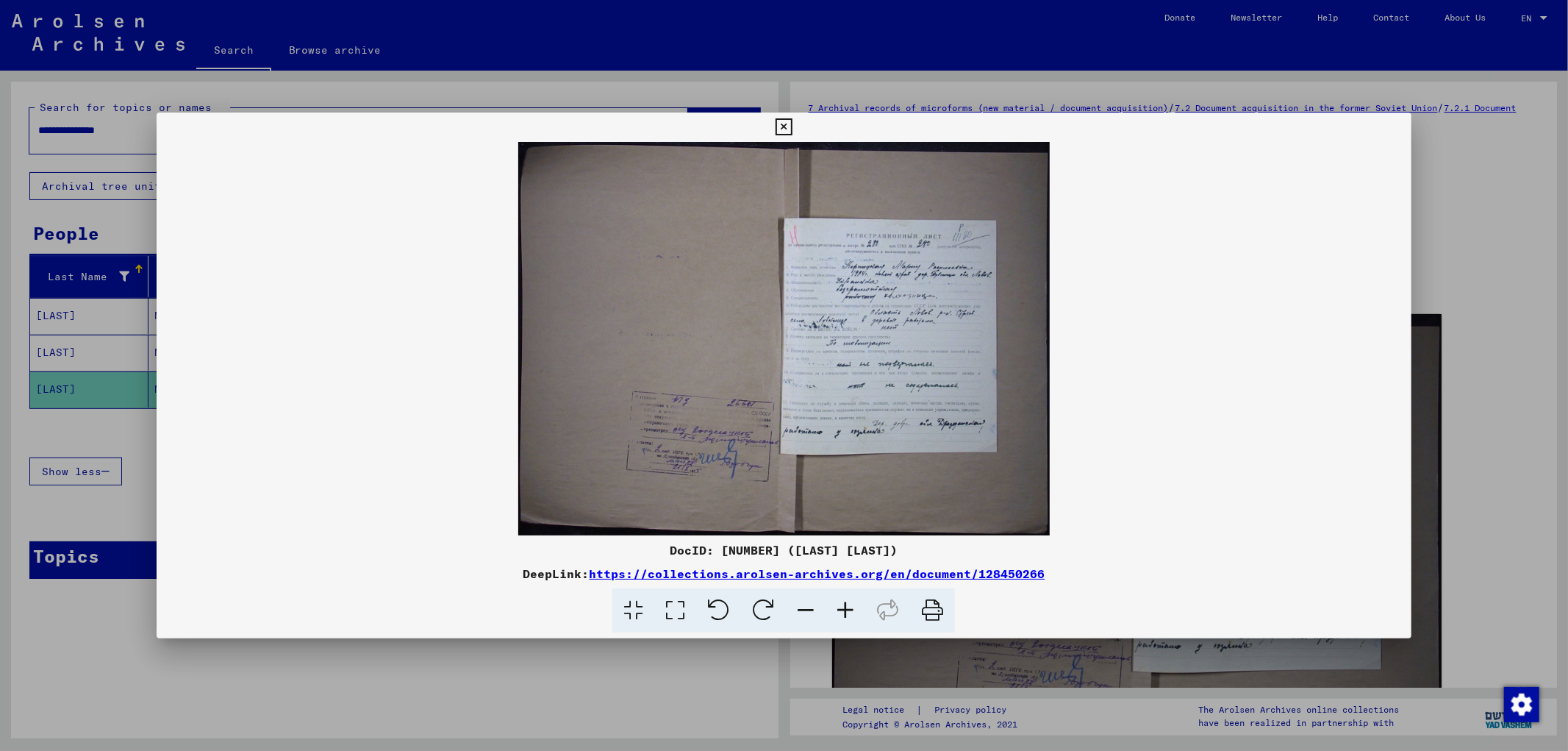 drag, startPoint x: 848, startPoint y: 601, endPoint x: 855, endPoint y: 603, distance: 7.28011 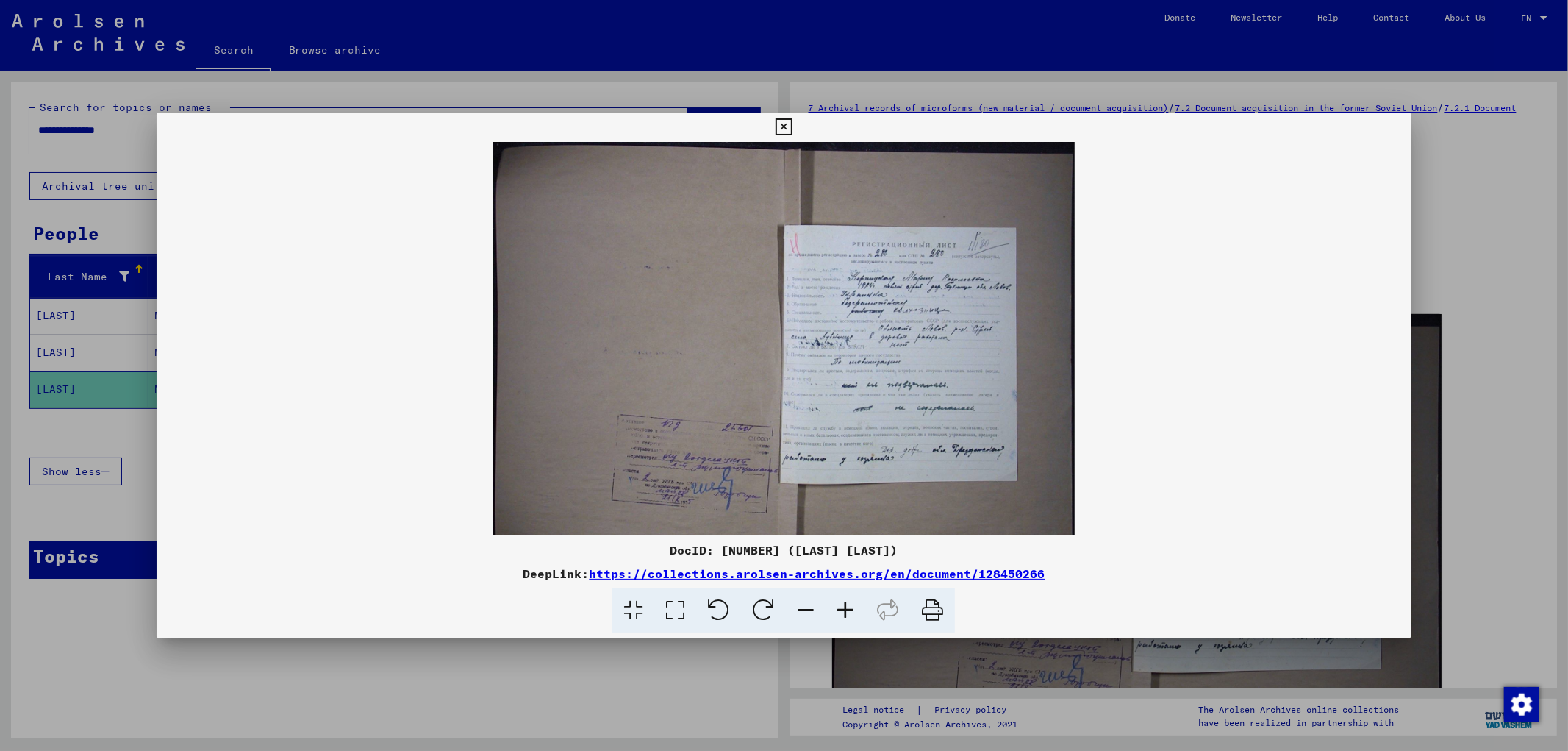 click at bounding box center (845, 611) 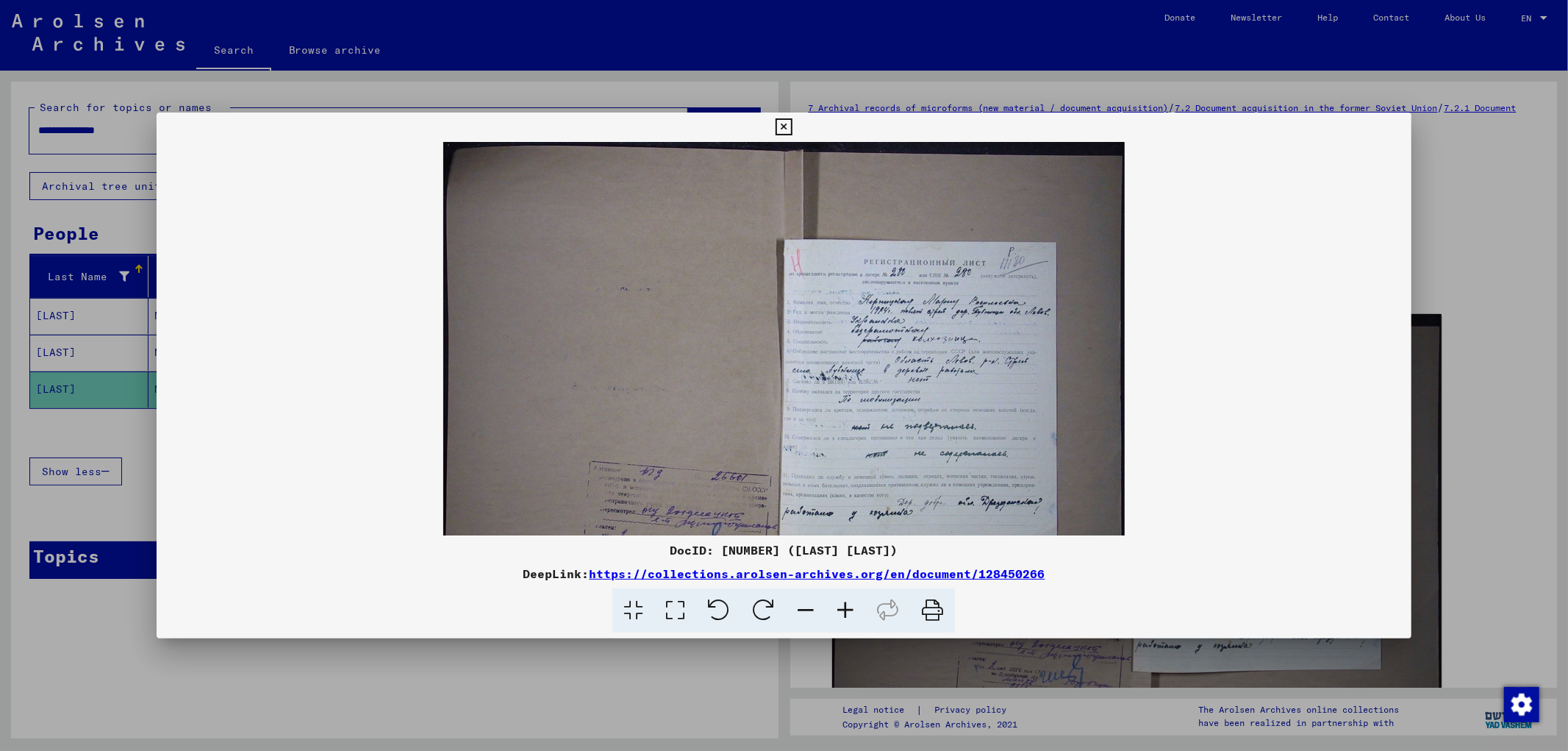 click at bounding box center (845, 611) 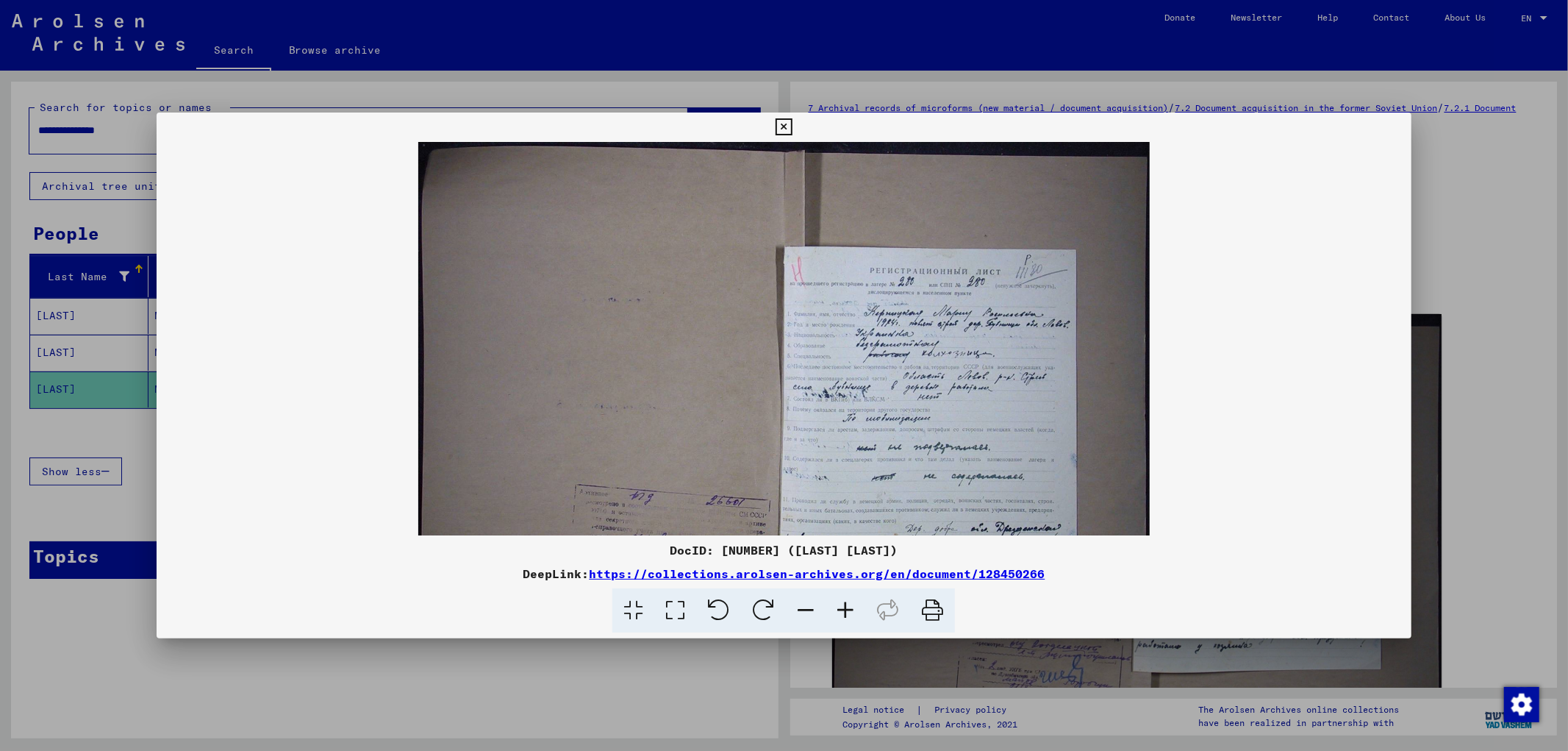 click at bounding box center [845, 611] 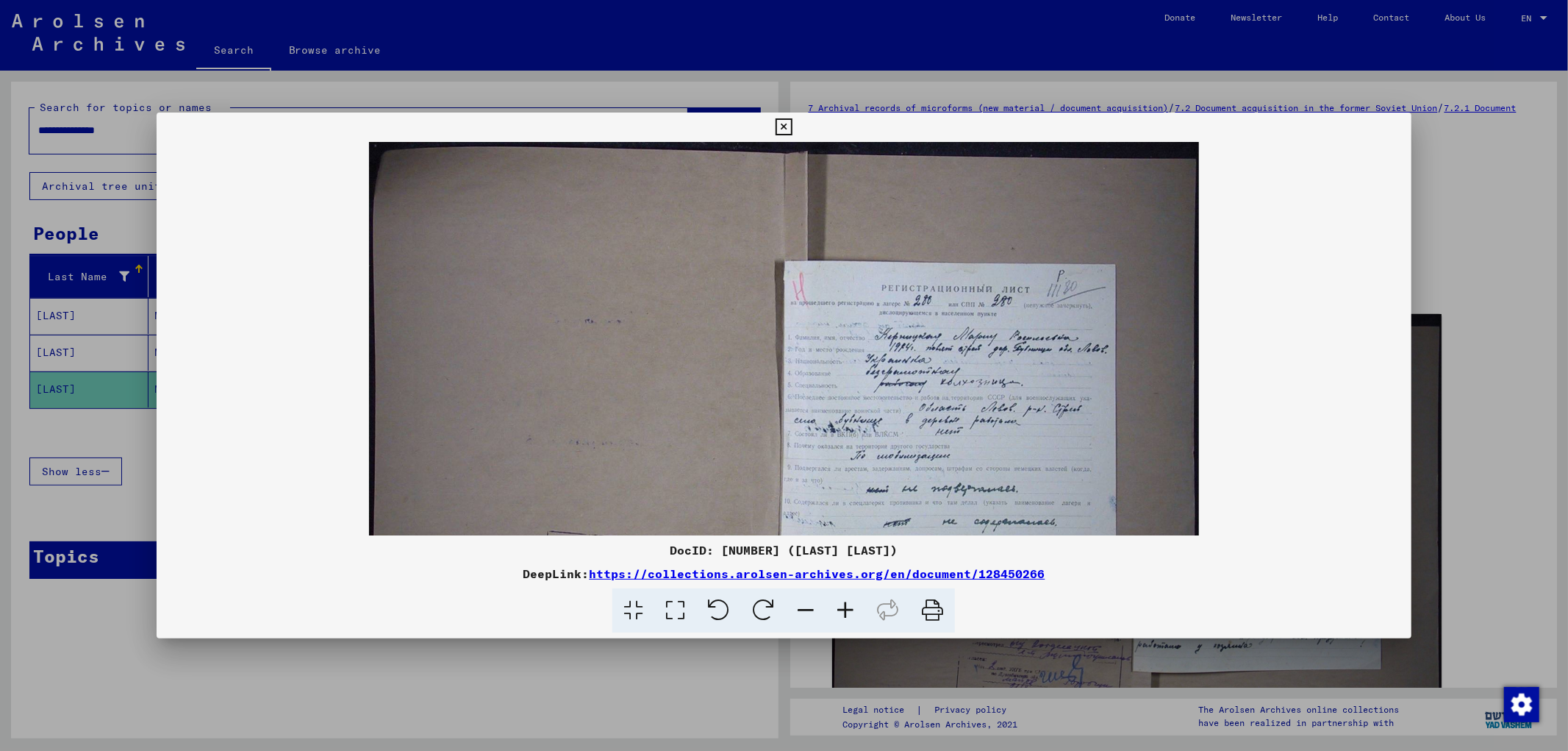 click at bounding box center (845, 611) 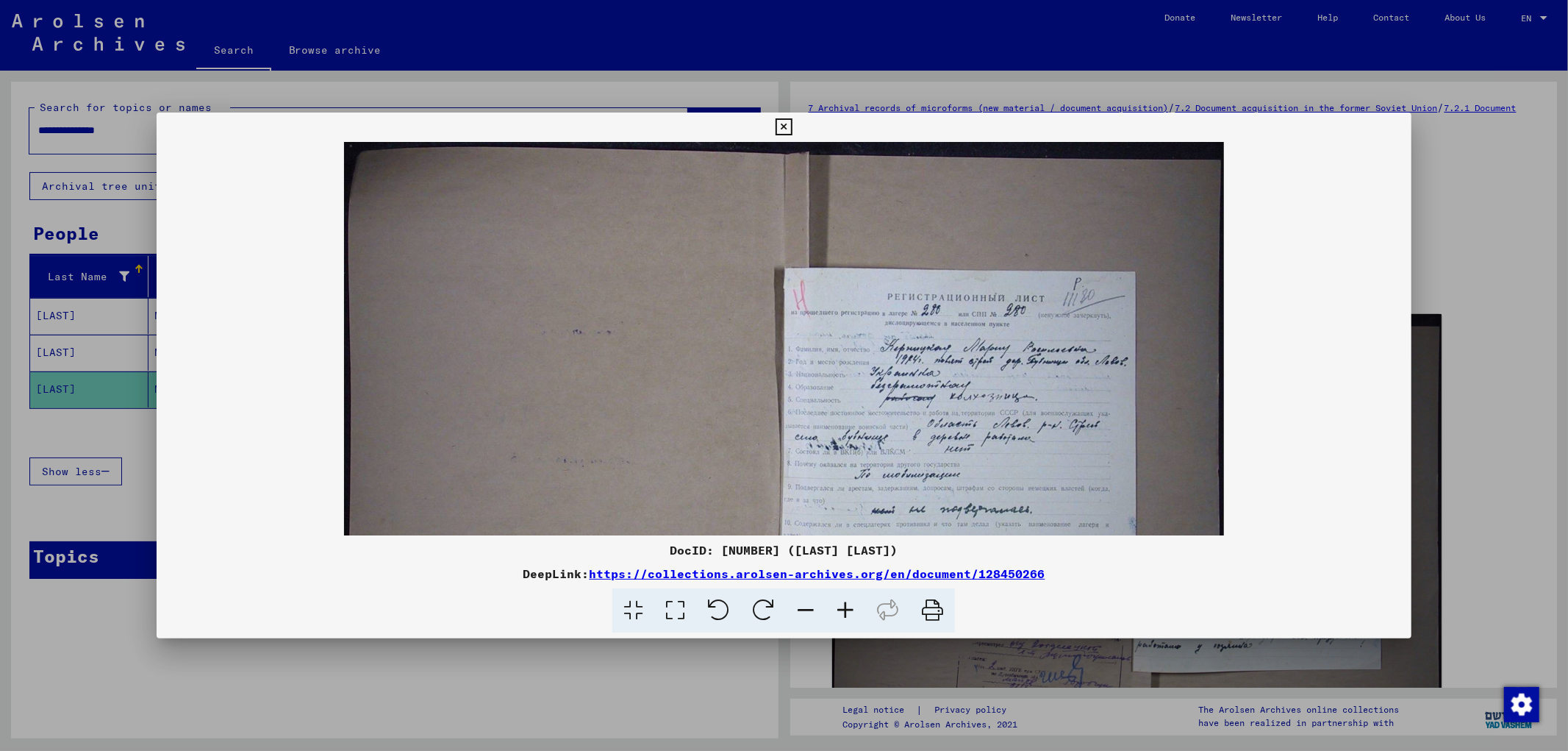 click at bounding box center [845, 611] 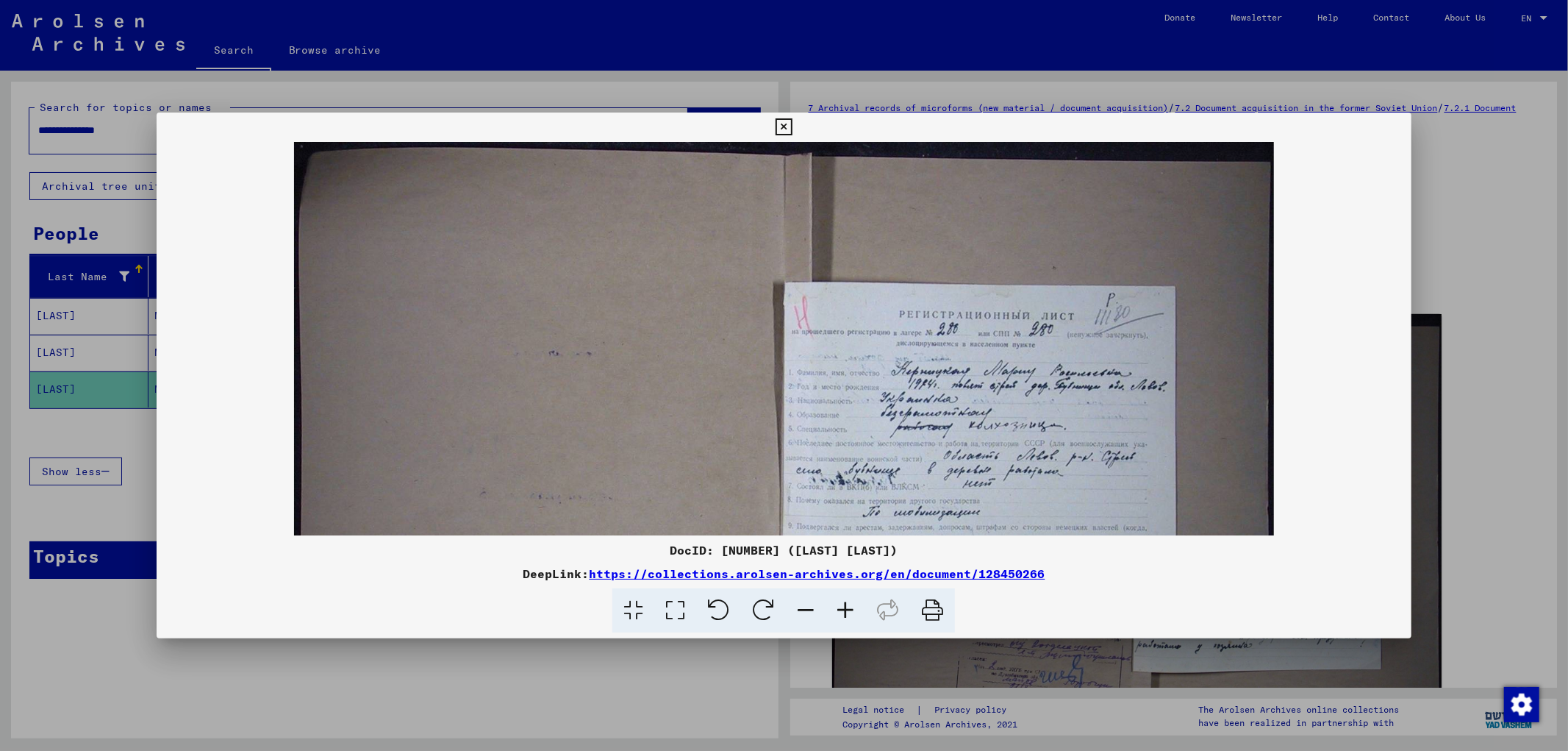 click at bounding box center [845, 611] 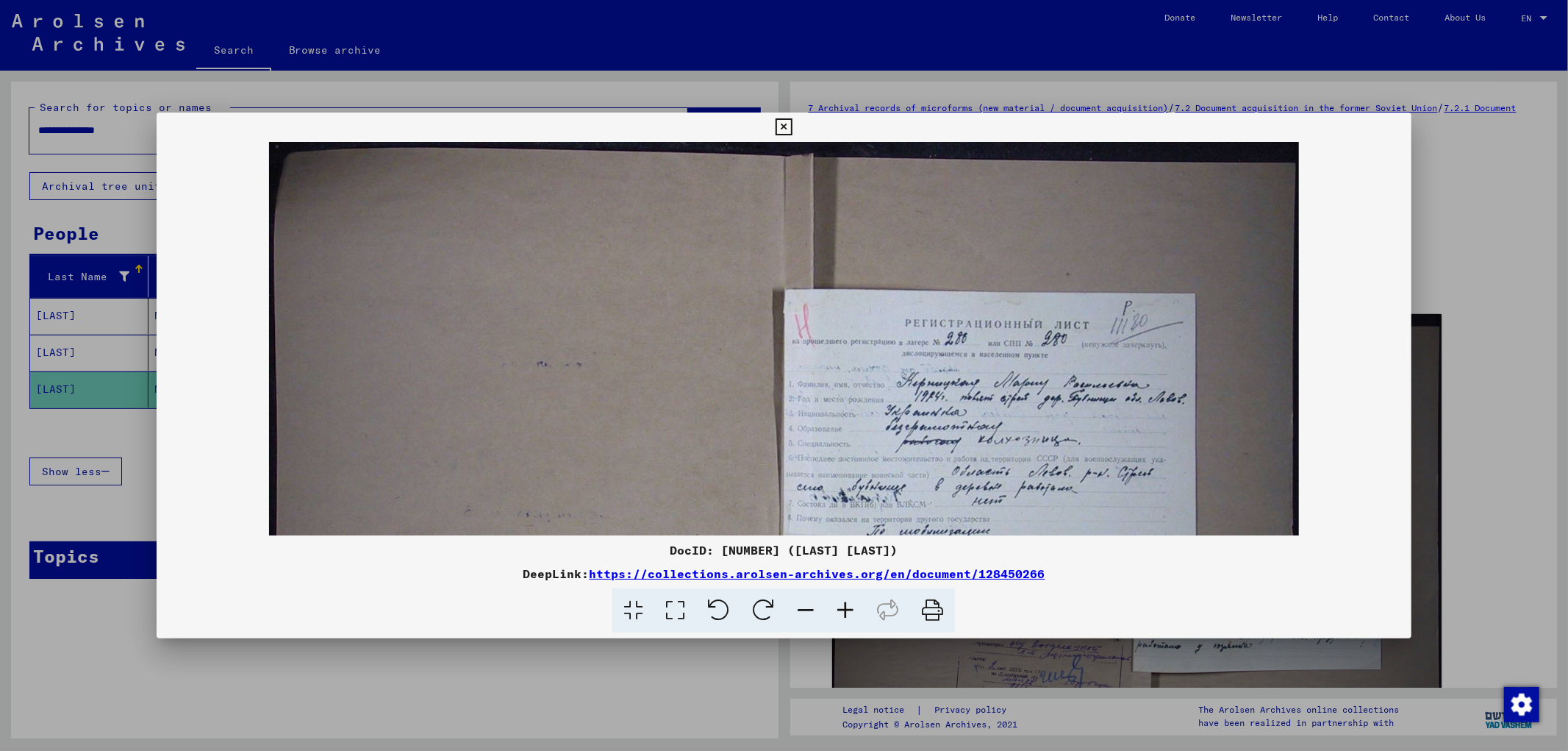 click at bounding box center [845, 611] 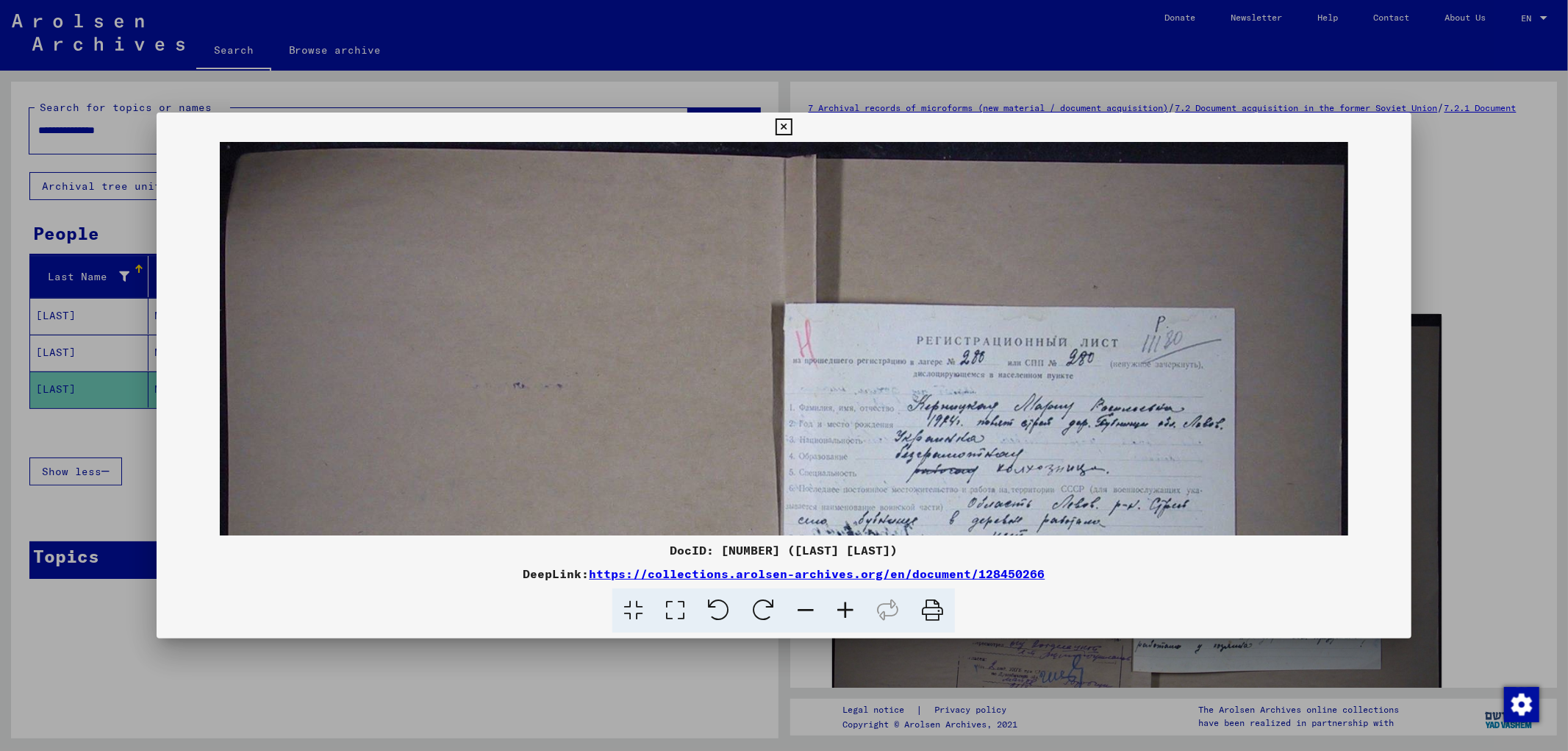 click at bounding box center (845, 611) 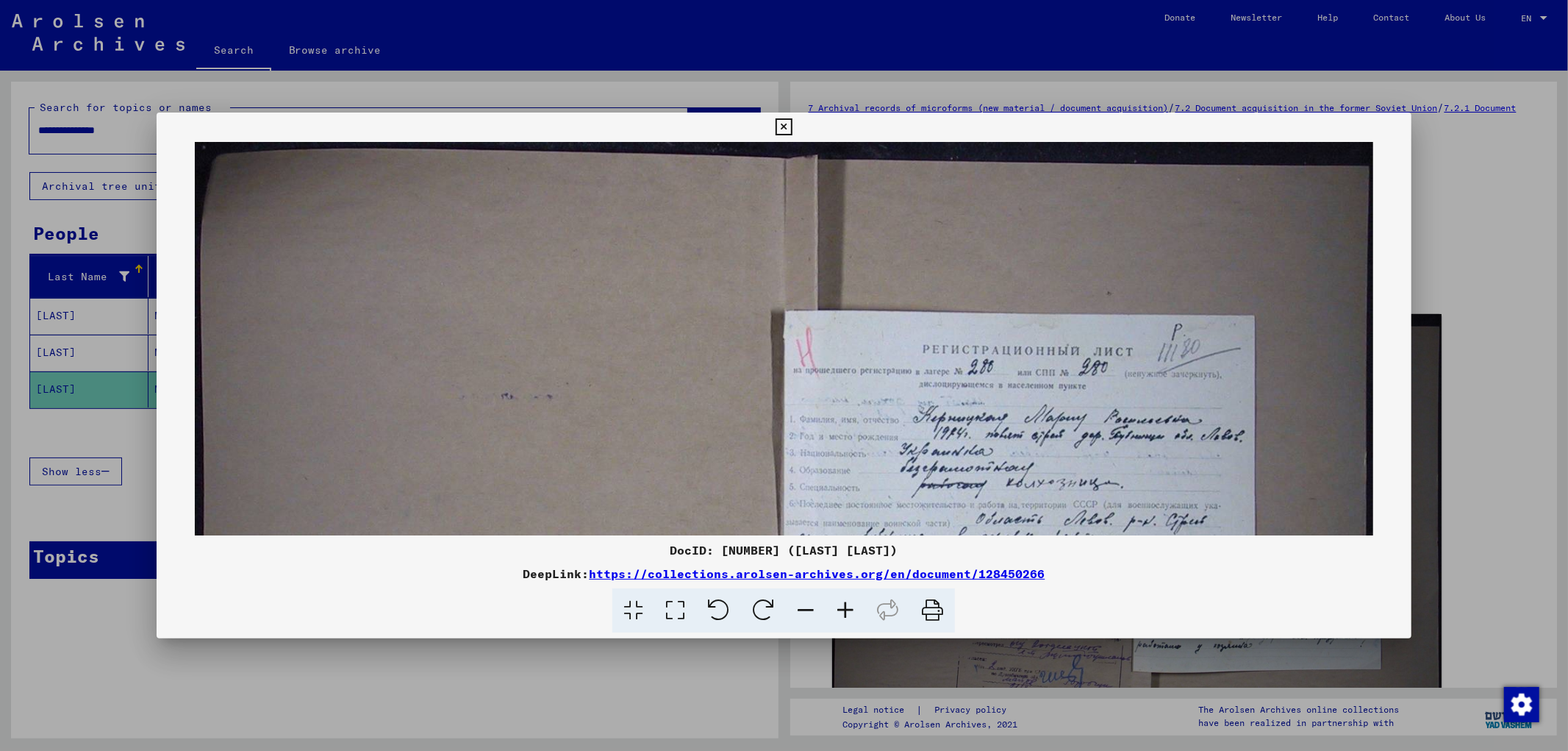 click at bounding box center [845, 611] 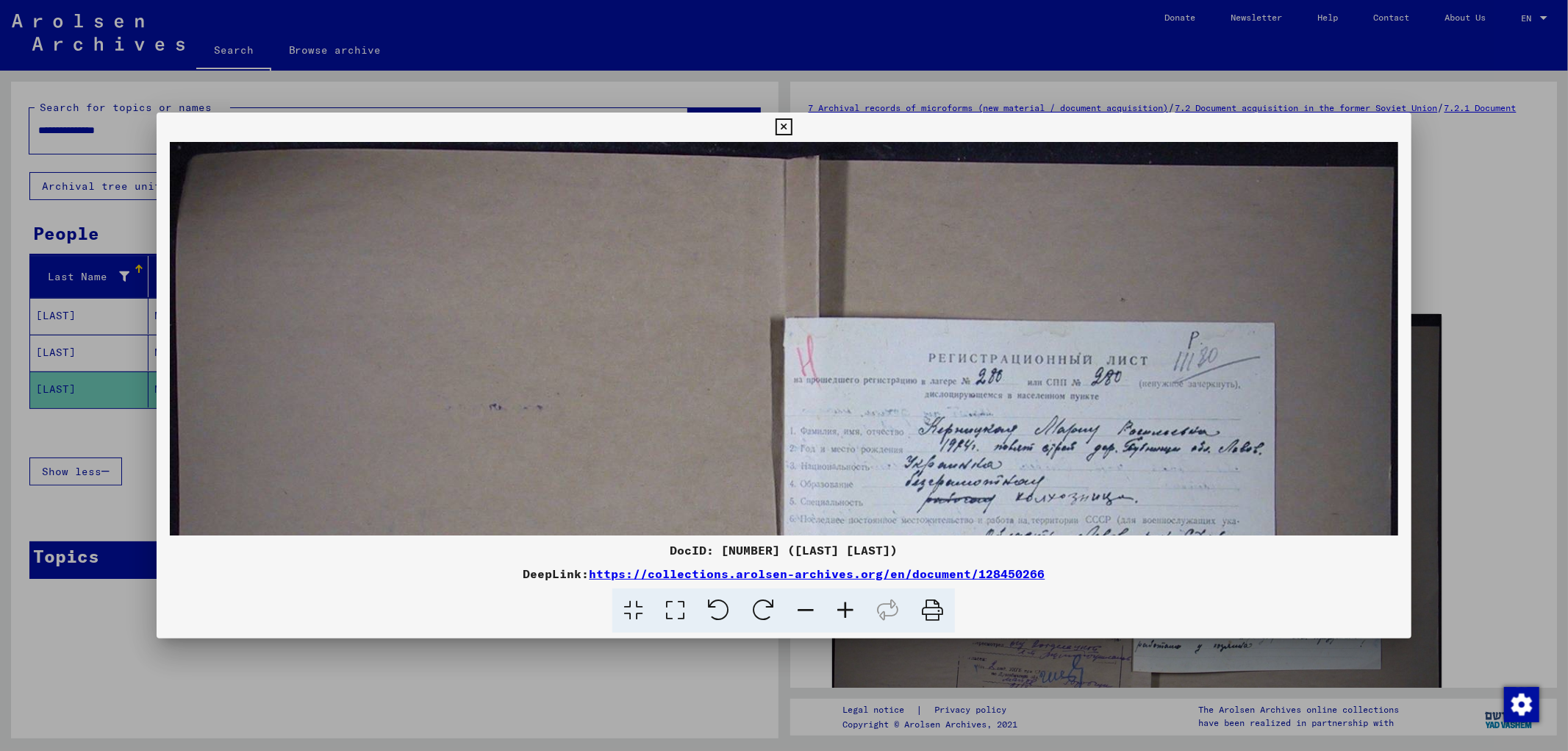 click at bounding box center (845, 611) 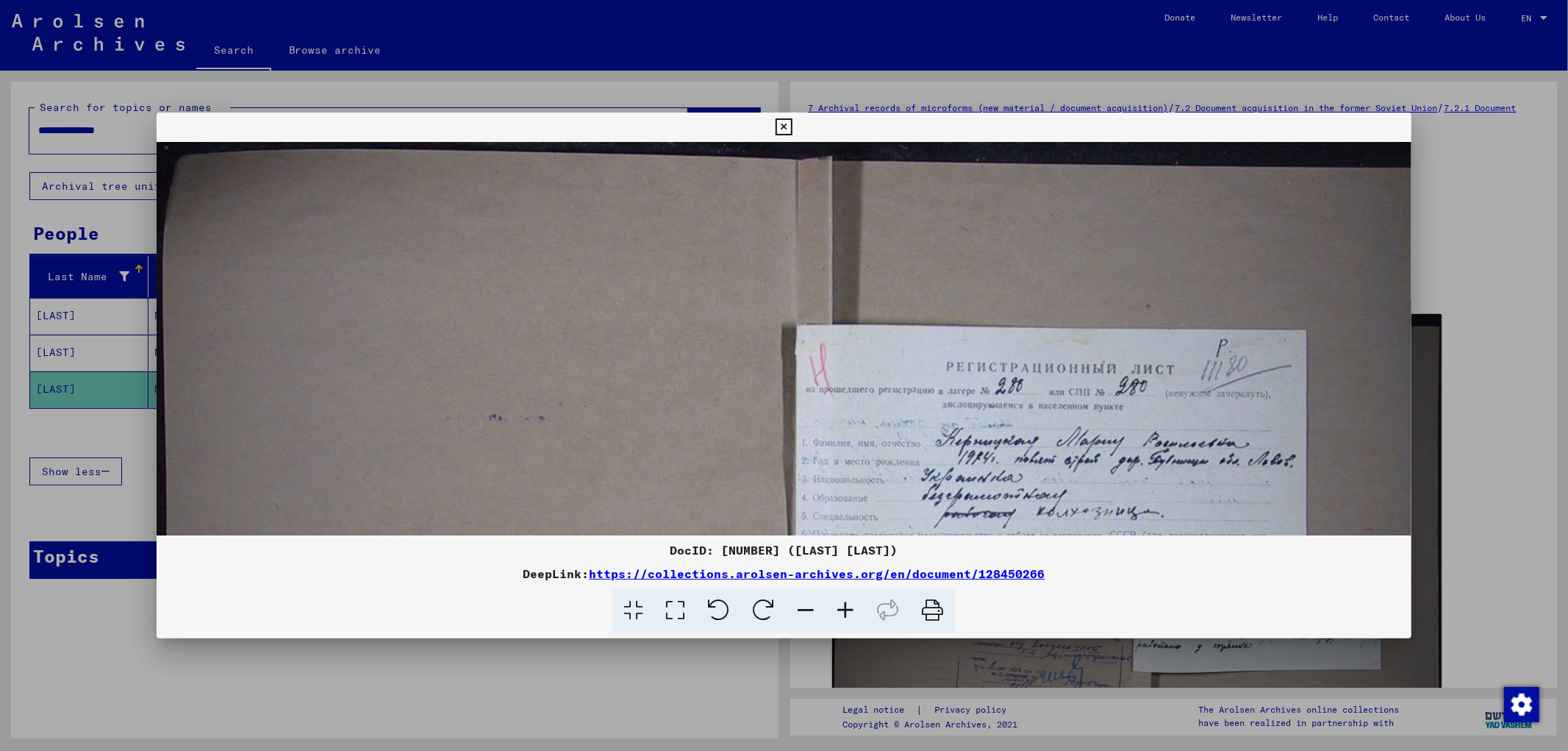 click at bounding box center [845, 611] 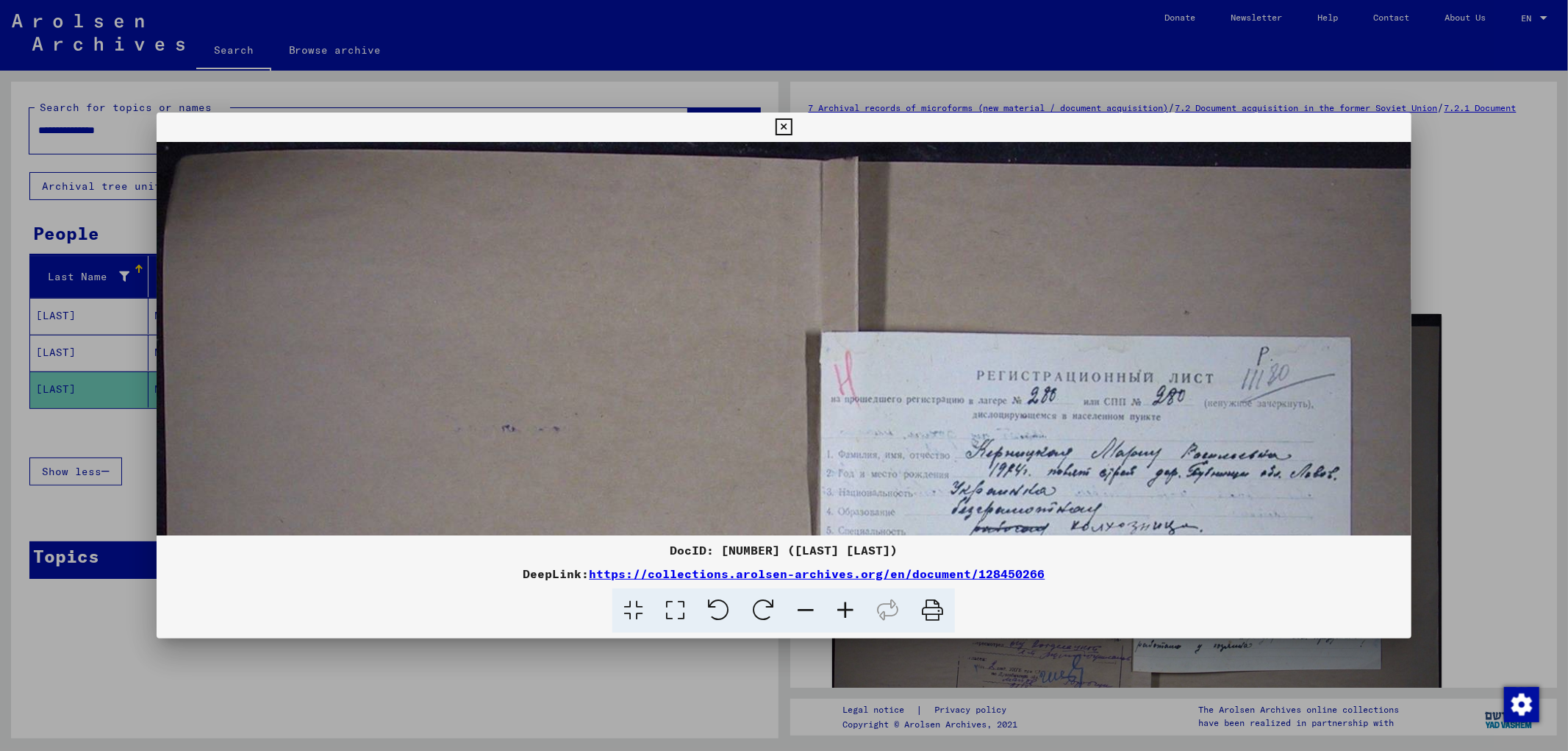 click at bounding box center [845, 611] 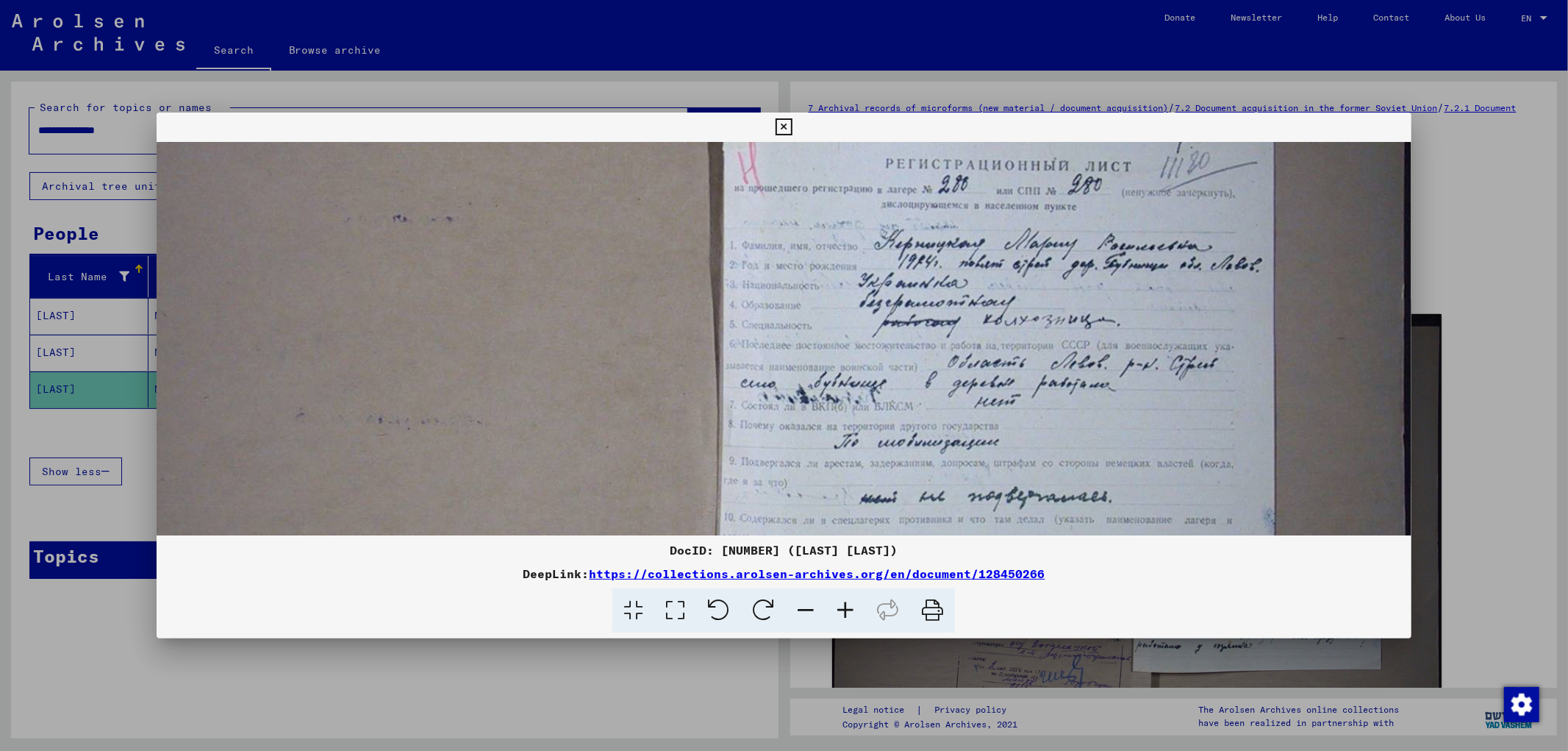 scroll, scrollTop: 269, scrollLeft: 122, axis: both 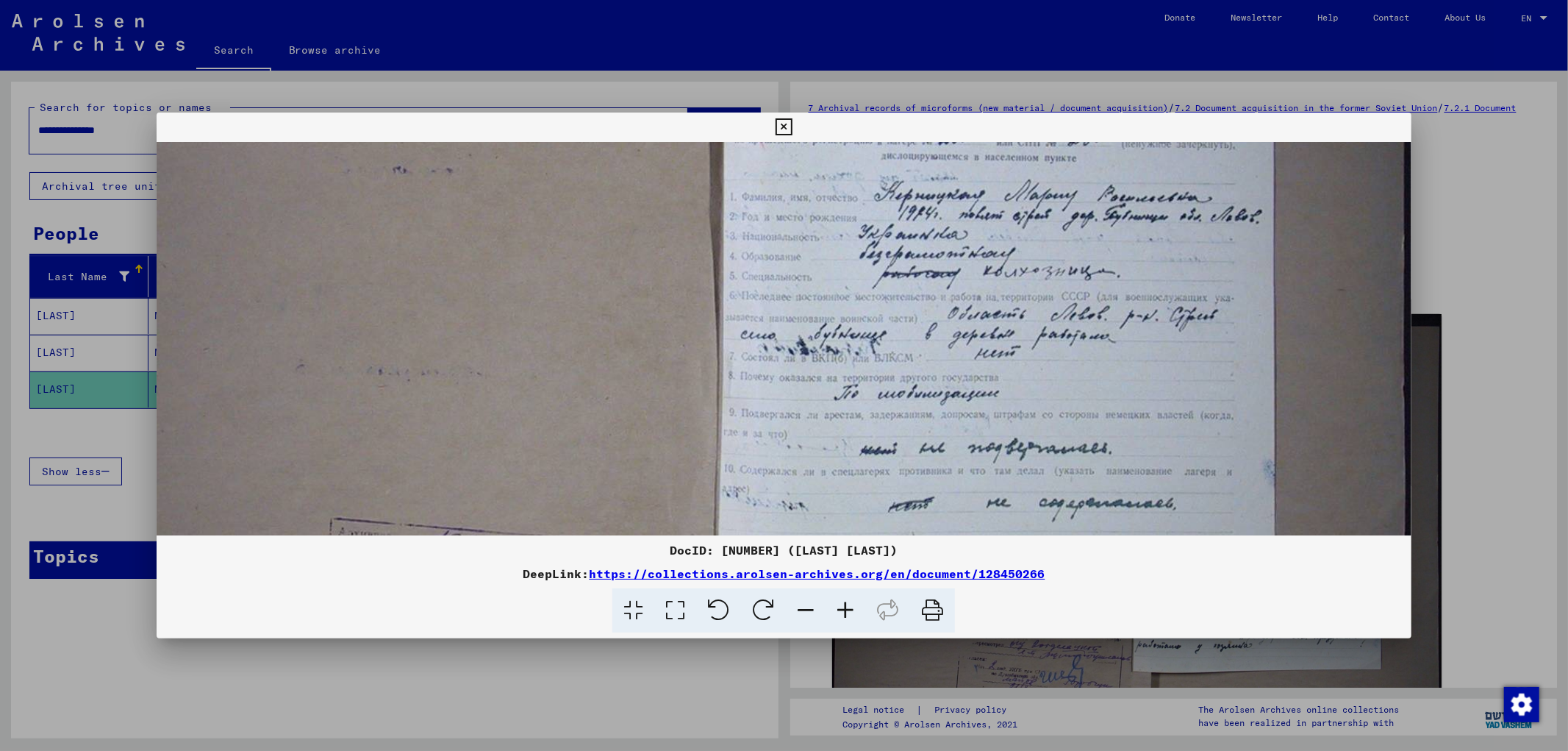 drag, startPoint x: 823, startPoint y: 439, endPoint x: 425, endPoint y: 219, distance: 454.75708 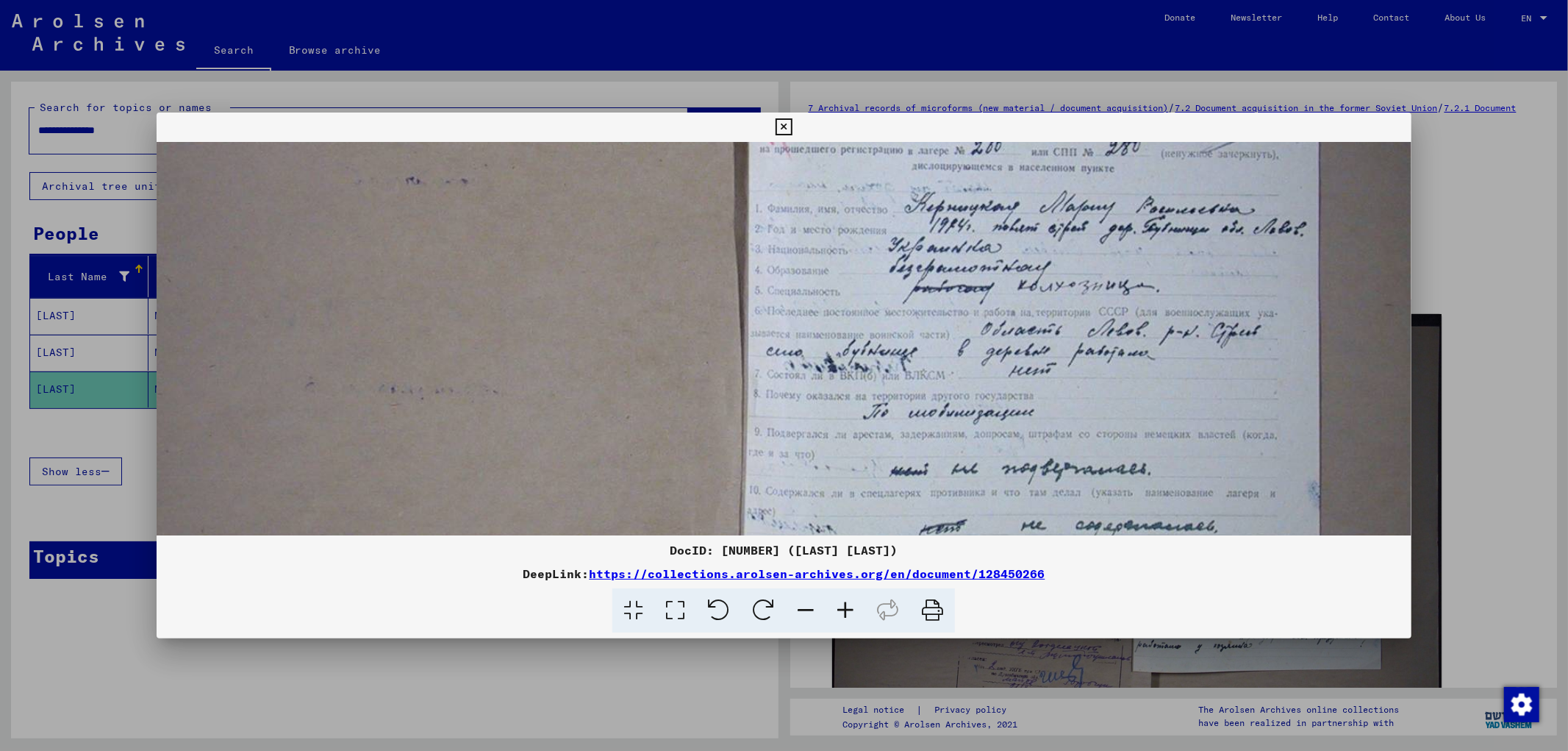 click at bounding box center (845, 611) 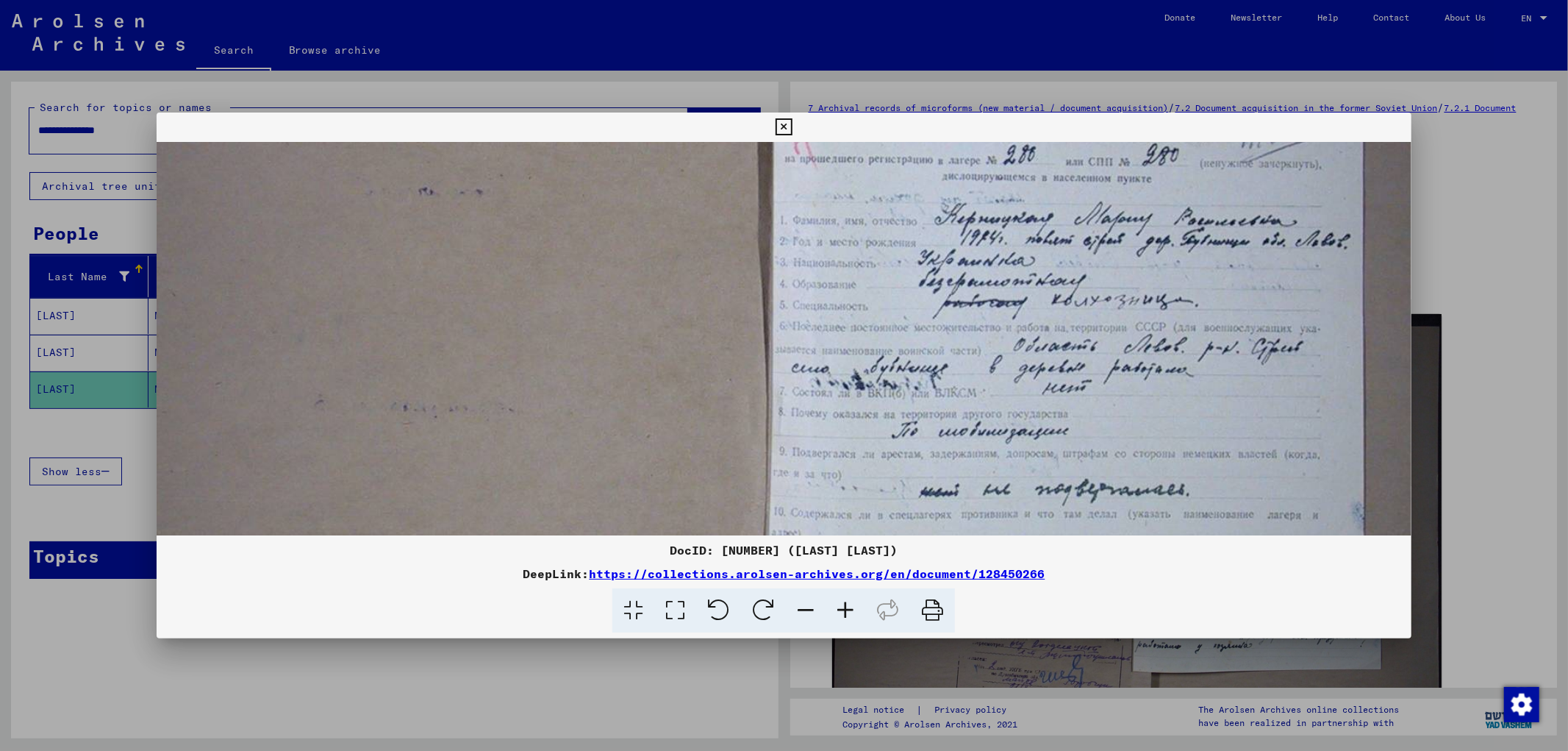 click at bounding box center (845, 611) 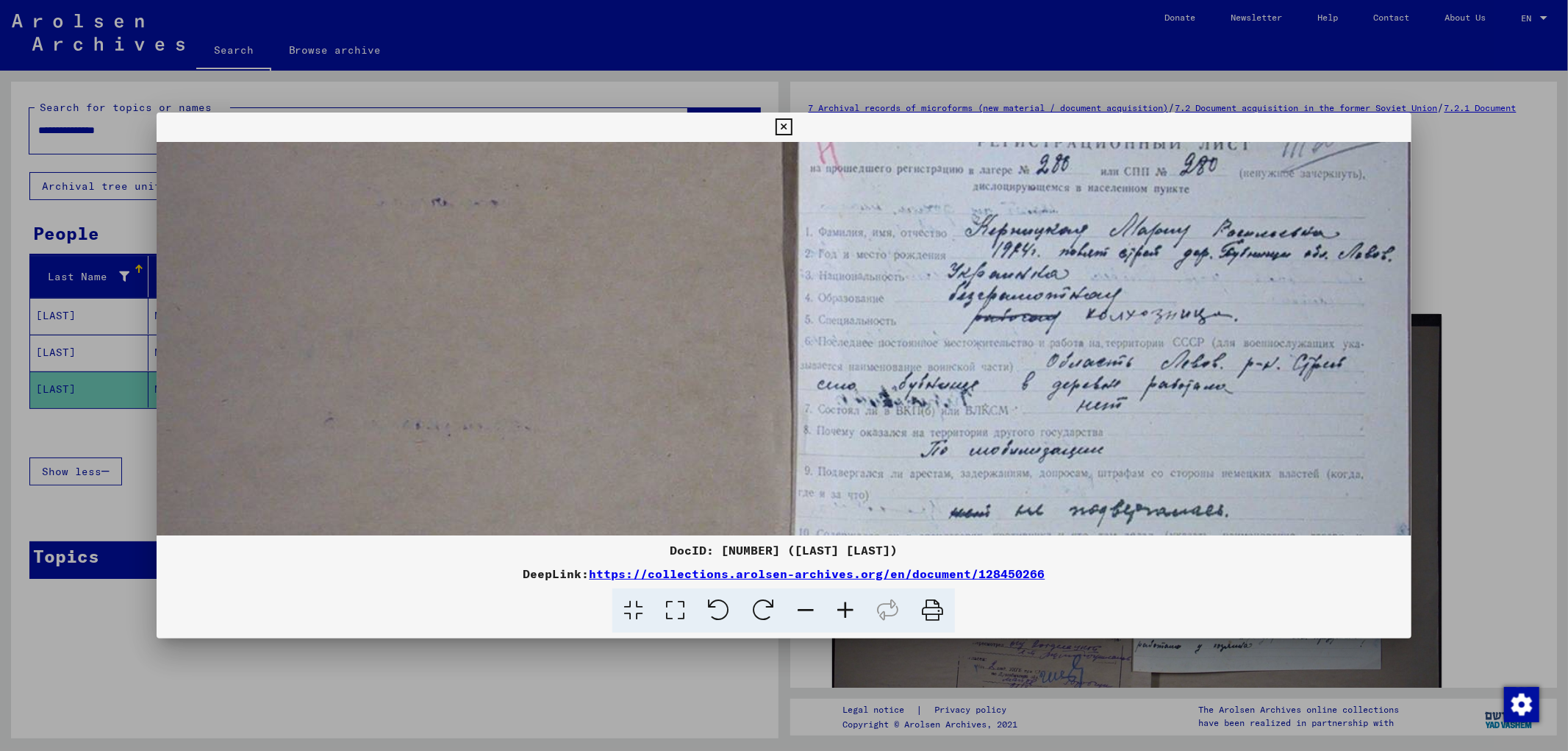 click at bounding box center [845, 611] 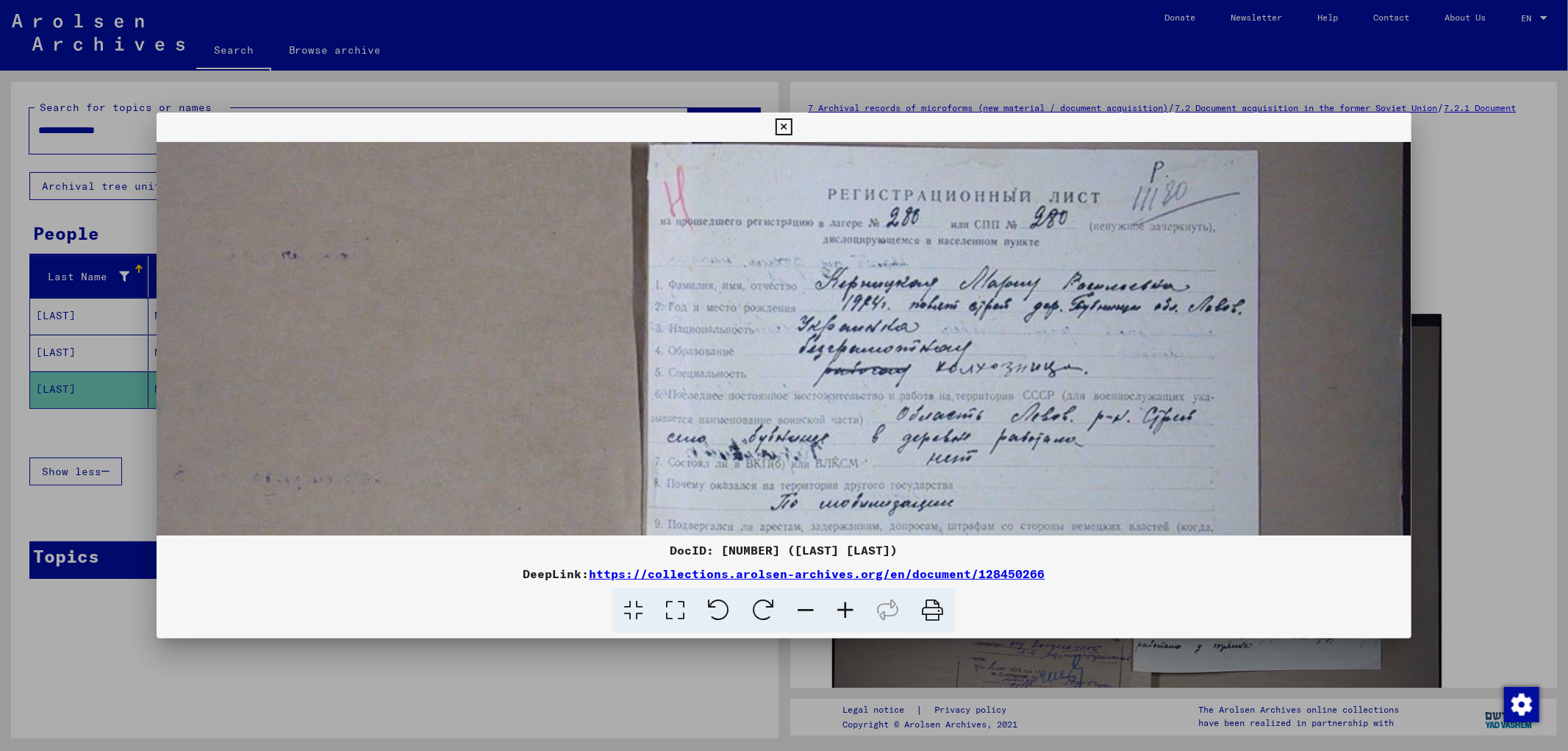 scroll, scrollTop: 207, scrollLeft: 272, axis: both 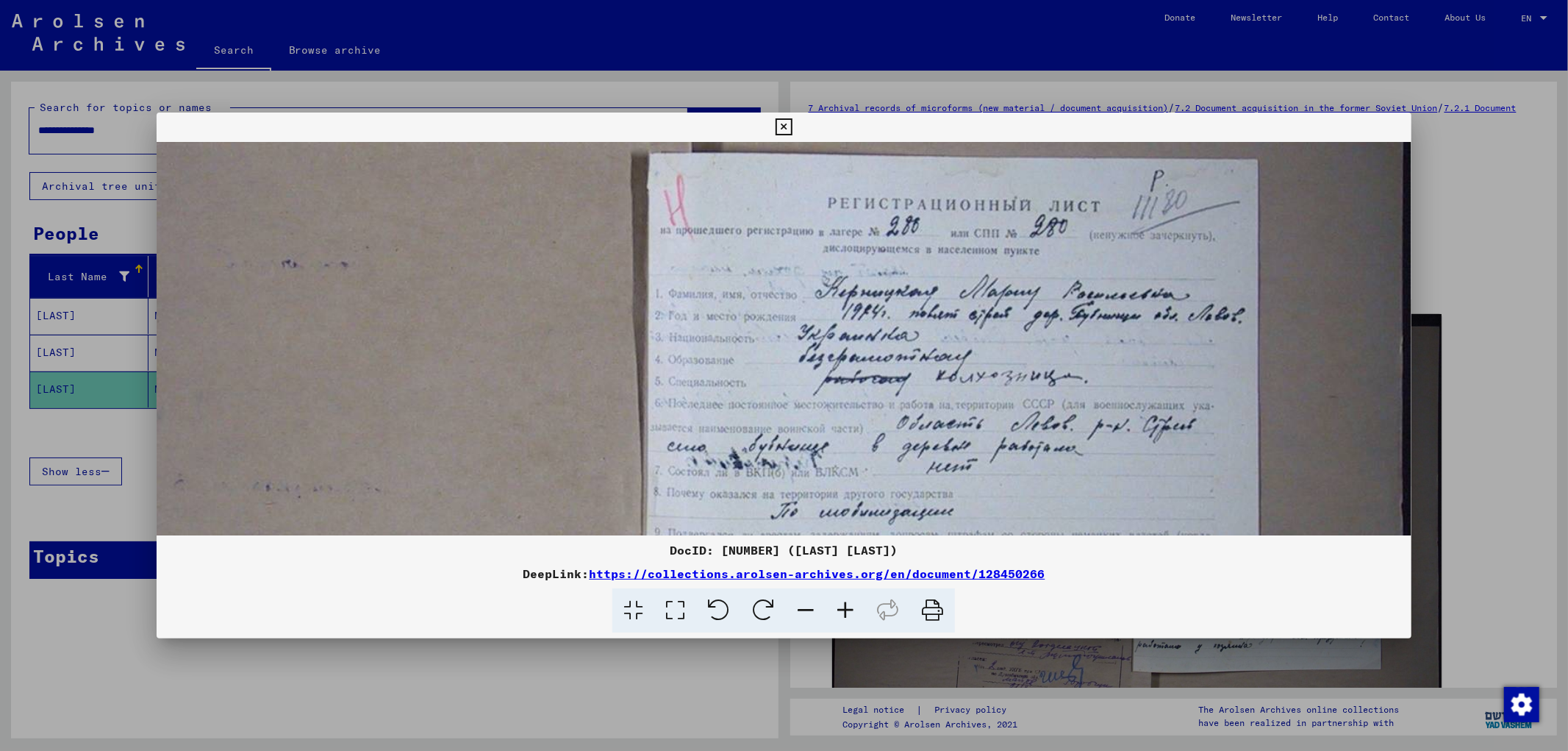 drag, startPoint x: 1125, startPoint y: 319, endPoint x: 707, endPoint y: 380, distance: 422.4275 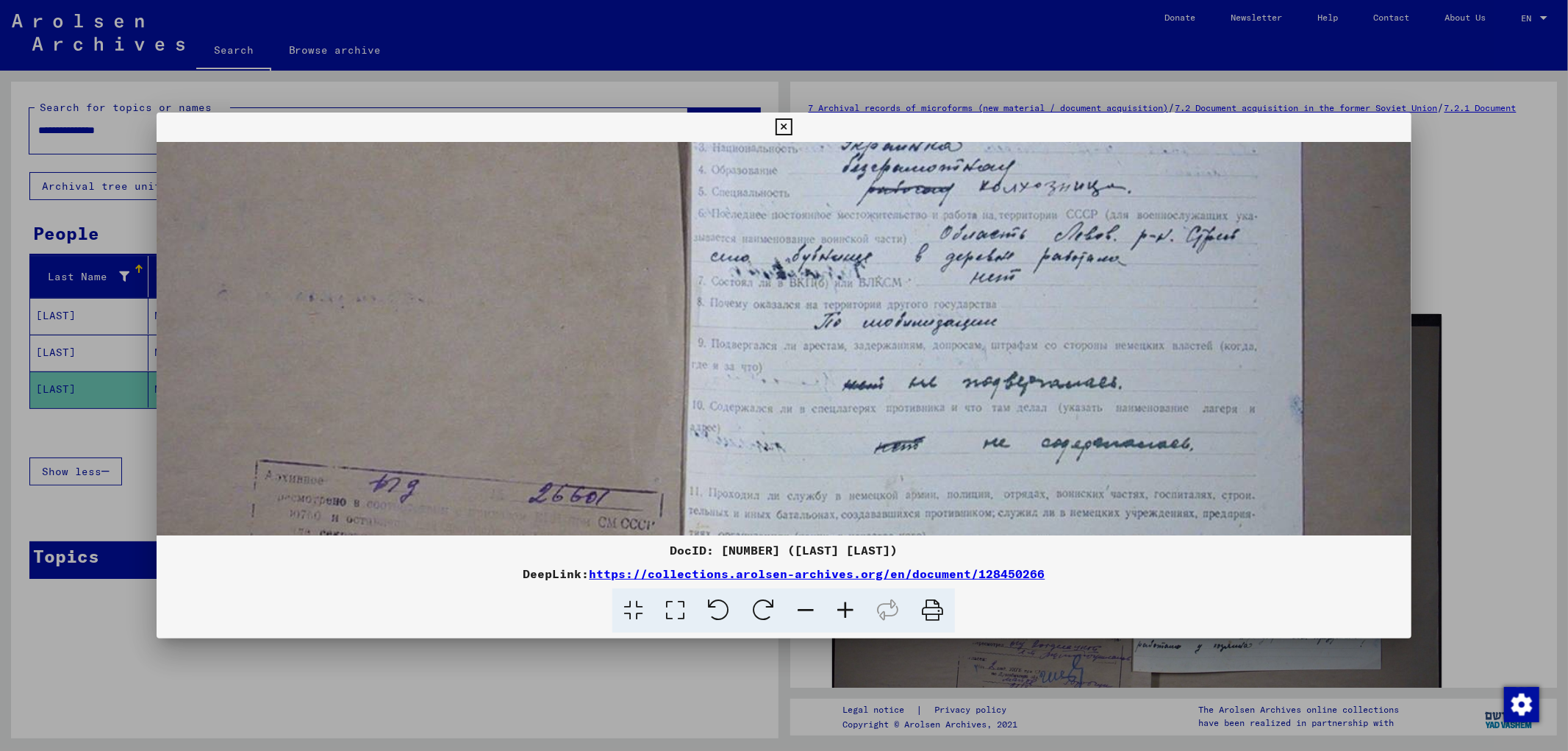 scroll, scrollTop: 406, scrollLeft: 228, axis: both 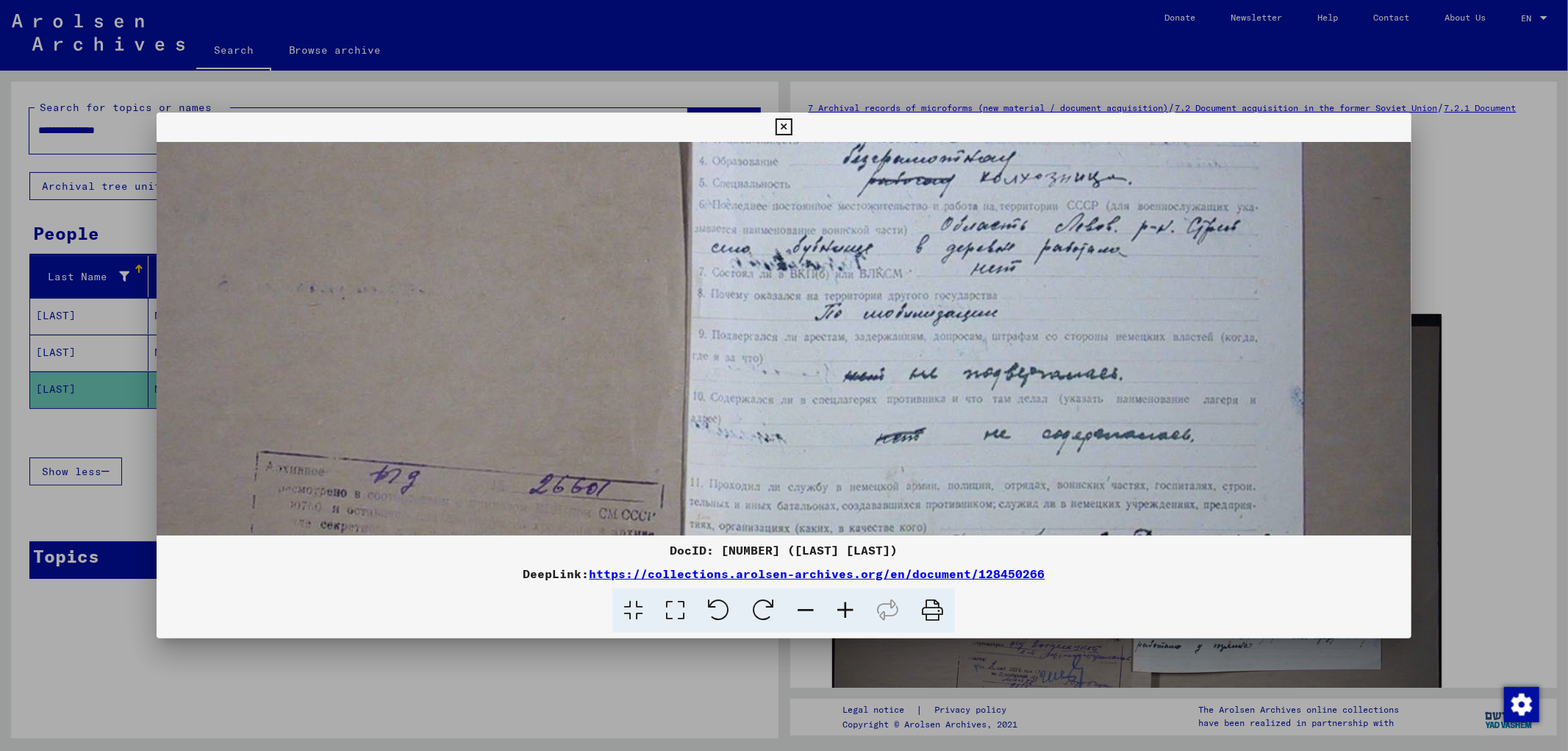 drag, startPoint x: 887, startPoint y: 471, endPoint x: 928, endPoint y: 274, distance: 201.22127 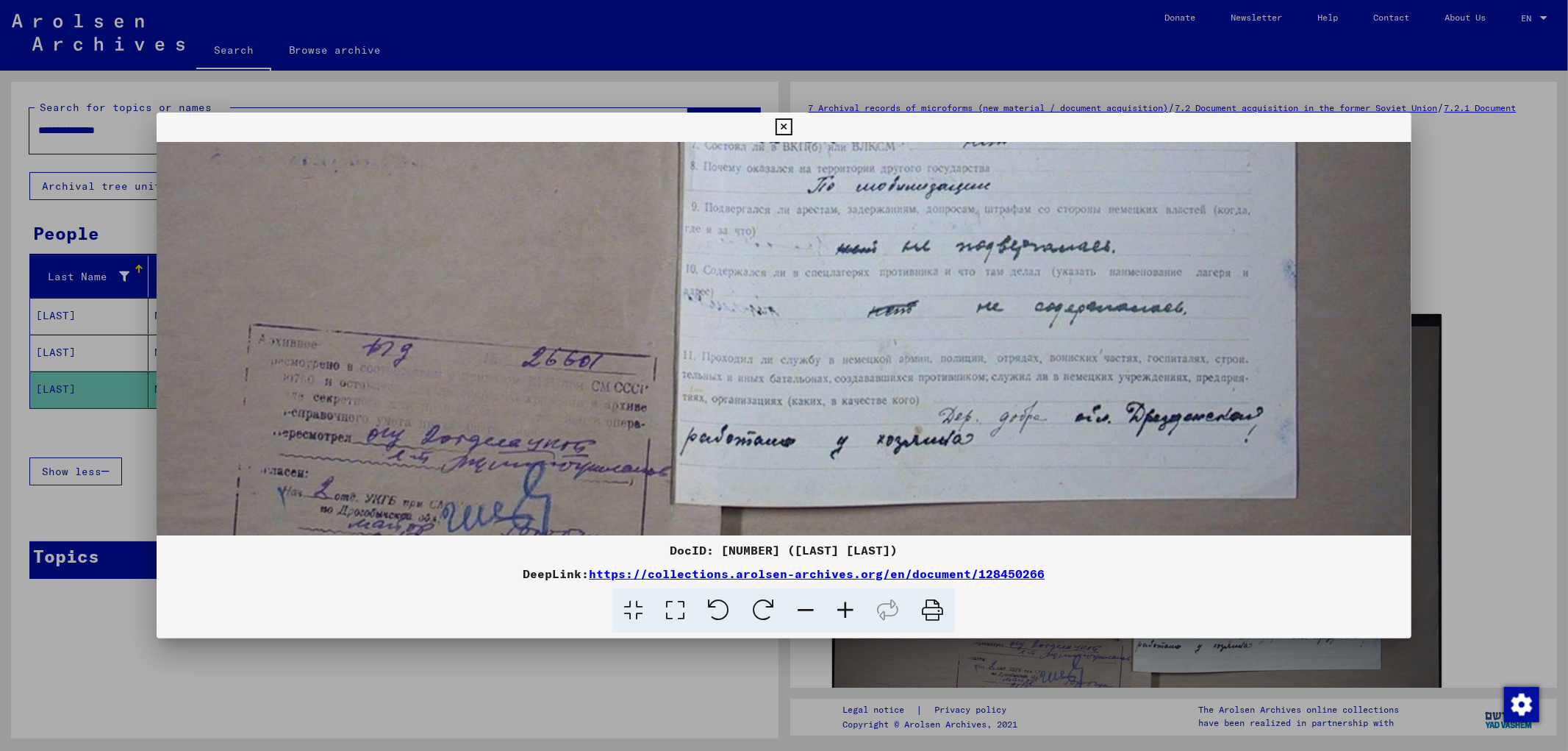 scroll, scrollTop: 541, scrollLeft: 235, axis: both 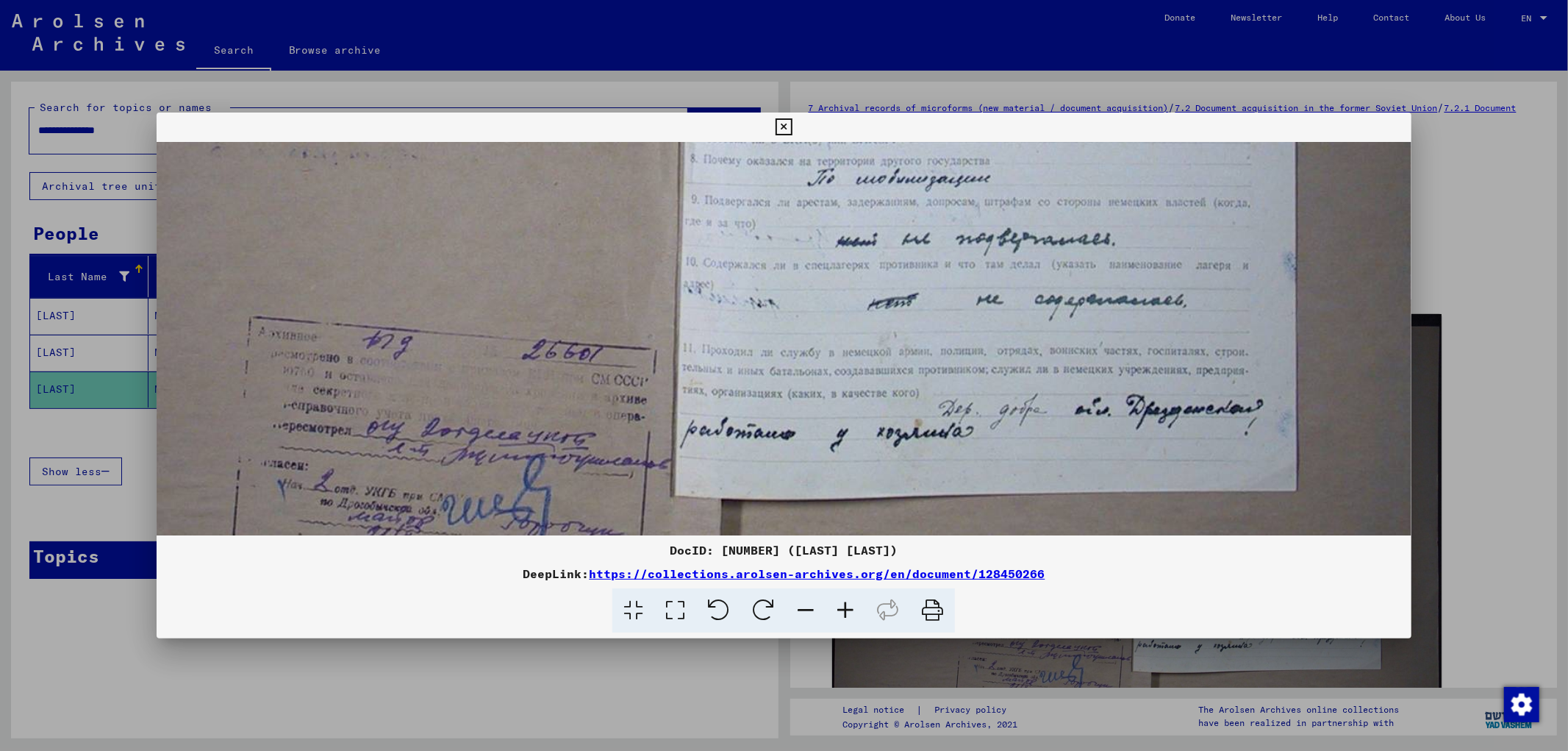 drag, startPoint x: 1010, startPoint y: 422, endPoint x: 1003, endPoint y: 288, distance: 134.18271 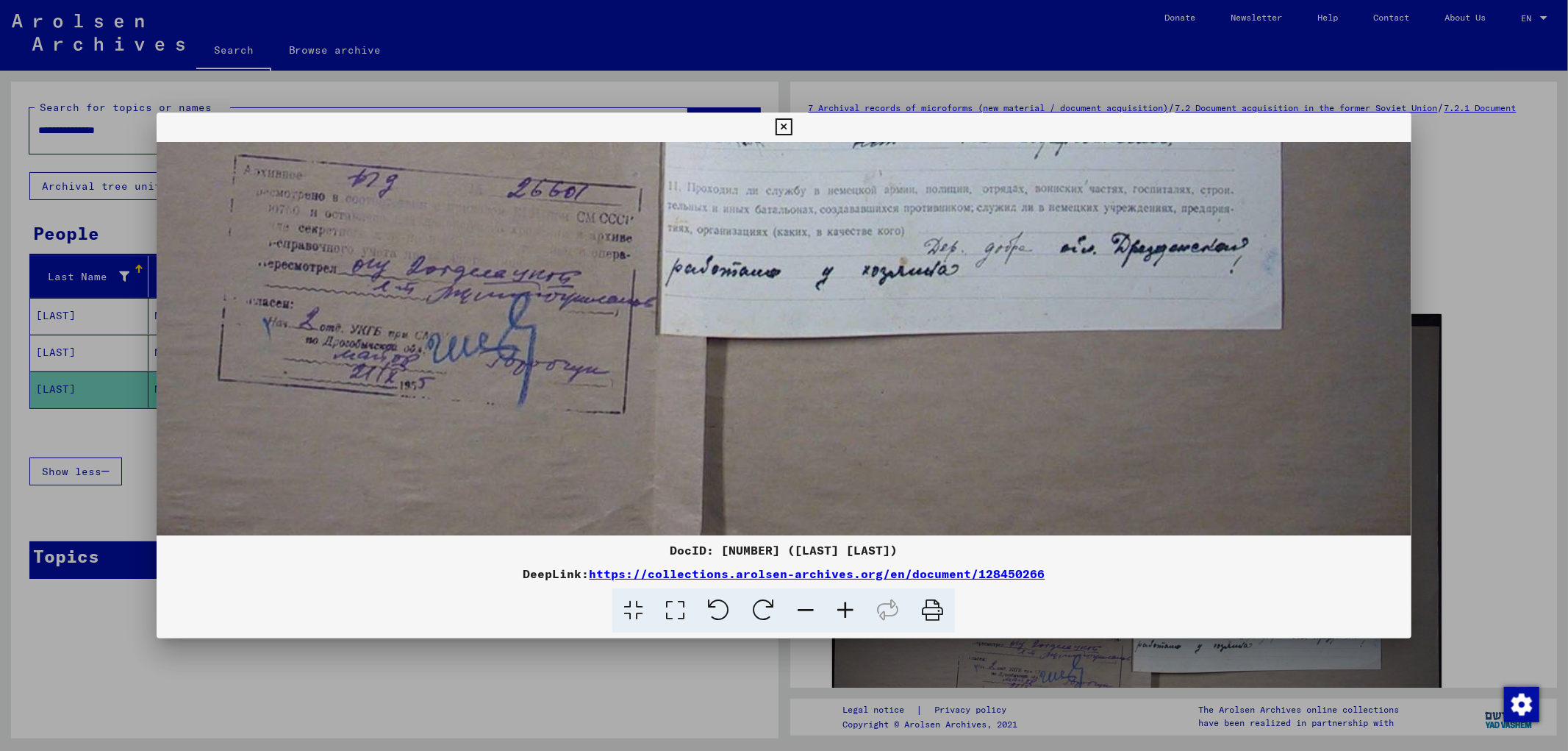 scroll, scrollTop: 725, scrollLeft: 255, axis: both 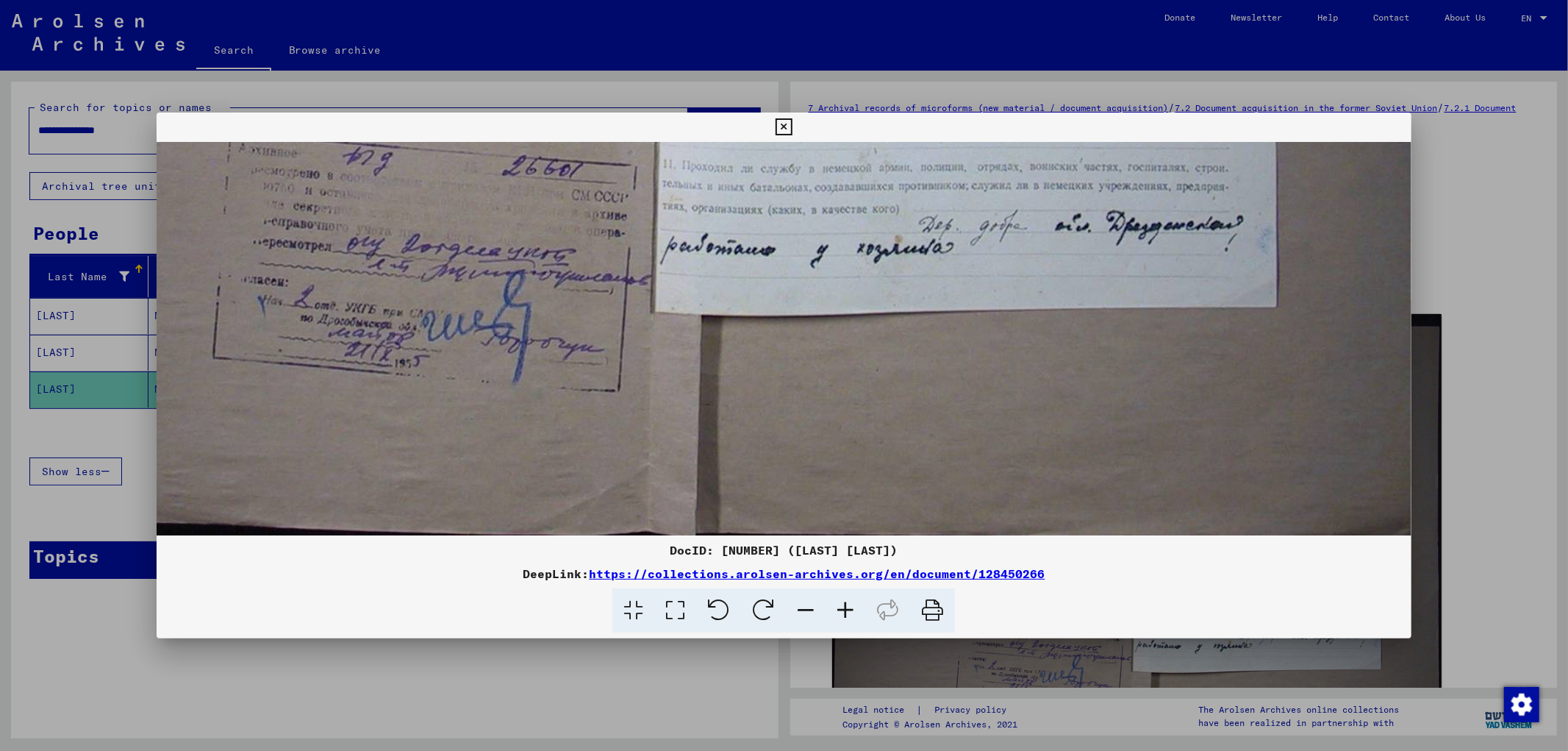drag, startPoint x: 1008, startPoint y: 410, endPoint x: 989, endPoint y: 226, distance: 184.97838 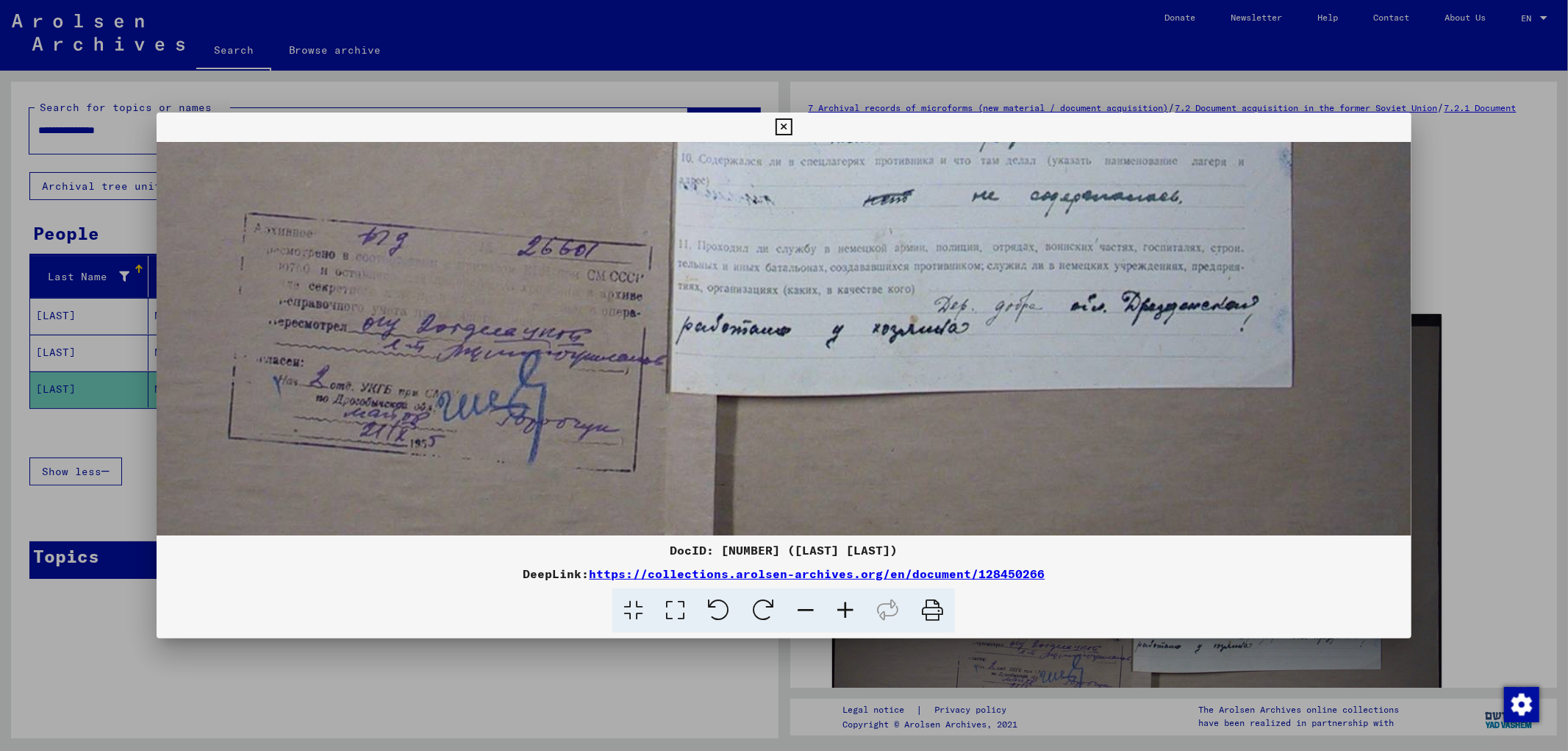 scroll, scrollTop: 644, scrollLeft: 239, axis: both 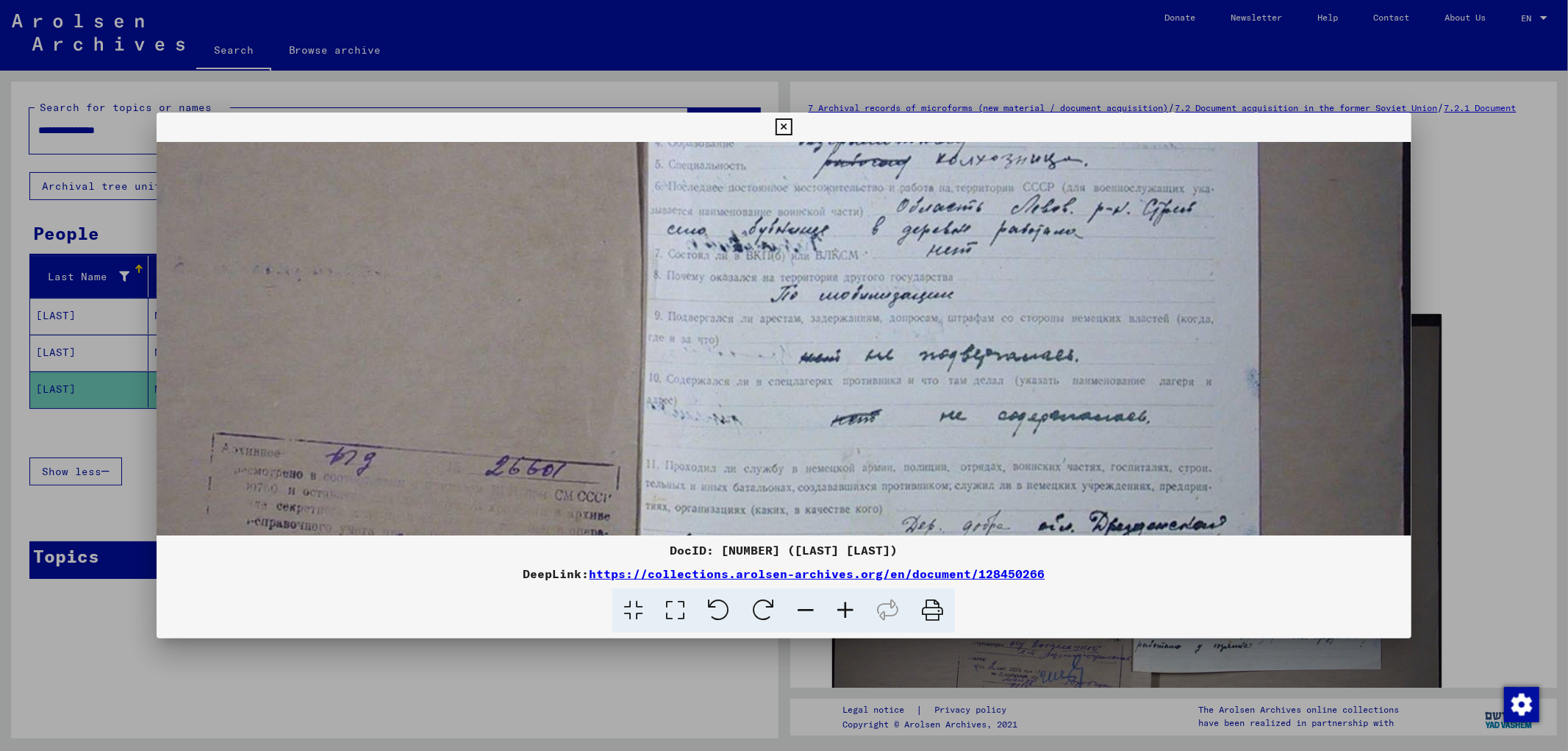 drag, startPoint x: 980, startPoint y: 270, endPoint x: 925, endPoint y: 571, distance: 305.98366 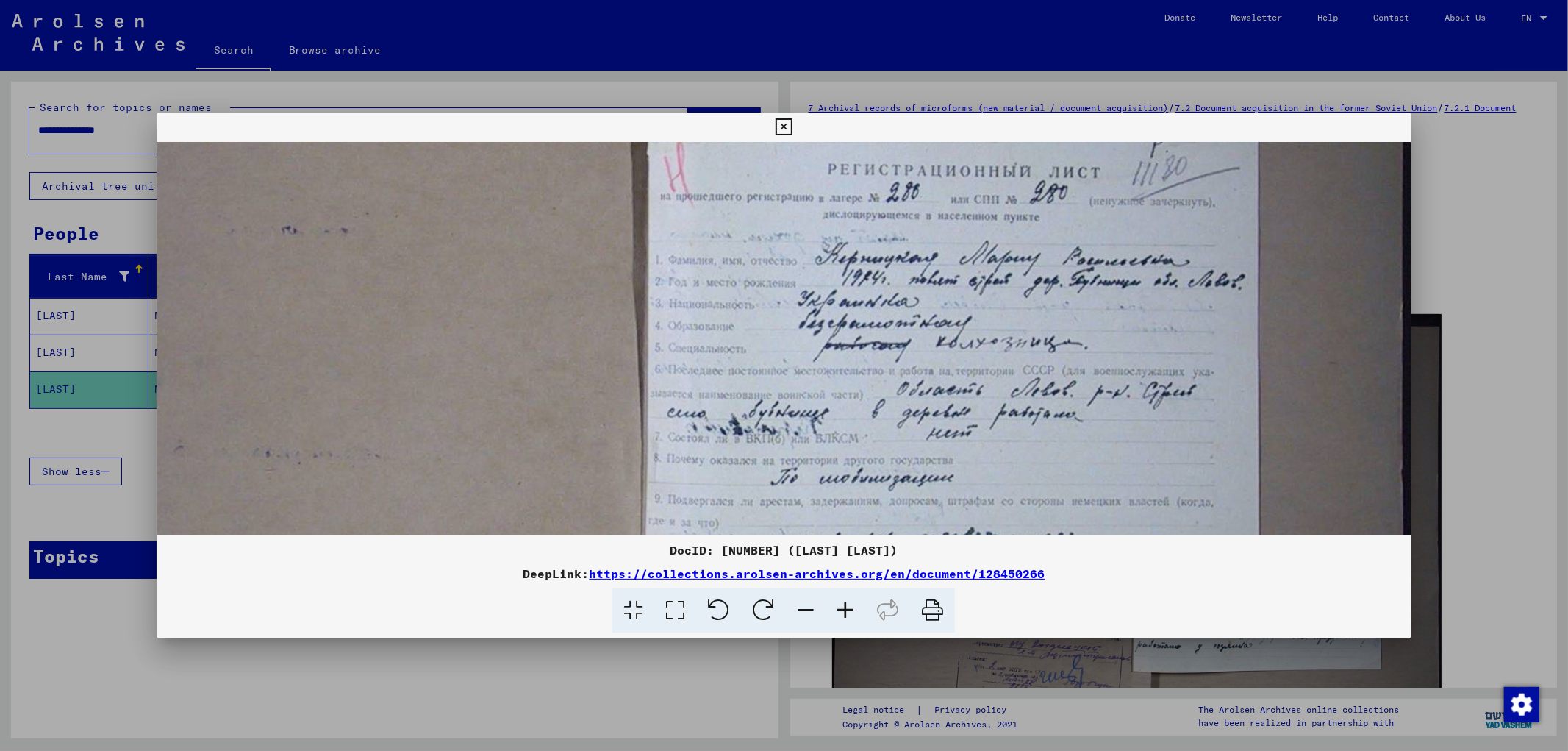 scroll, scrollTop: 222, scrollLeft: 272, axis: both 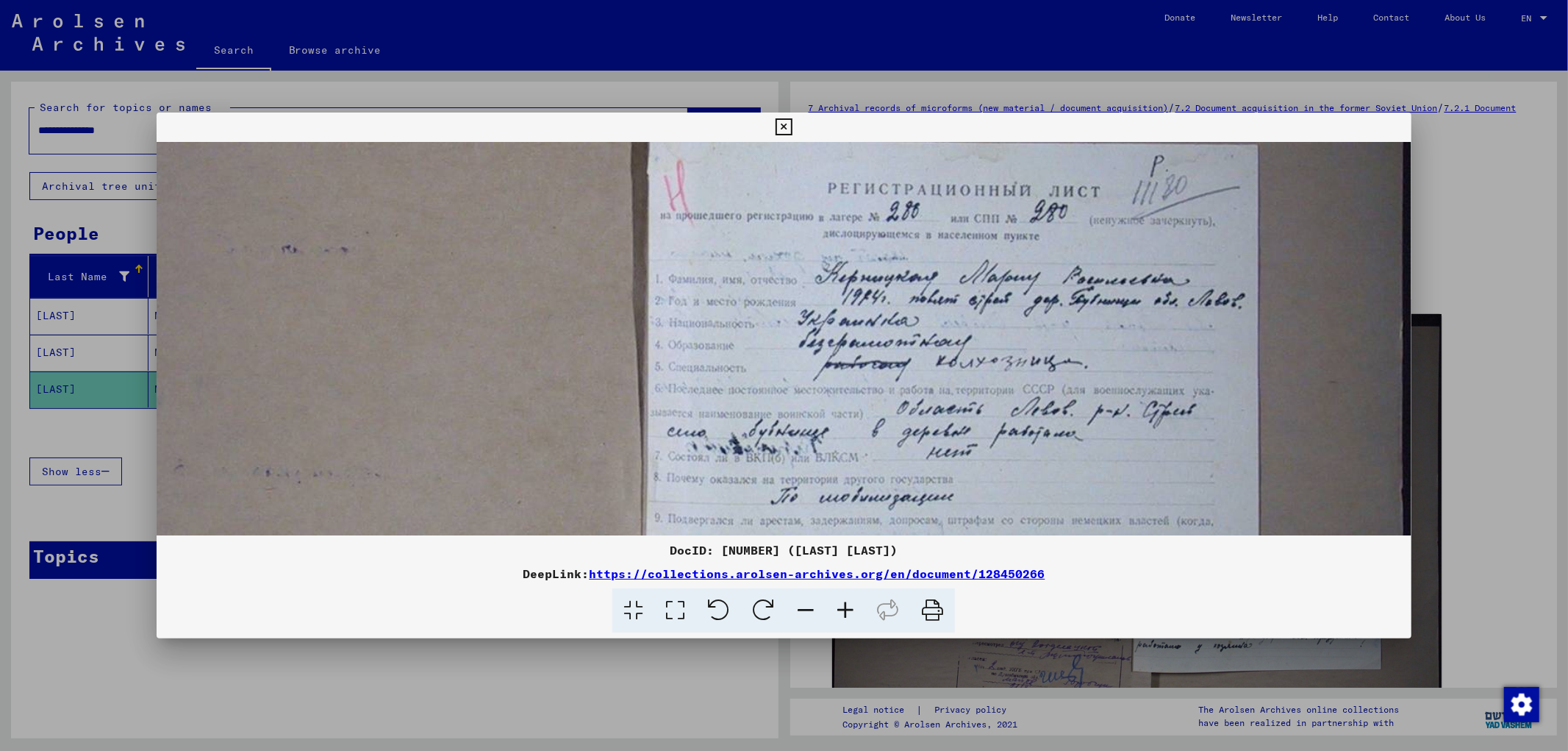 drag, startPoint x: 1018, startPoint y: 388, endPoint x: 942, endPoint y: 592, distance: 217.69704 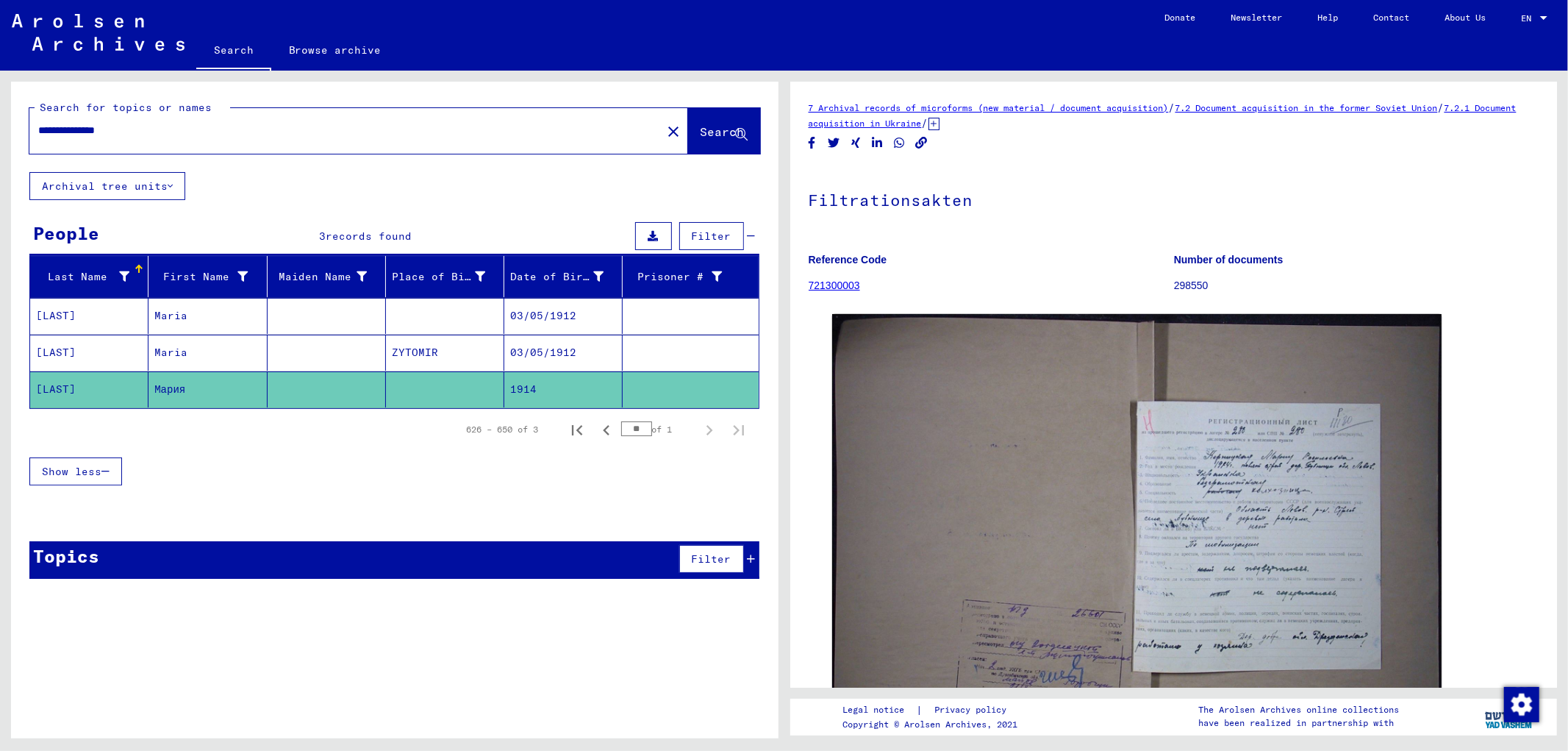drag, startPoint x: 93, startPoint y: 392, endPoint x: 25, endPoint y: 398, distance: 68.26419 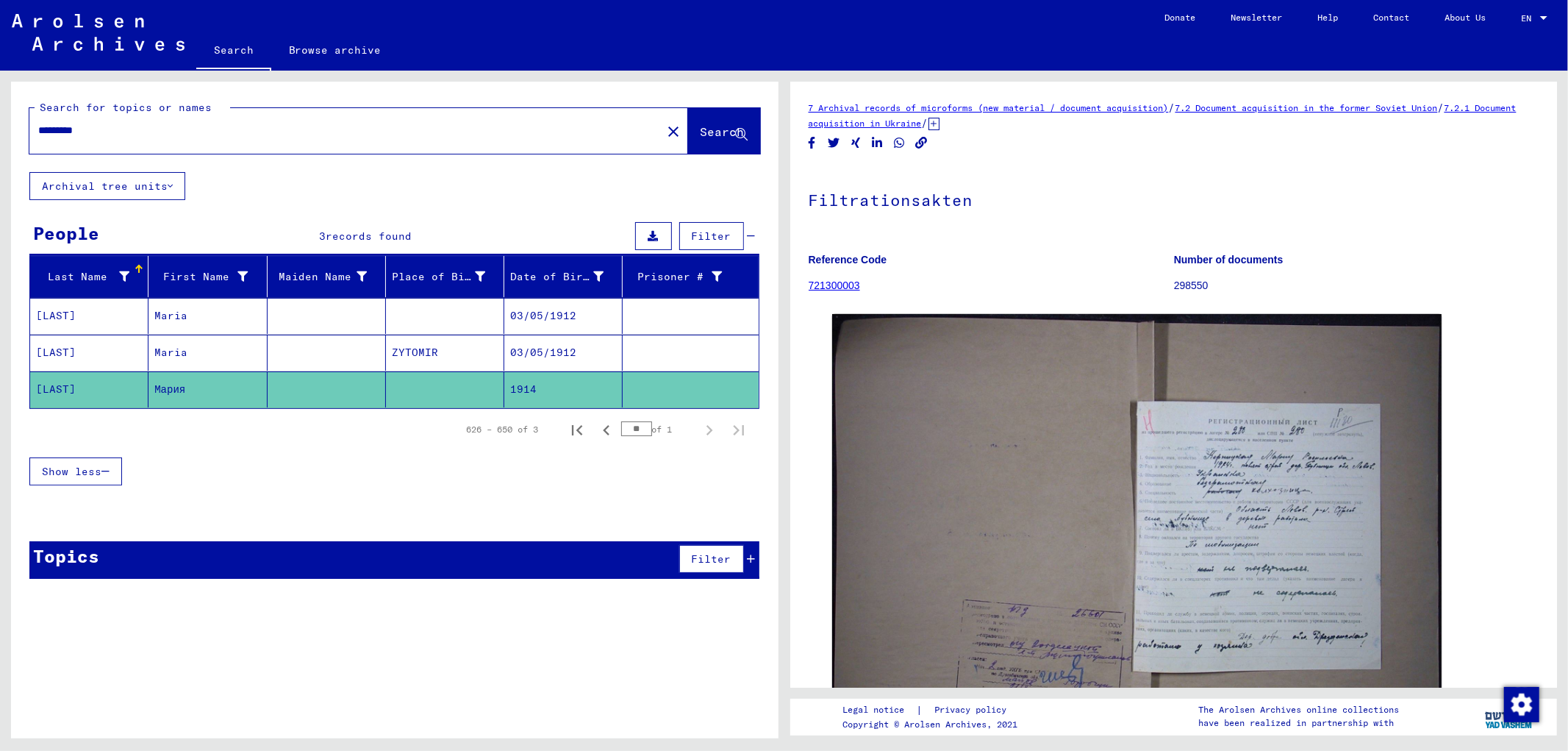 type on "*********" 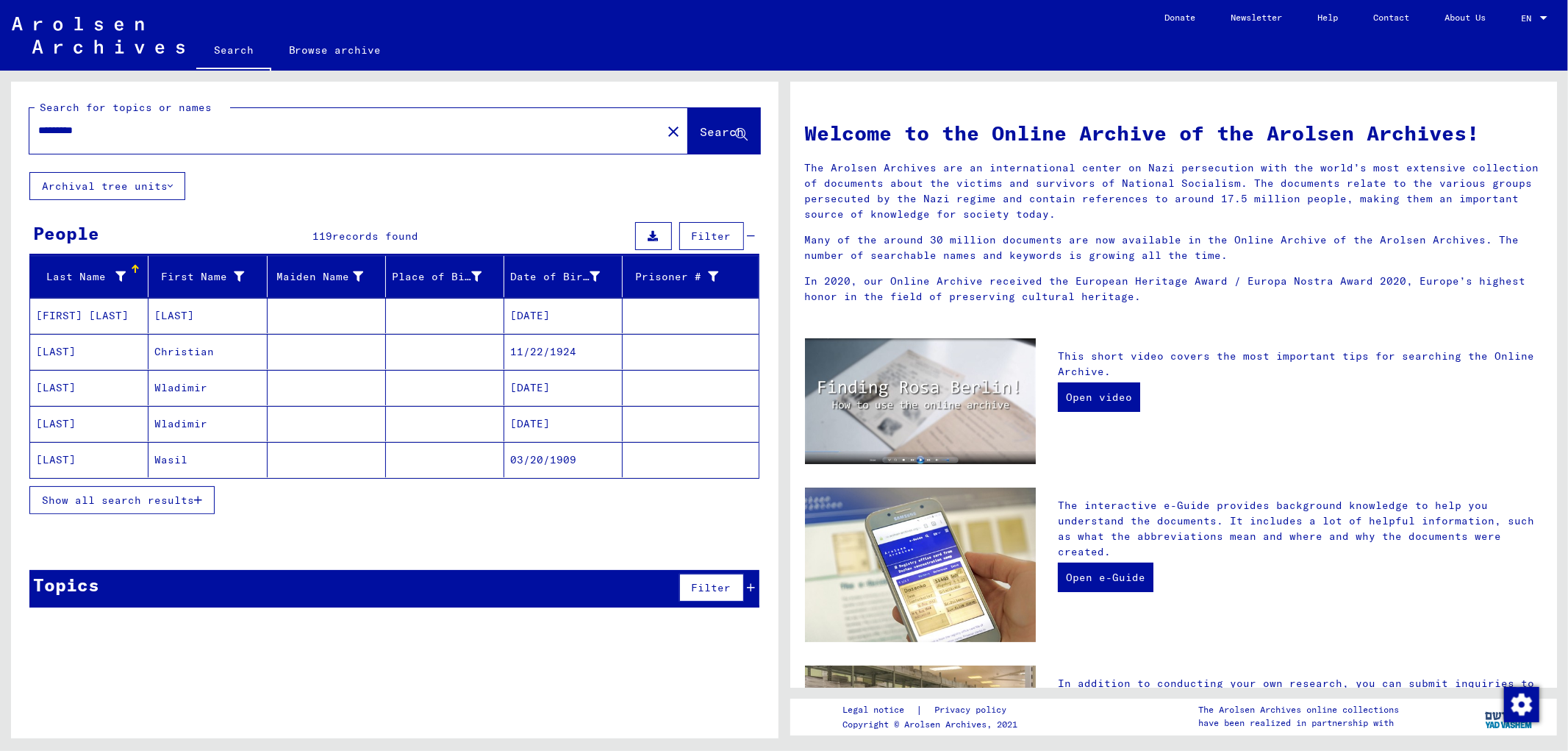 click on "[FIRST] [LAST]" at bounding box center [89, 352] 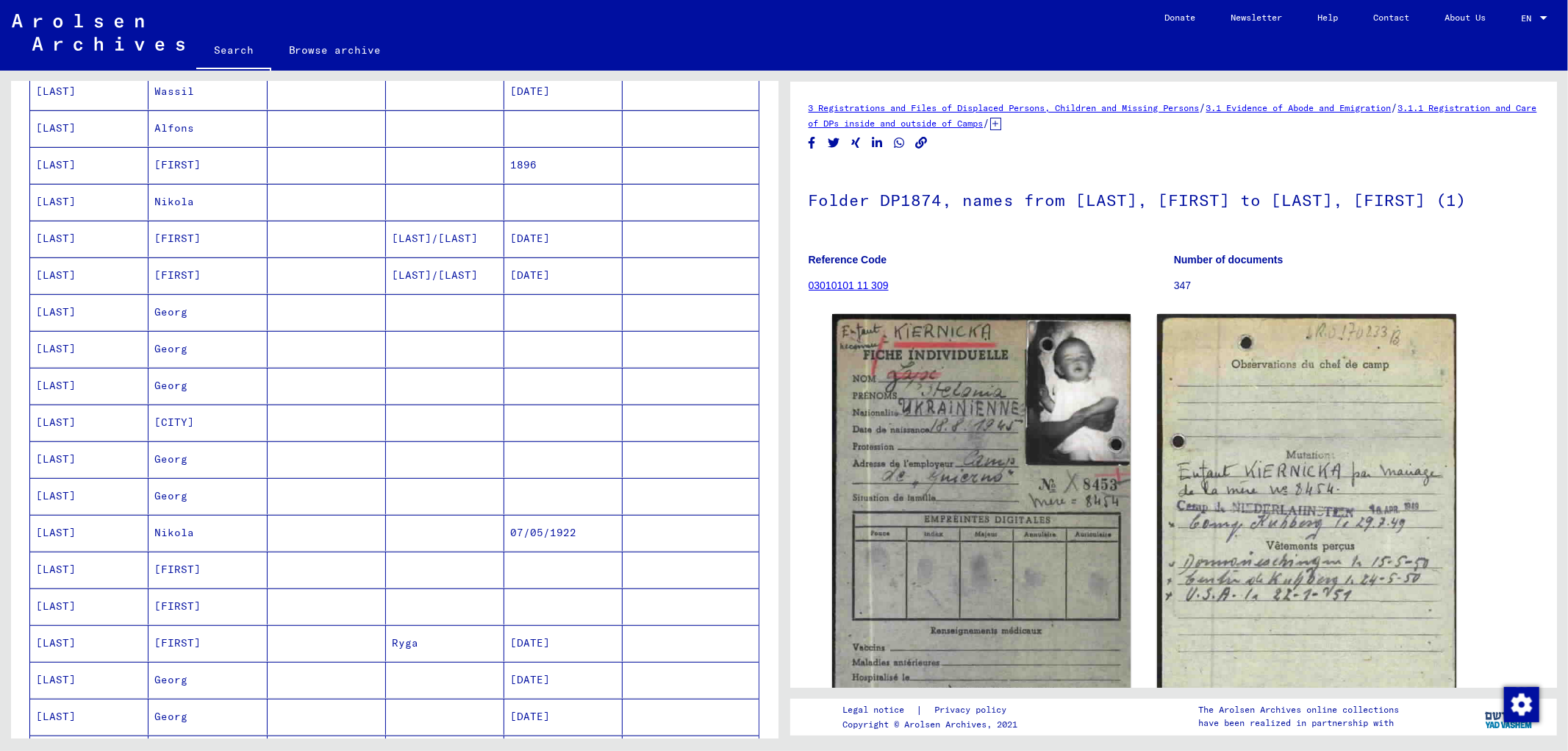 scroll, scrollTop: 669, scrollLeft: 0, axis: vertical 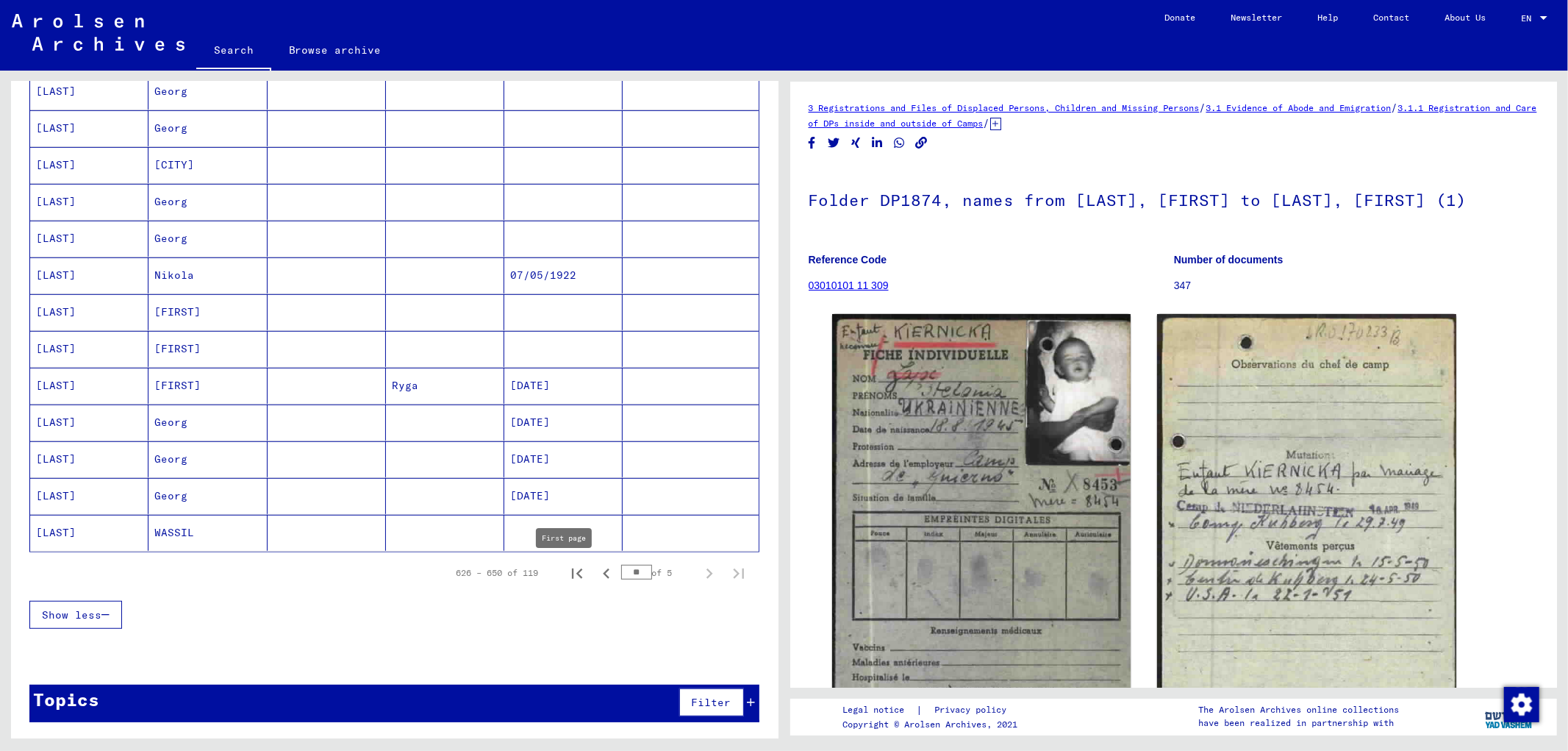 click 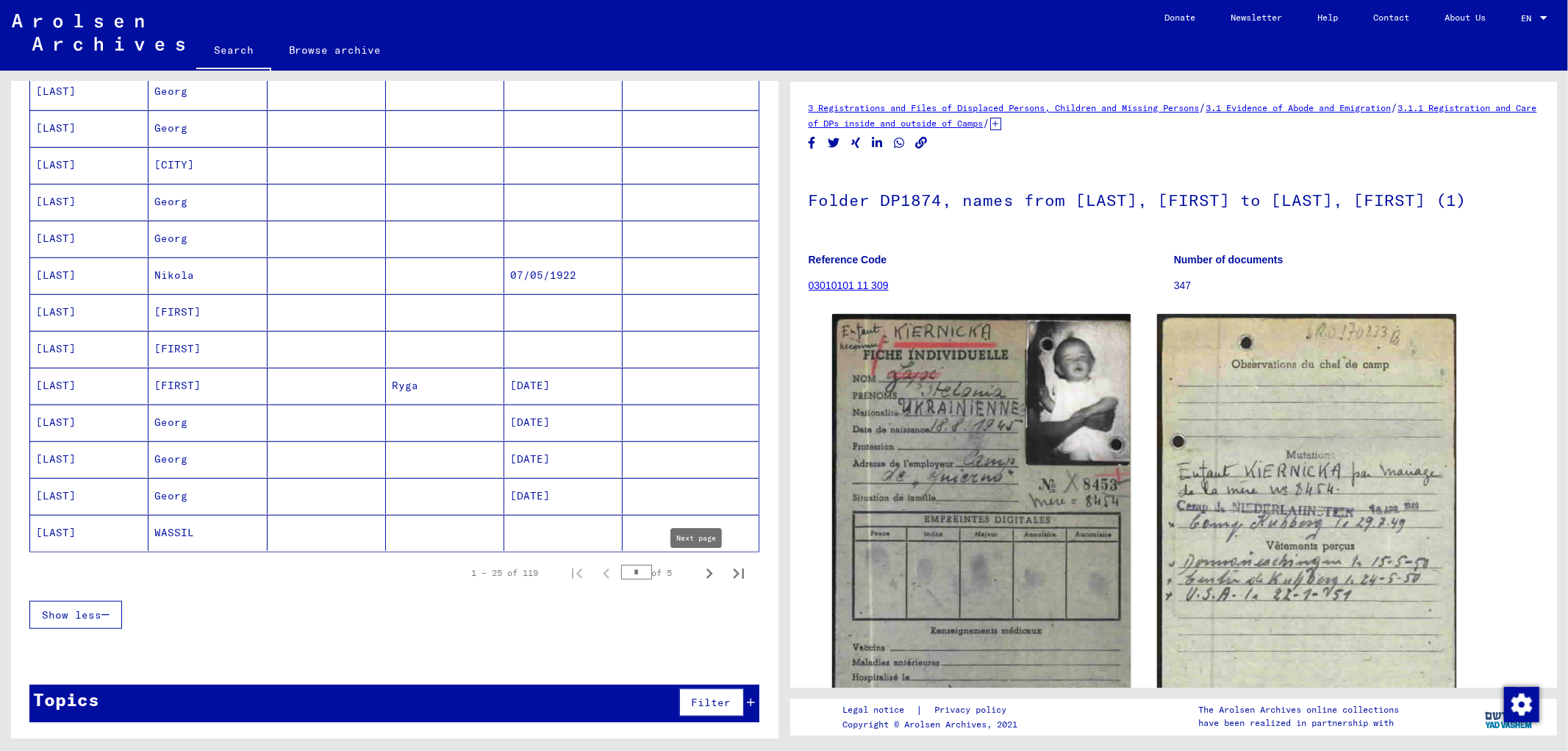 click 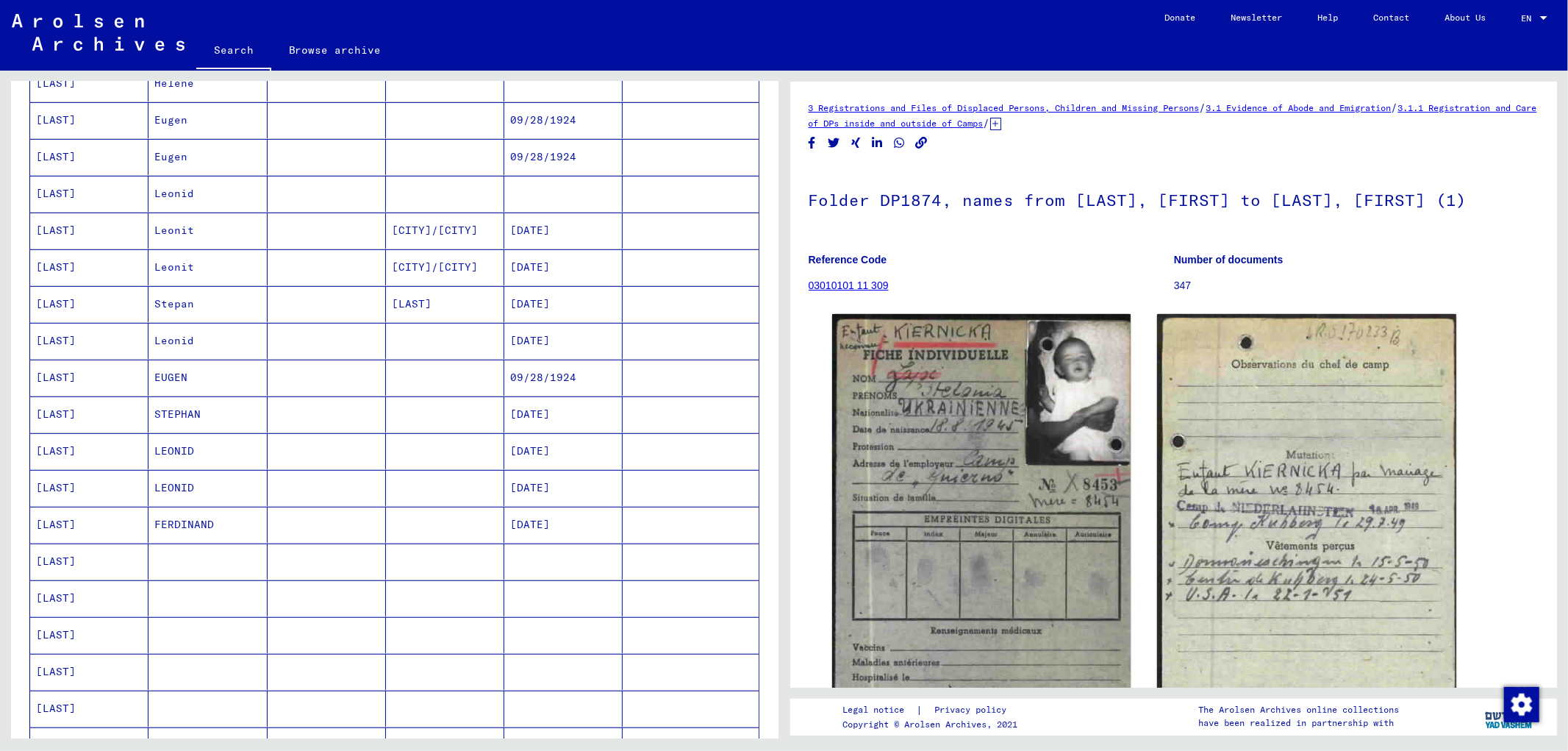 scroll, scrollTop: 669, scrollLeft: 0, axis: vertical 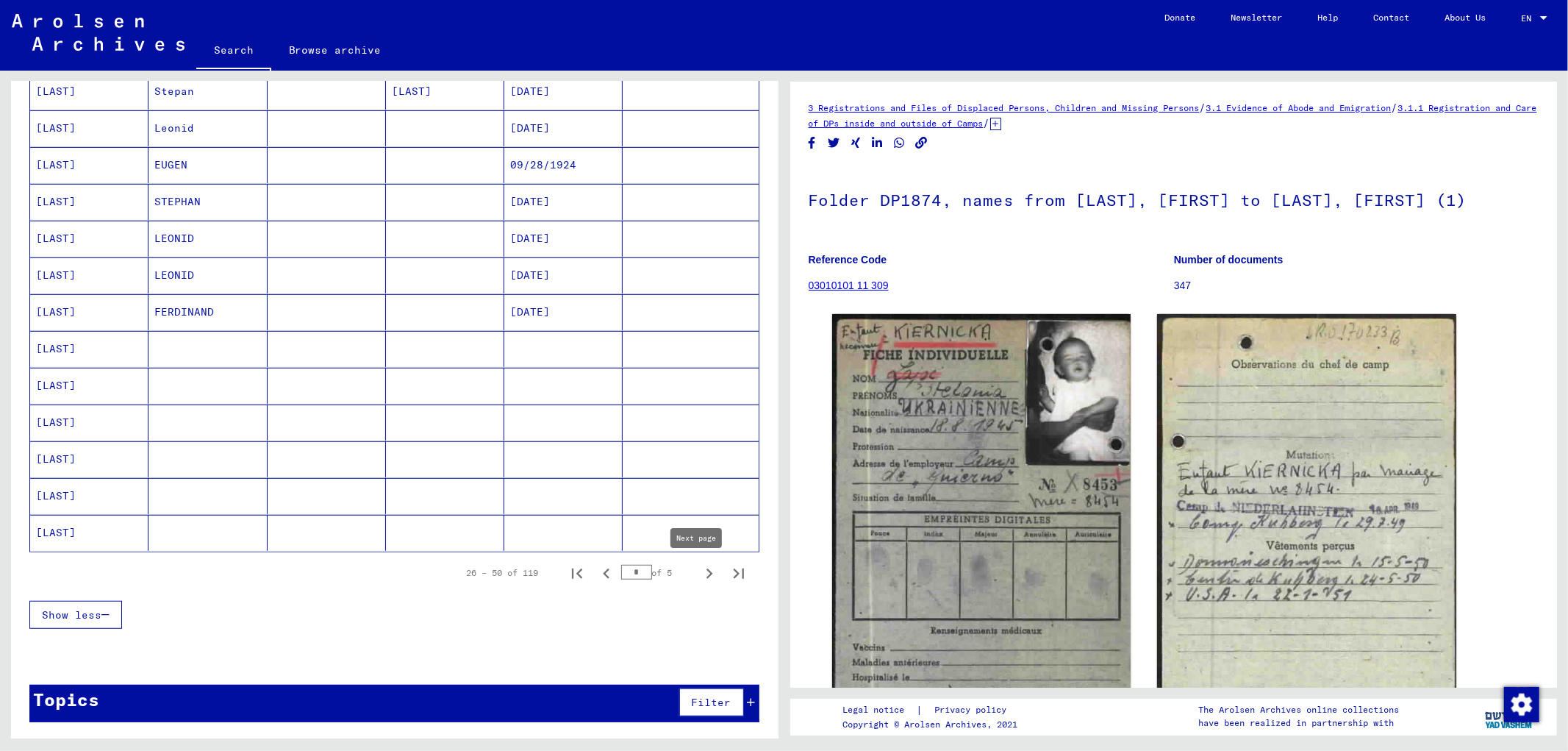 click 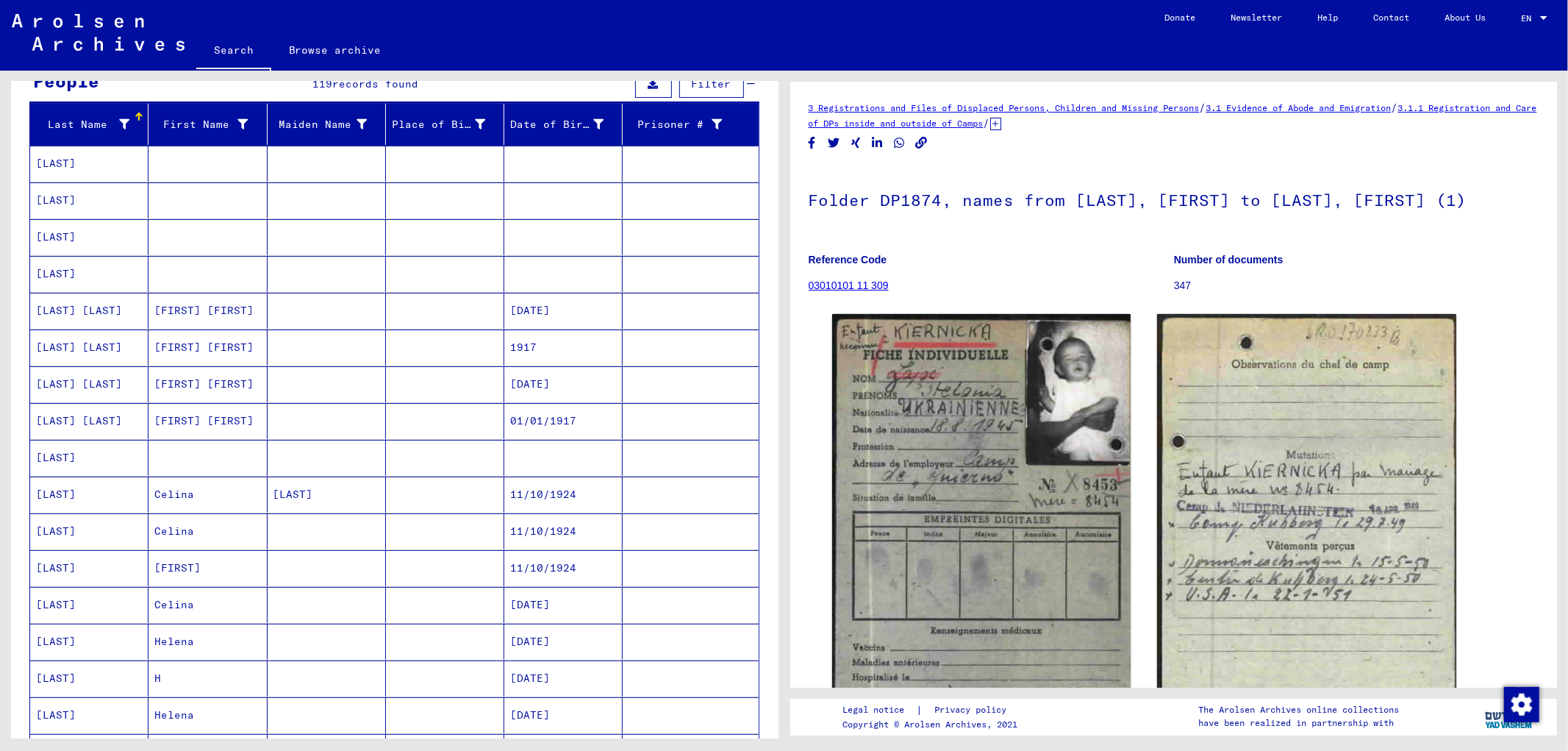 scroll, scrollTop: 163, scrollLeft: 0, axis: vertical 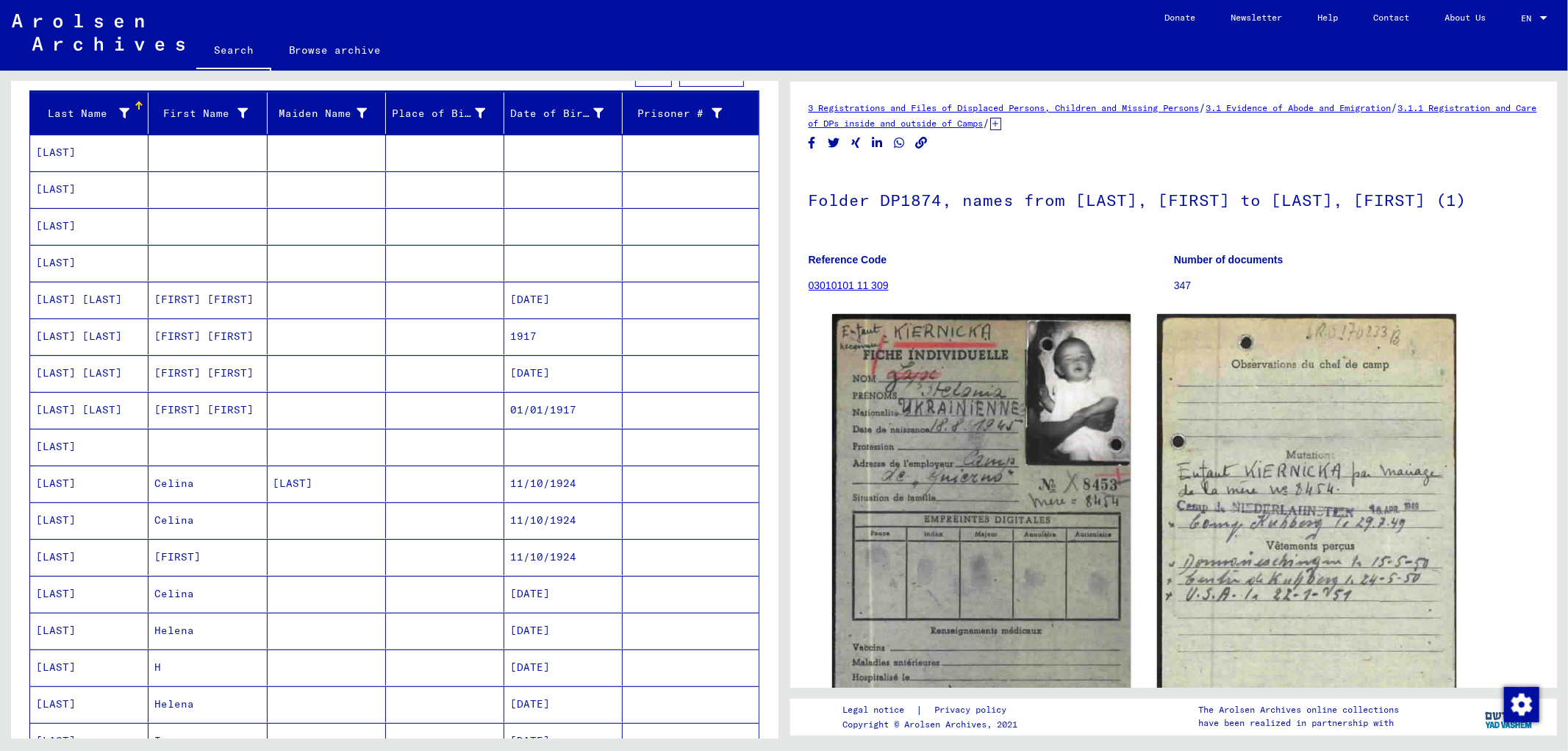 click on "[FIRST] [FIRST]" at bounding box center (207, 373) 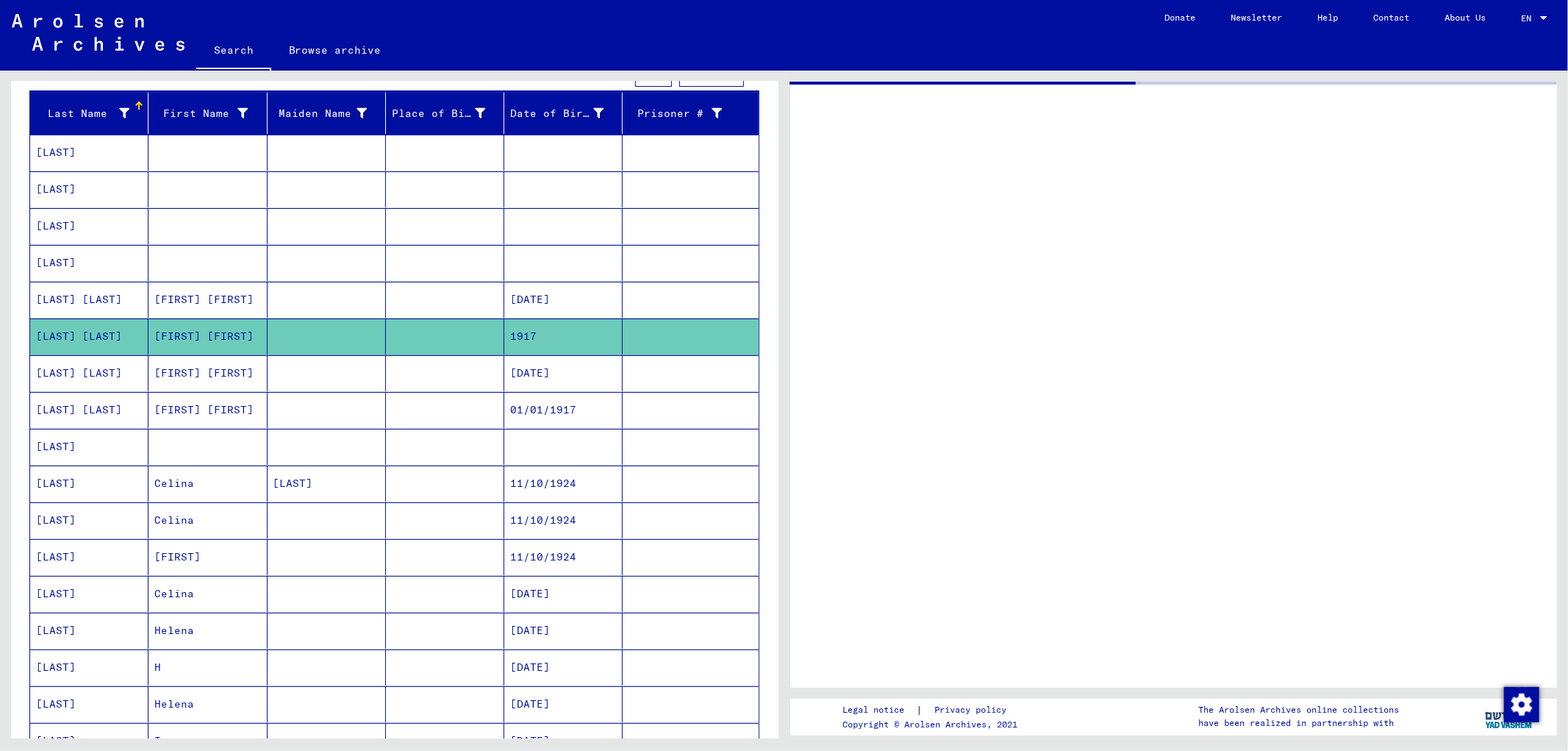 click at bounding box center [207, 483] 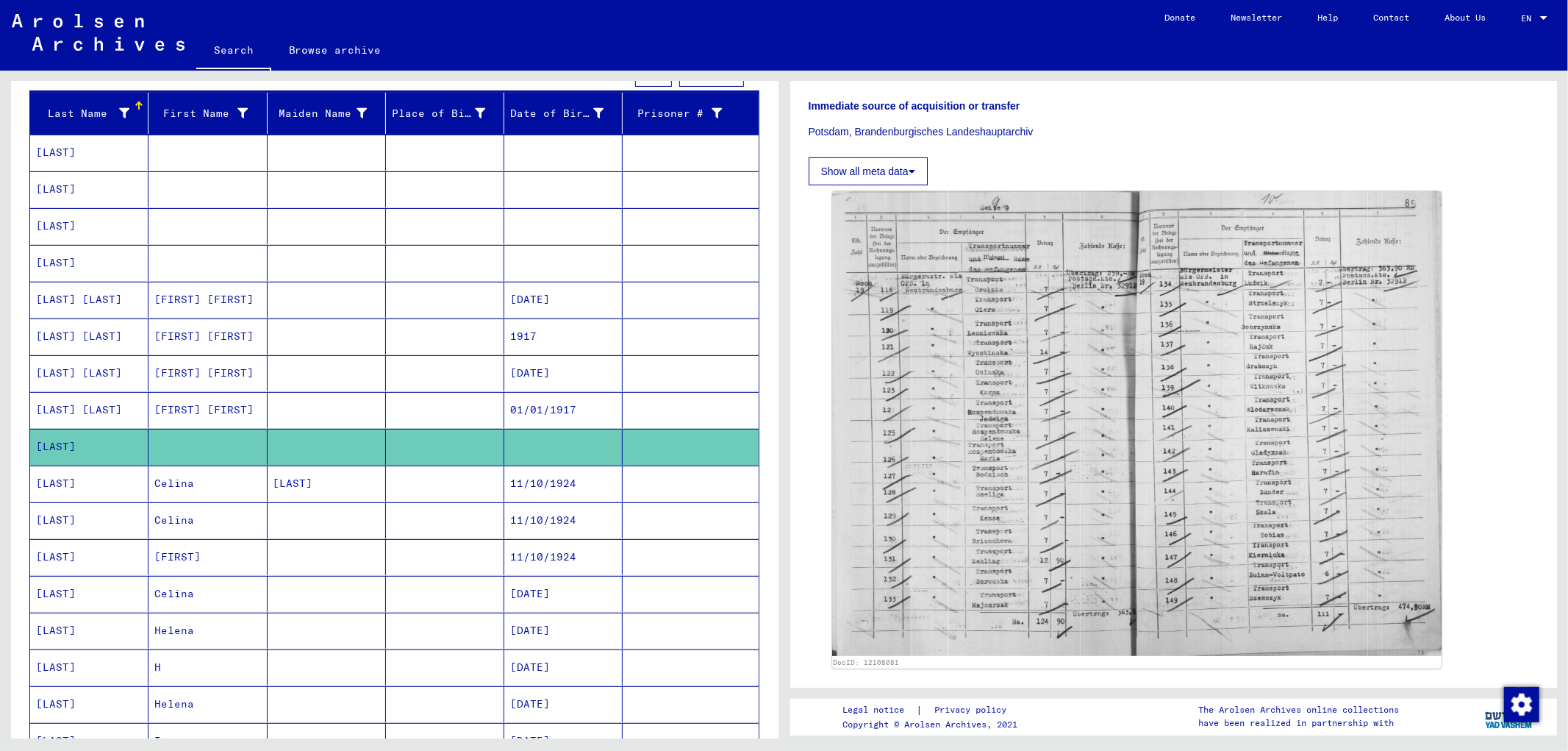 scroll, scrollTop: 327, scrollLeft: 0, axis: vertical 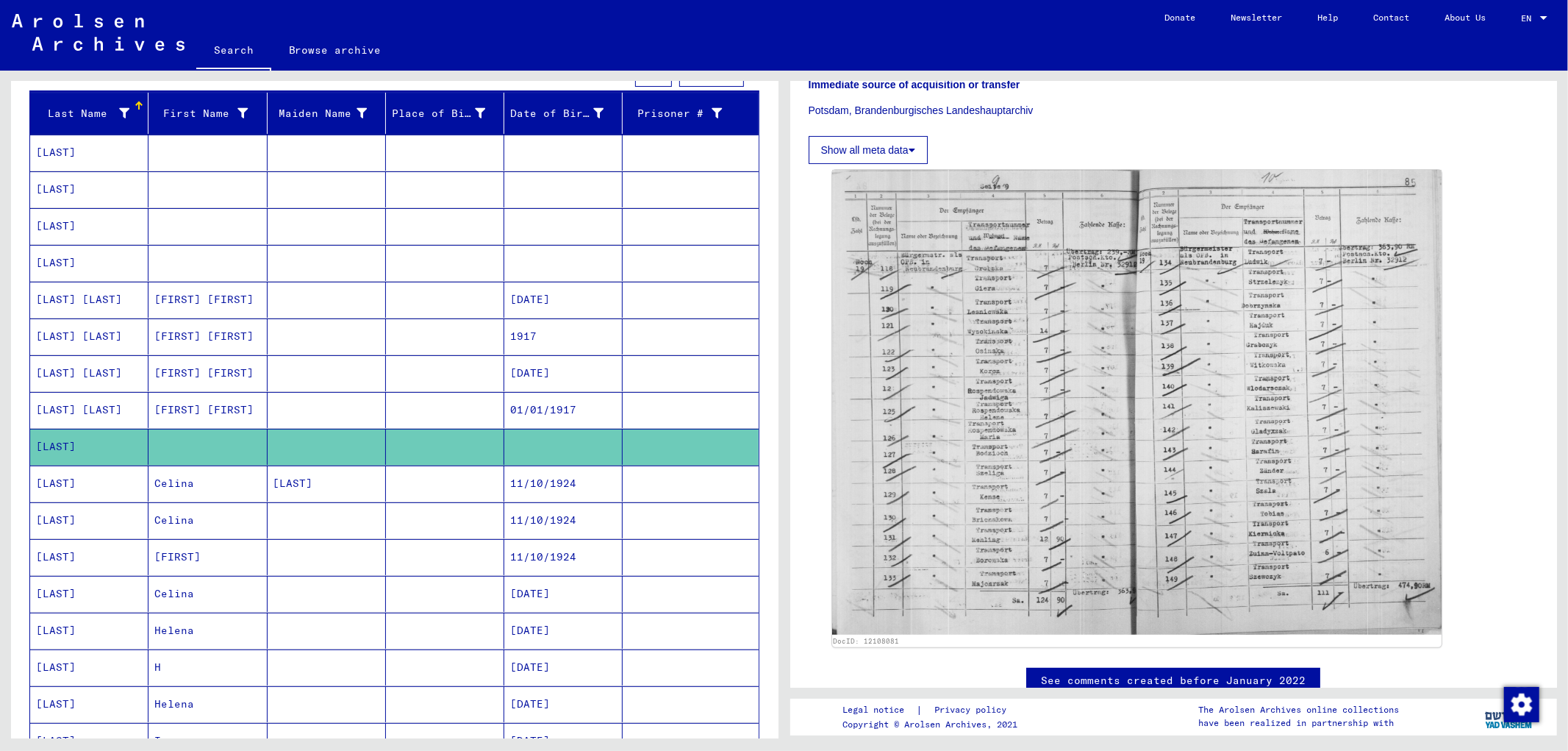 click on "[LAST]" at bounding box center [326, 520] 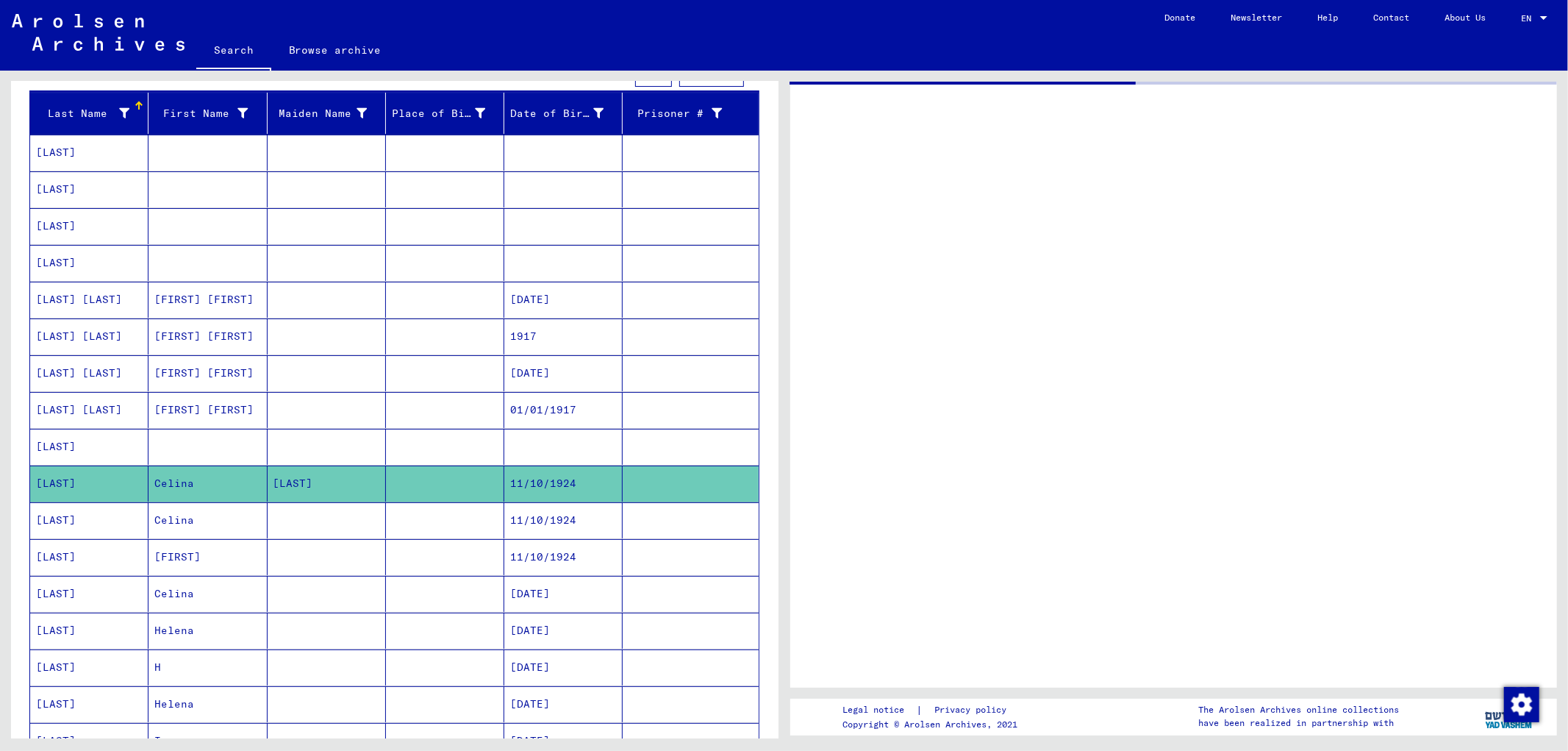 scroll, scrollTop: 0, scrollLeft: 0, axis: both 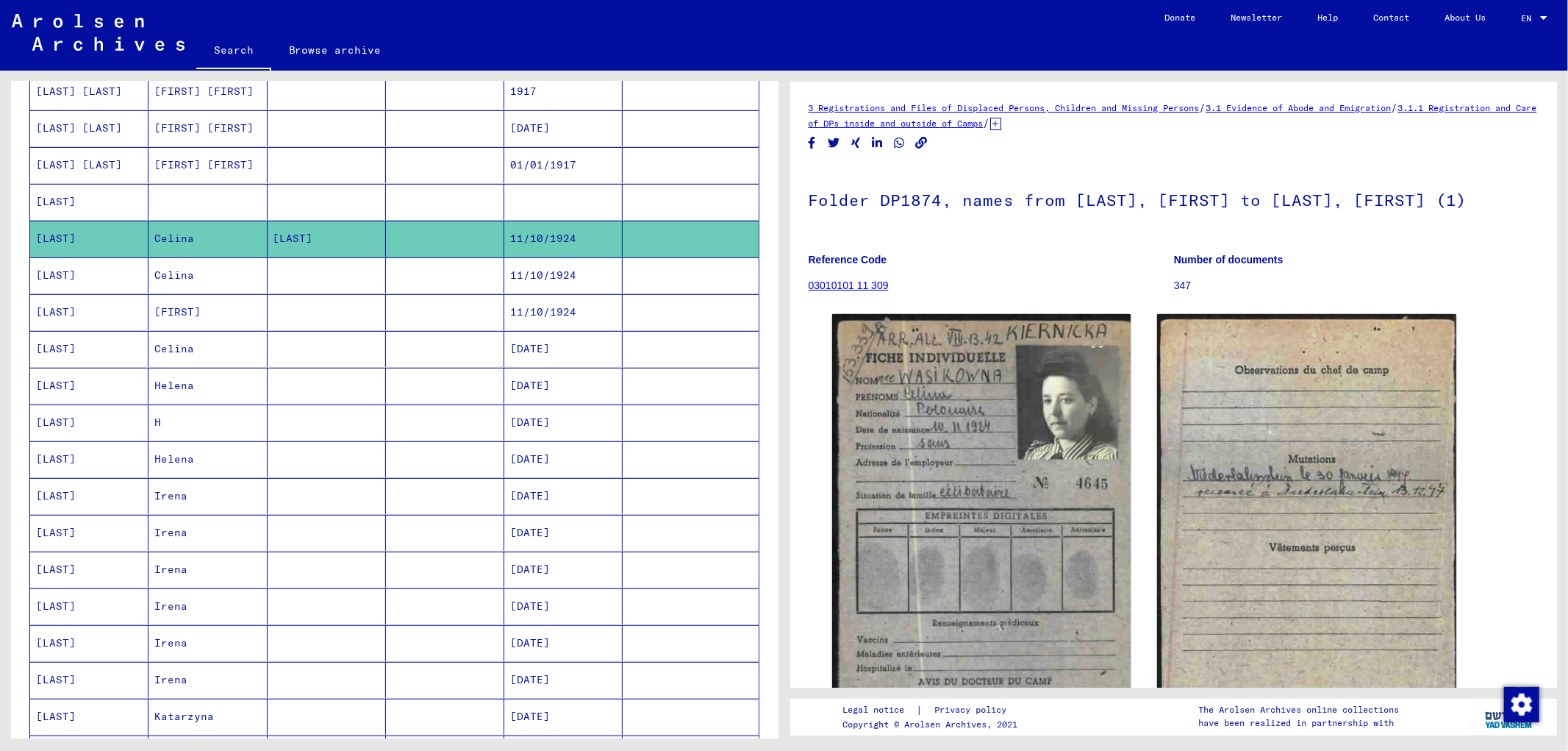 click on "Celina" at bounding box center (207, 312) 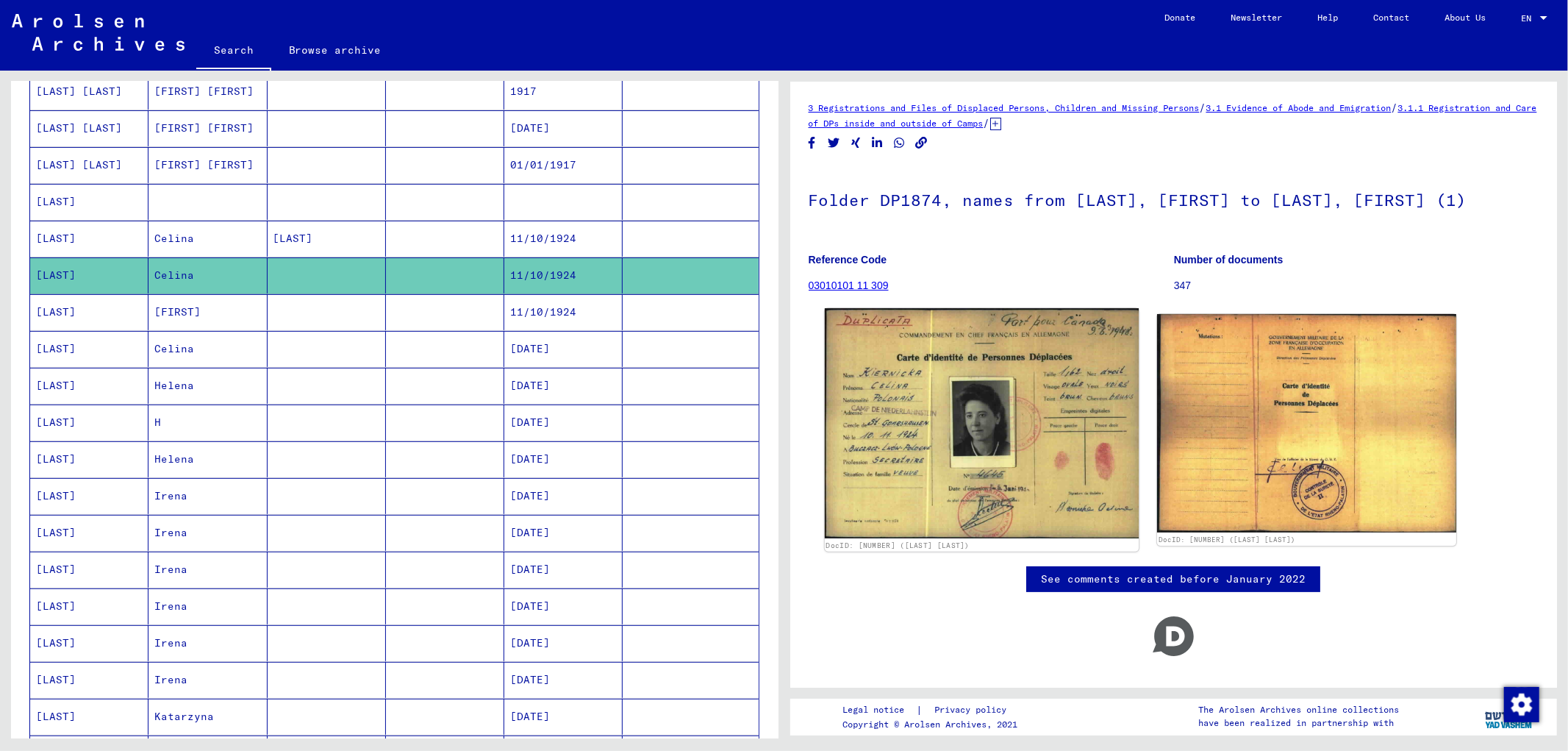 click 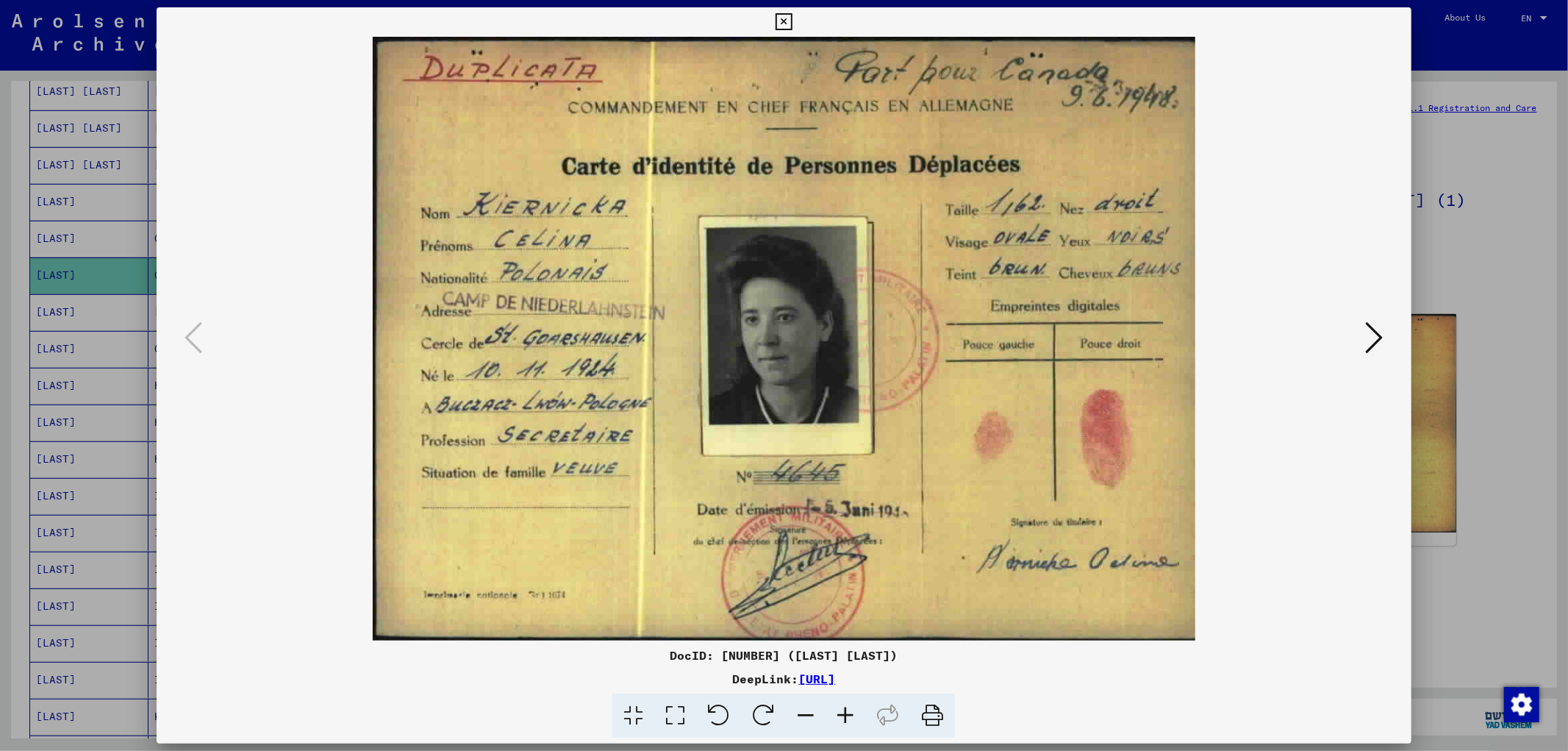 click at bounding box center (784, 375) 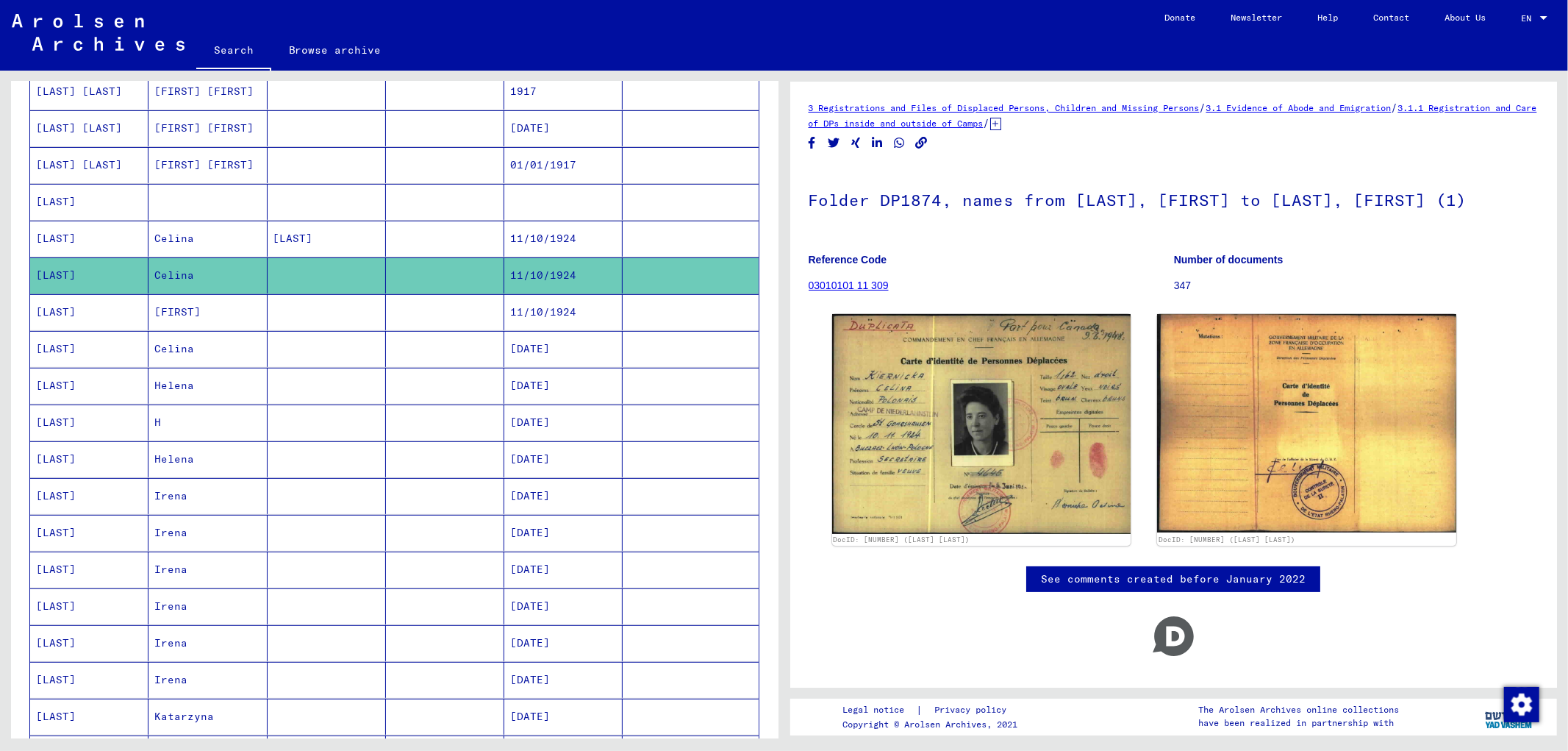 drag, startPoint x: 177, startPoint y: 310, endPoint x: 238, endPoint y: 349, distance: 72.401657 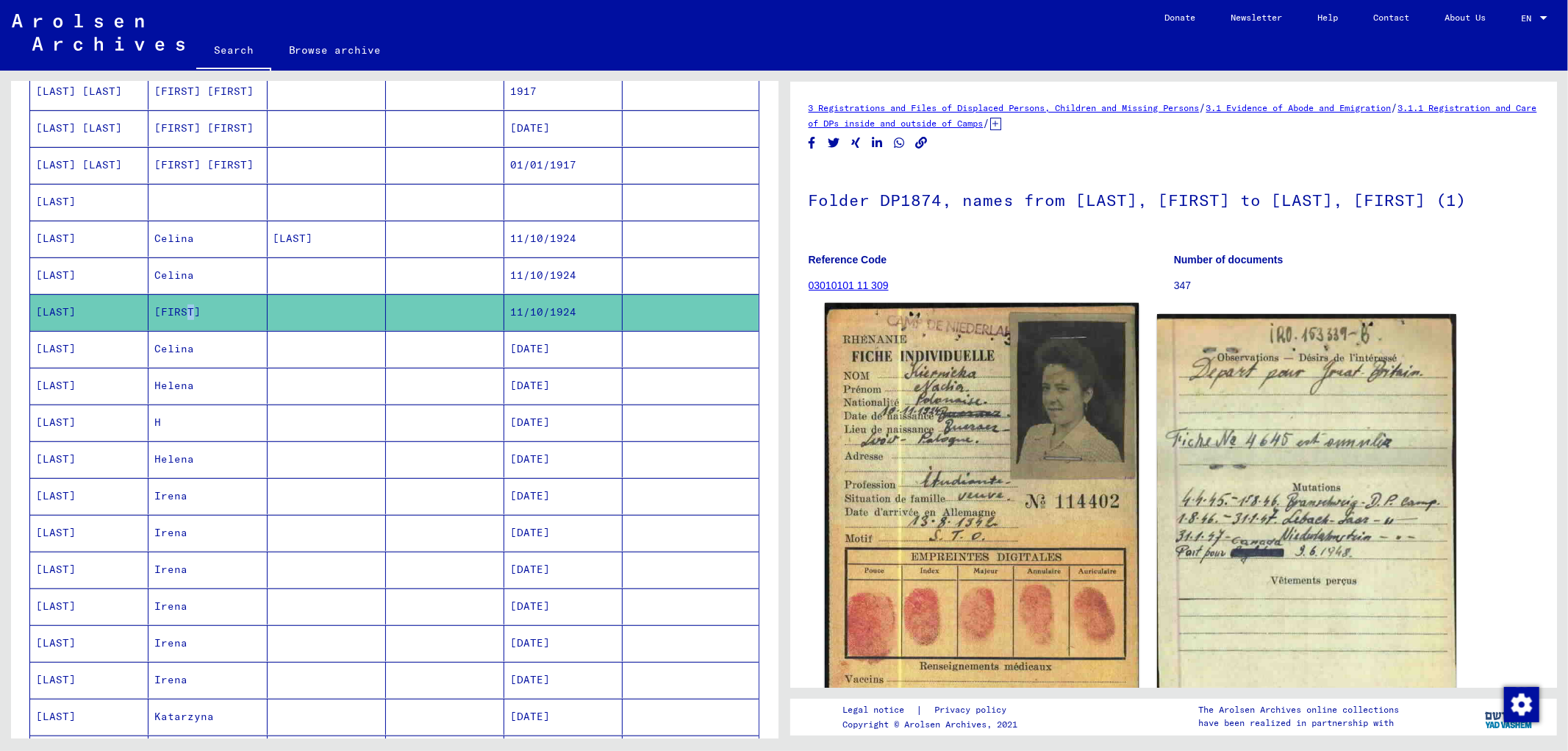 click 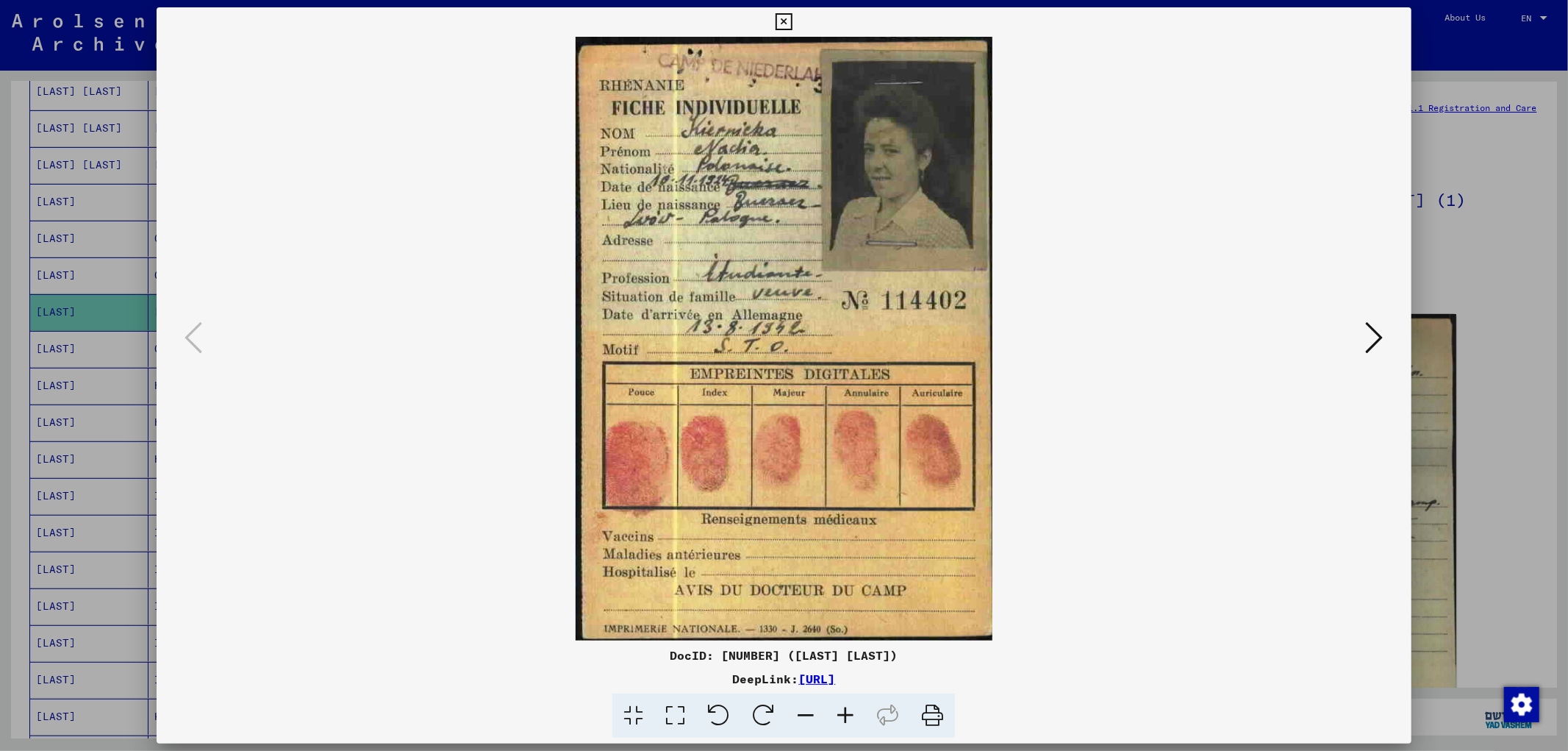 click at bounding box center [784, 375] 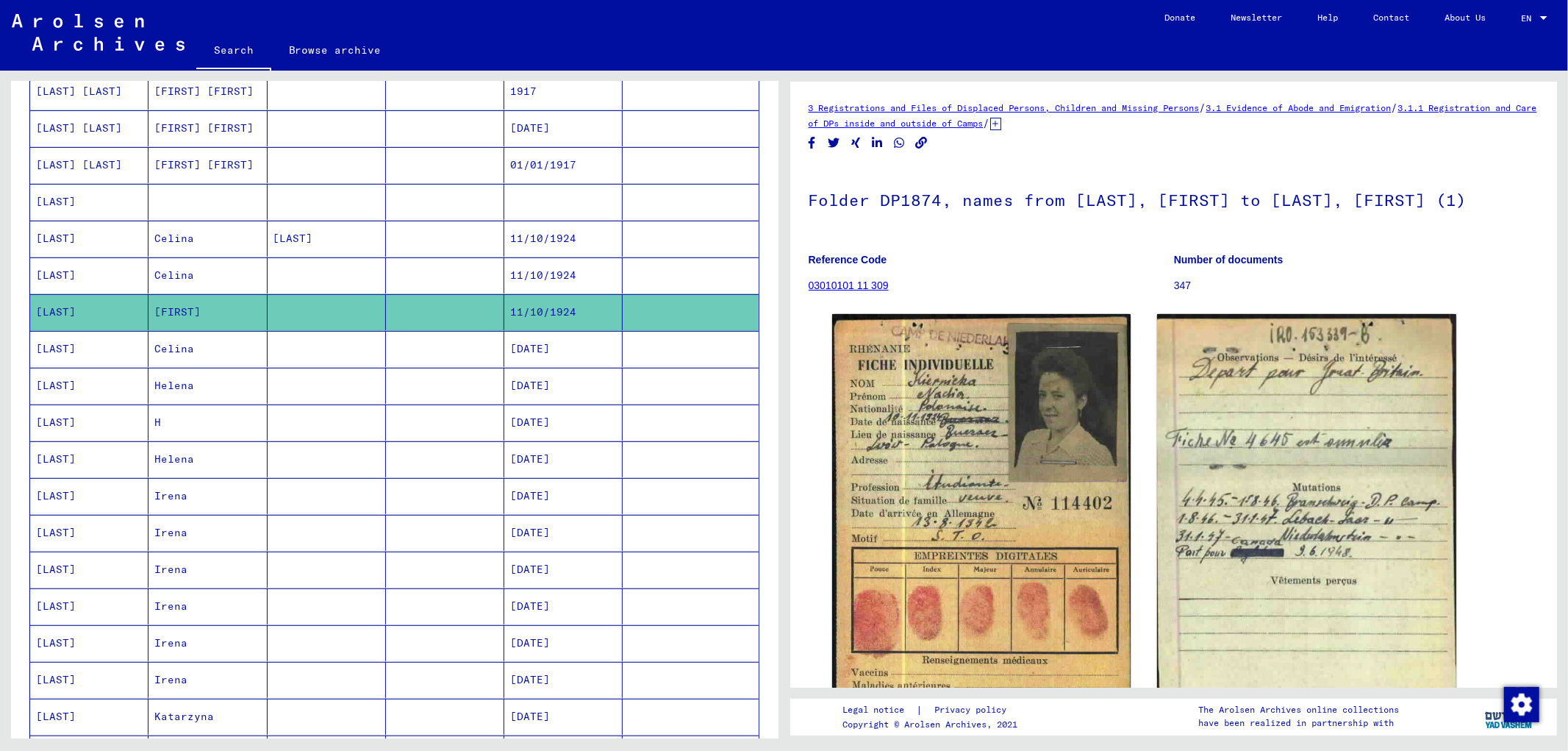 click at bounding box center [326, 422] 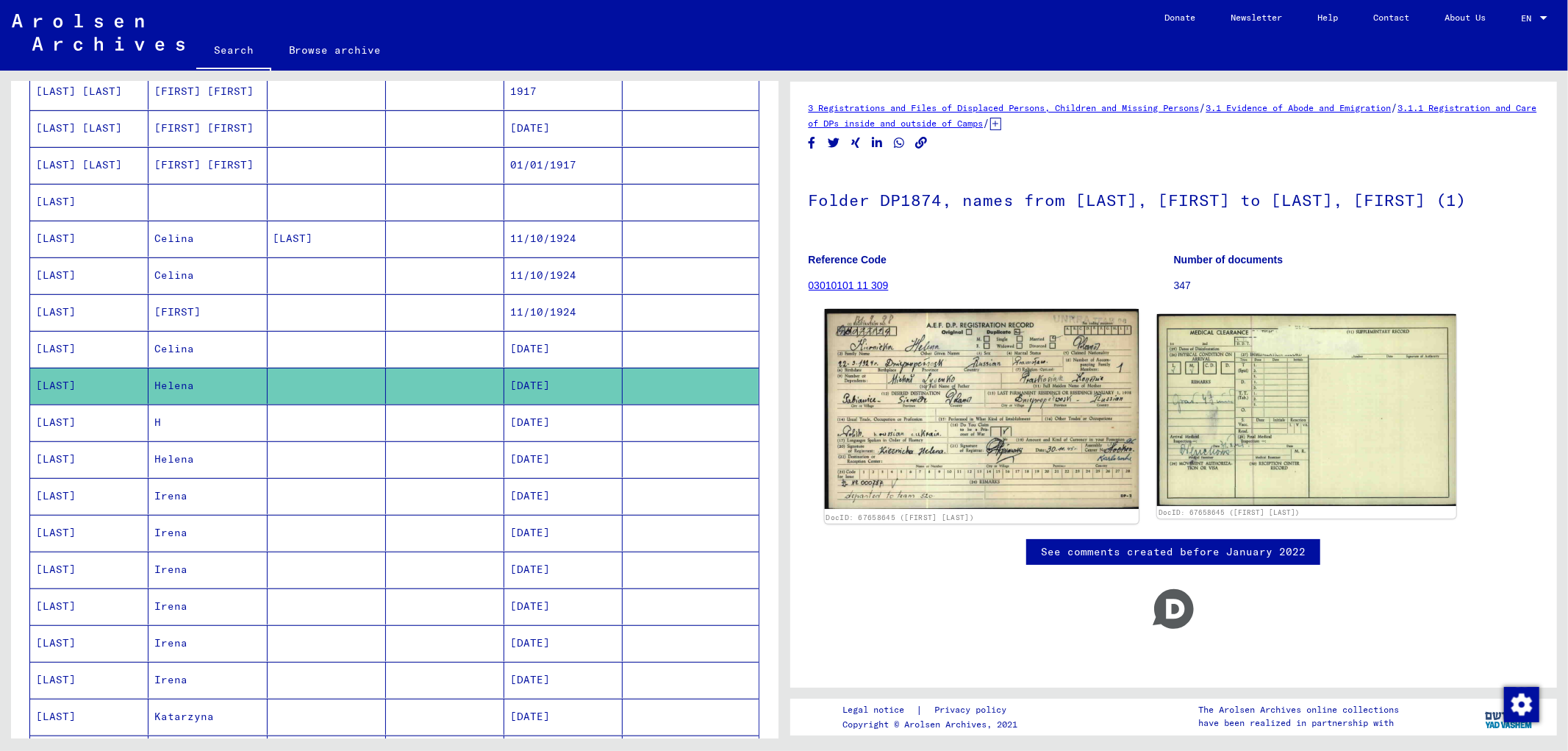 click 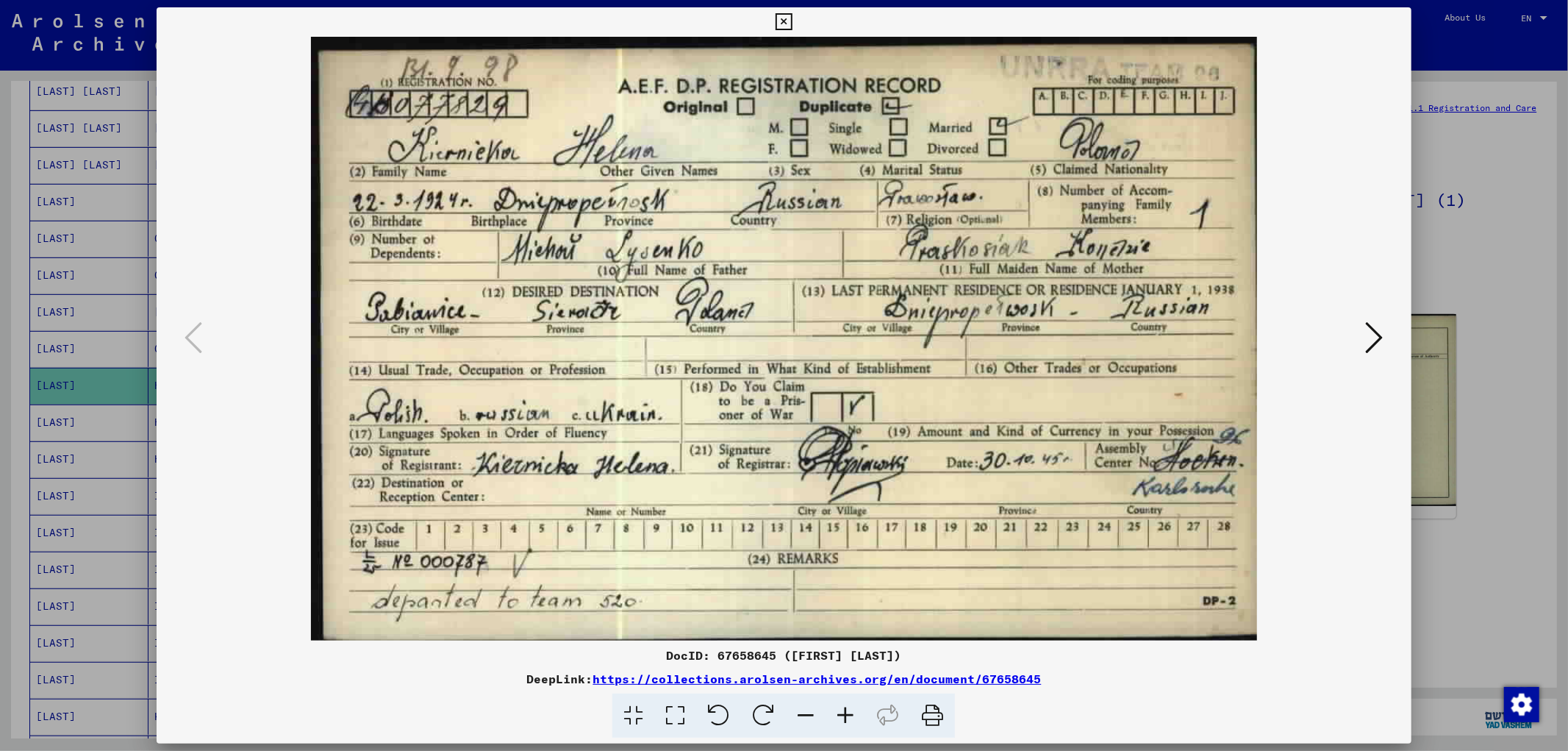 click at bounding box center (784, 375) 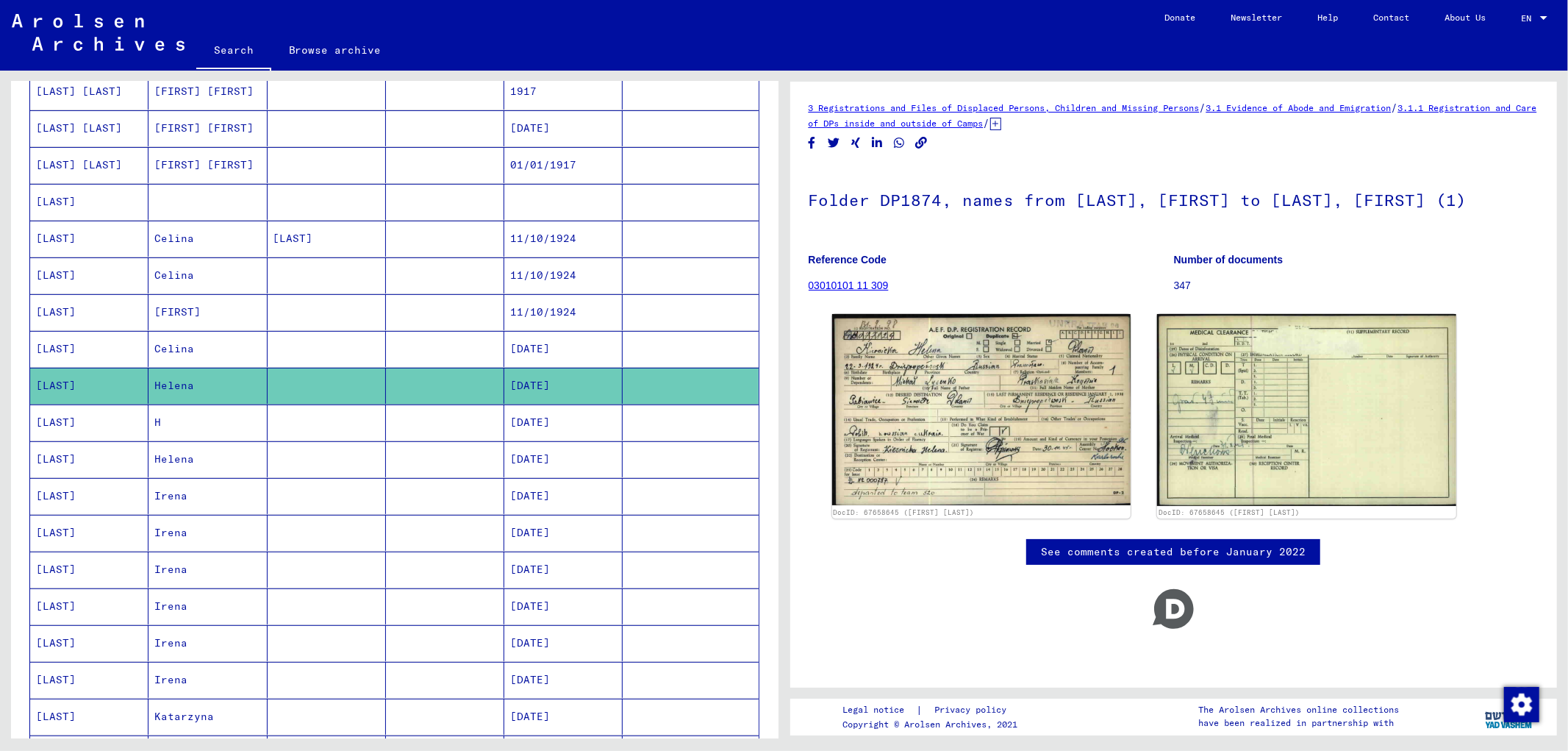 click on "H" at bounding box center [207, 459] 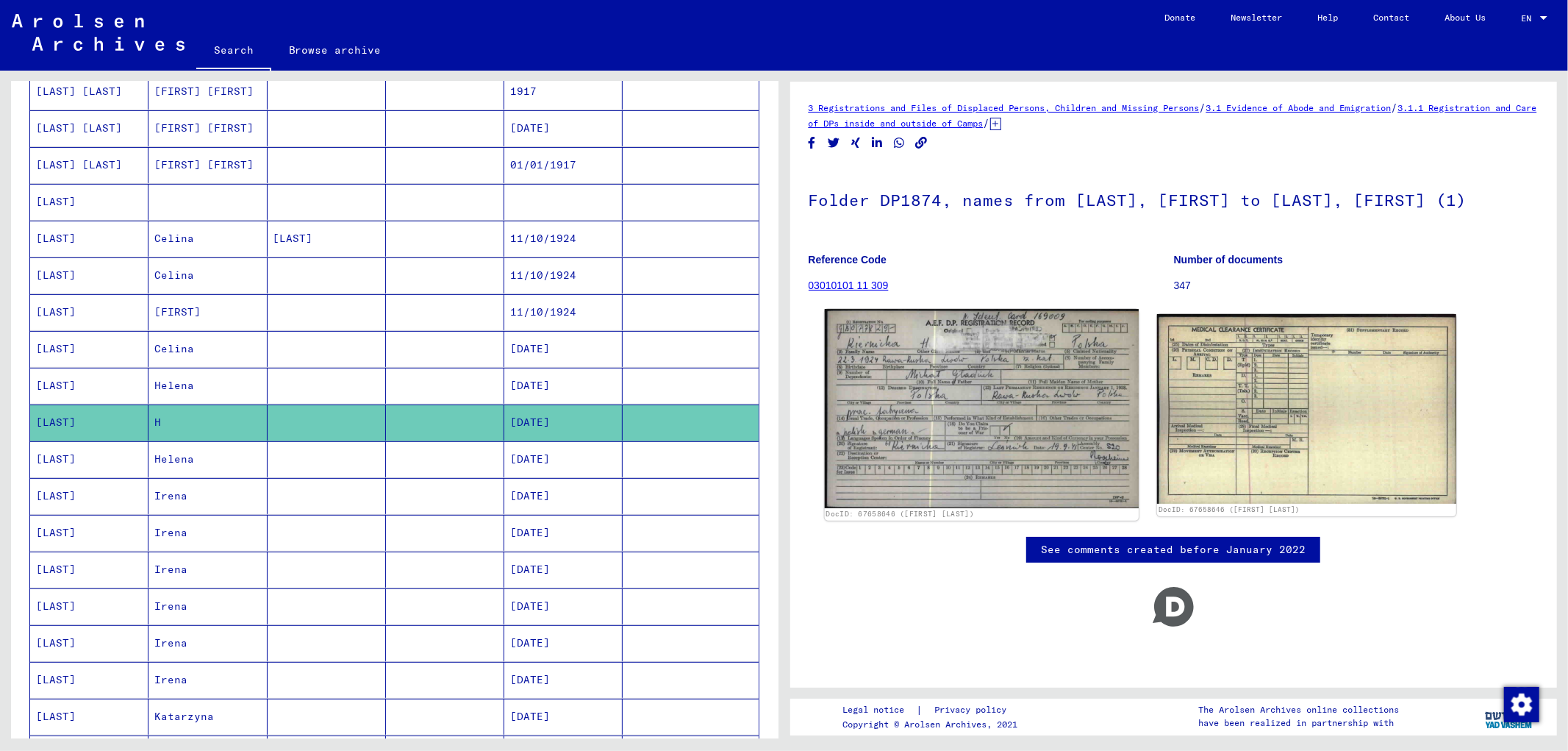 click 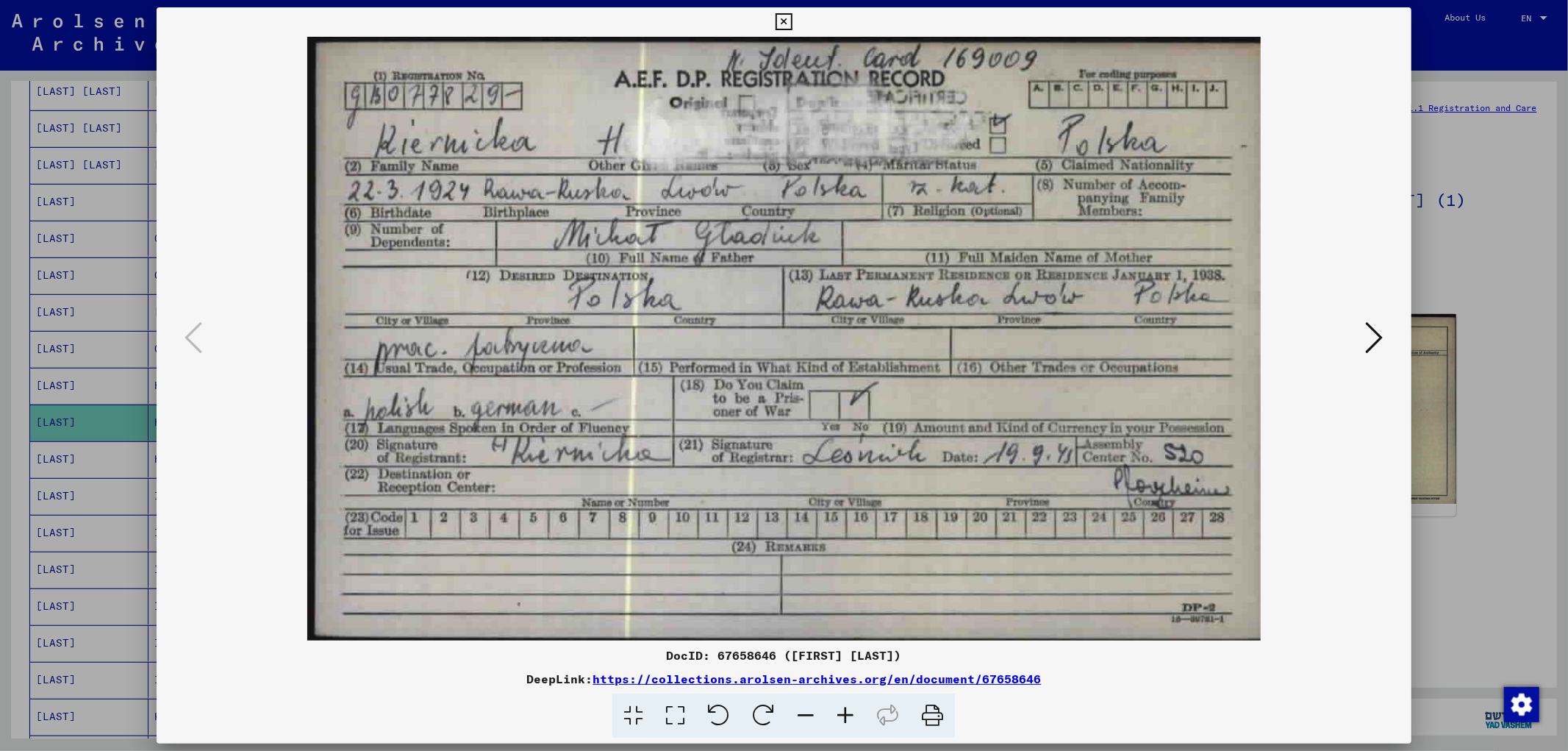 click at bounding box center (784, 375) 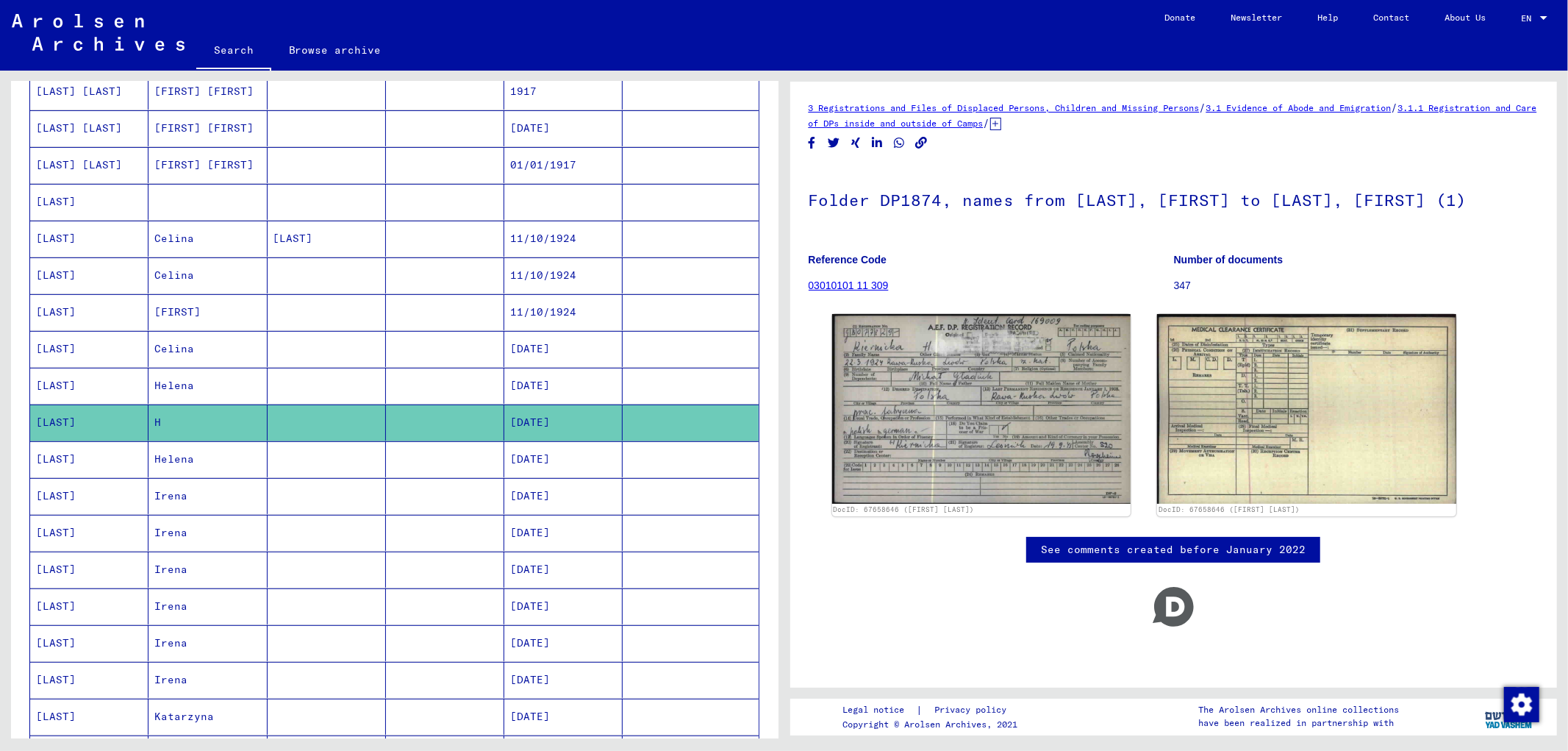 click on "Helena" at bounding box center [207, 496] 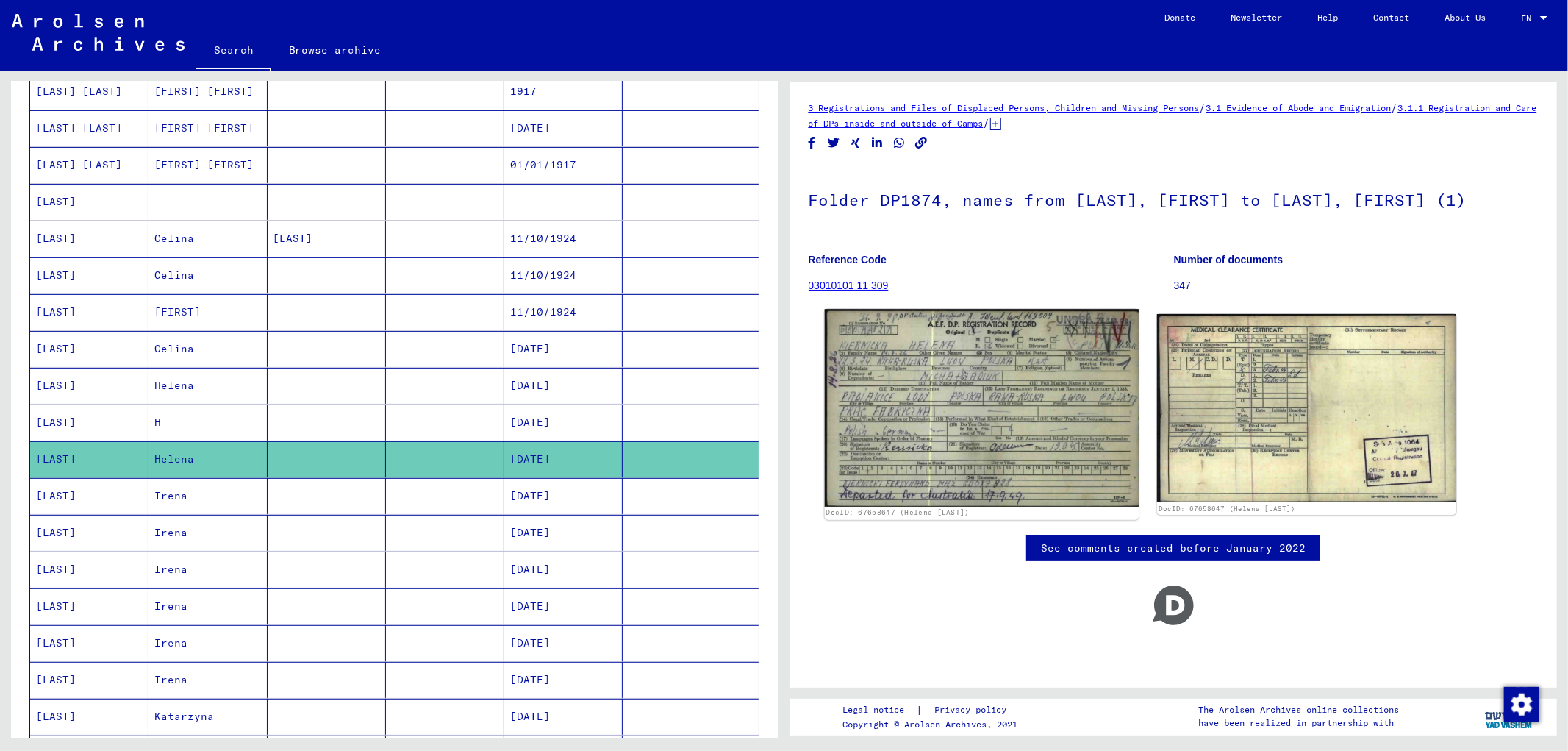 scroll, scrollTop: 1, scrollLeft: 0, axis: vertical 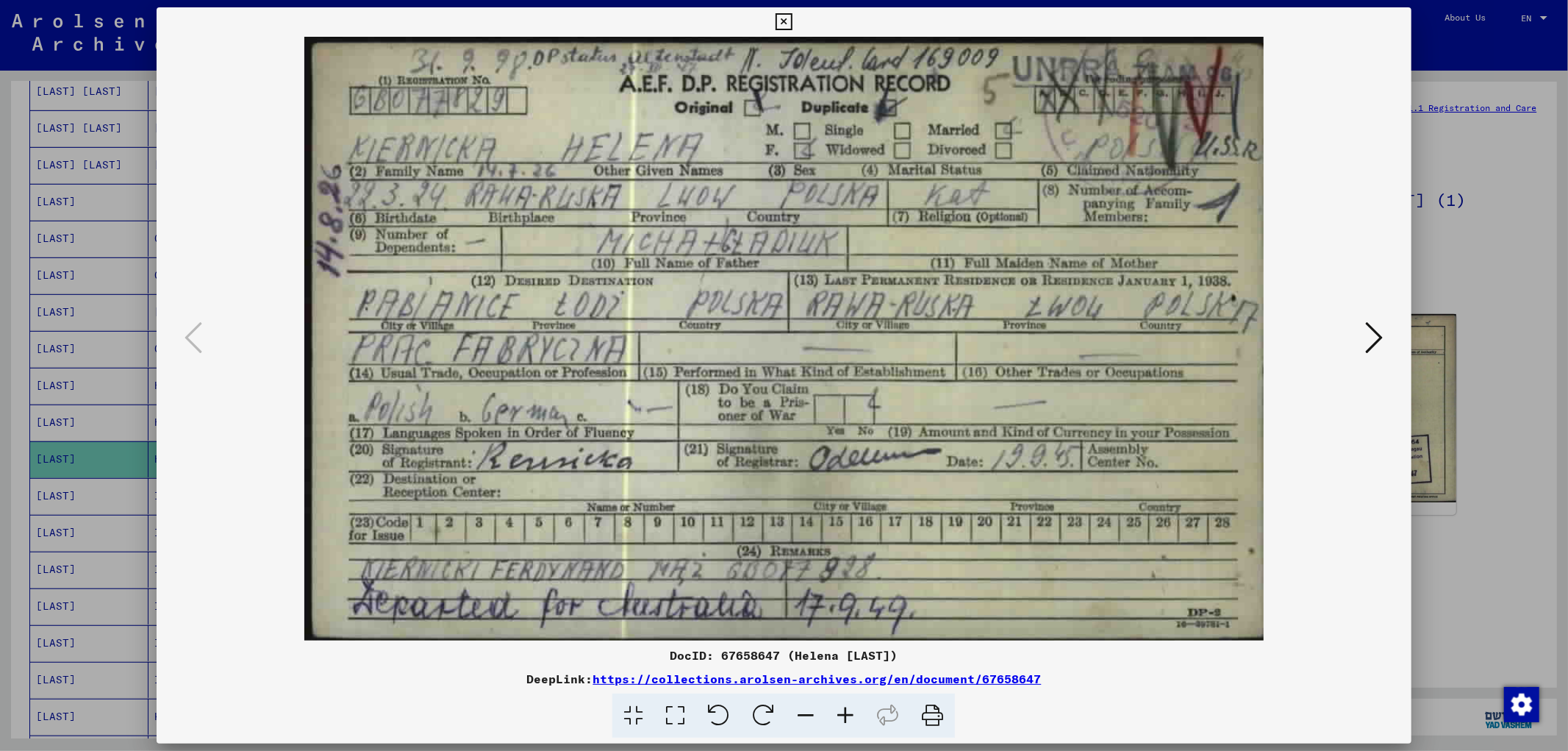 click at bounding box center [784, 338] 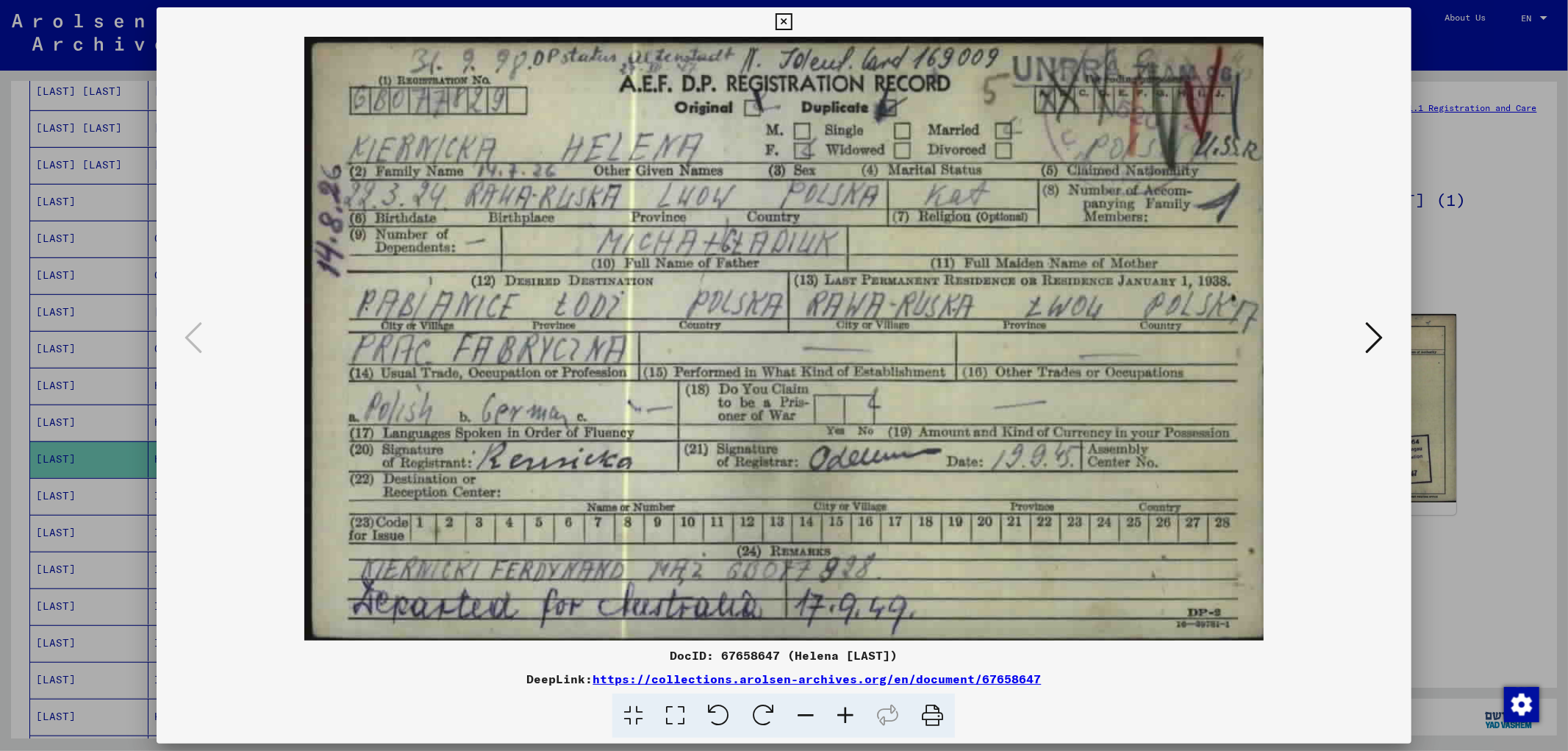 click at bounding box center [1375, 338] 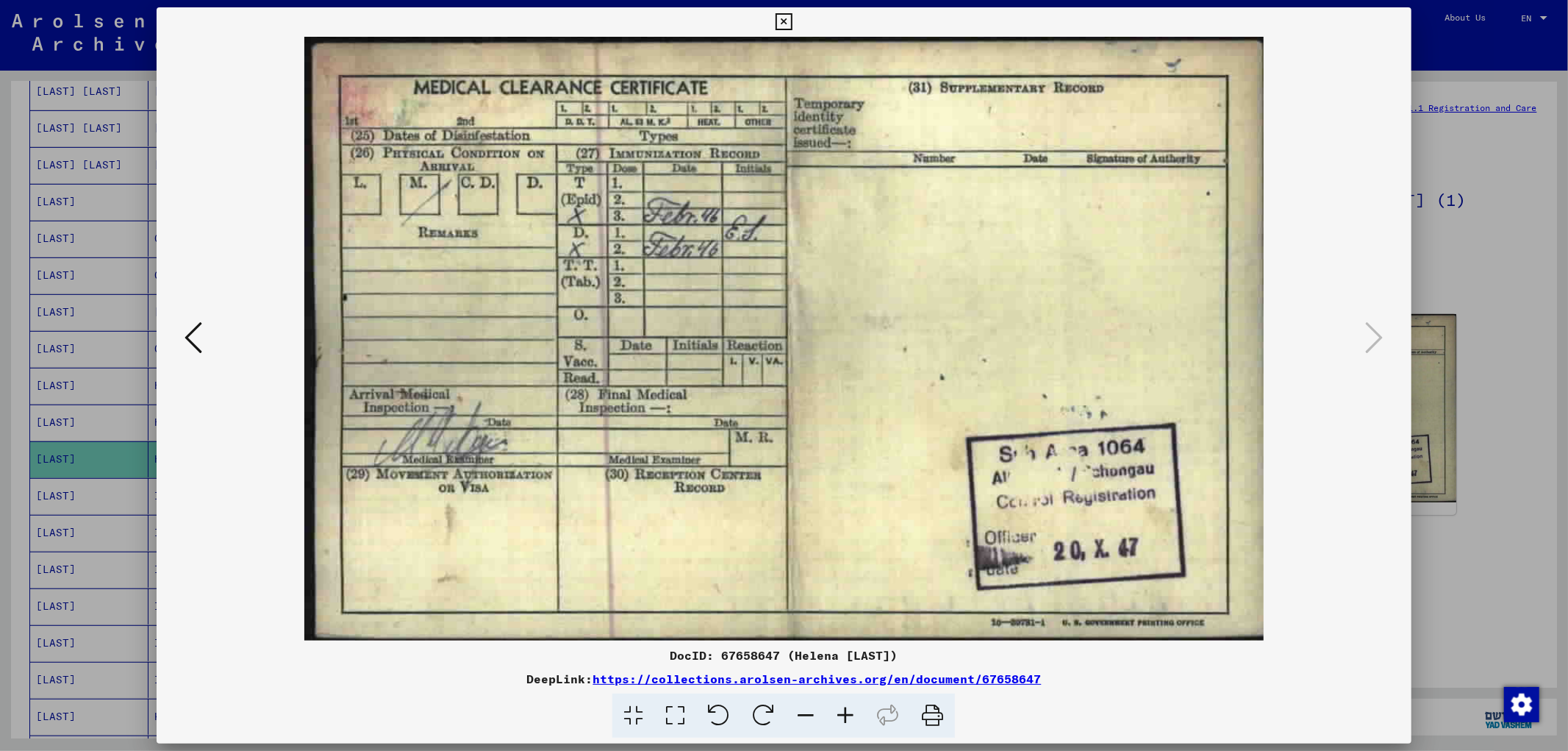 click at bounding box center (784, 338) 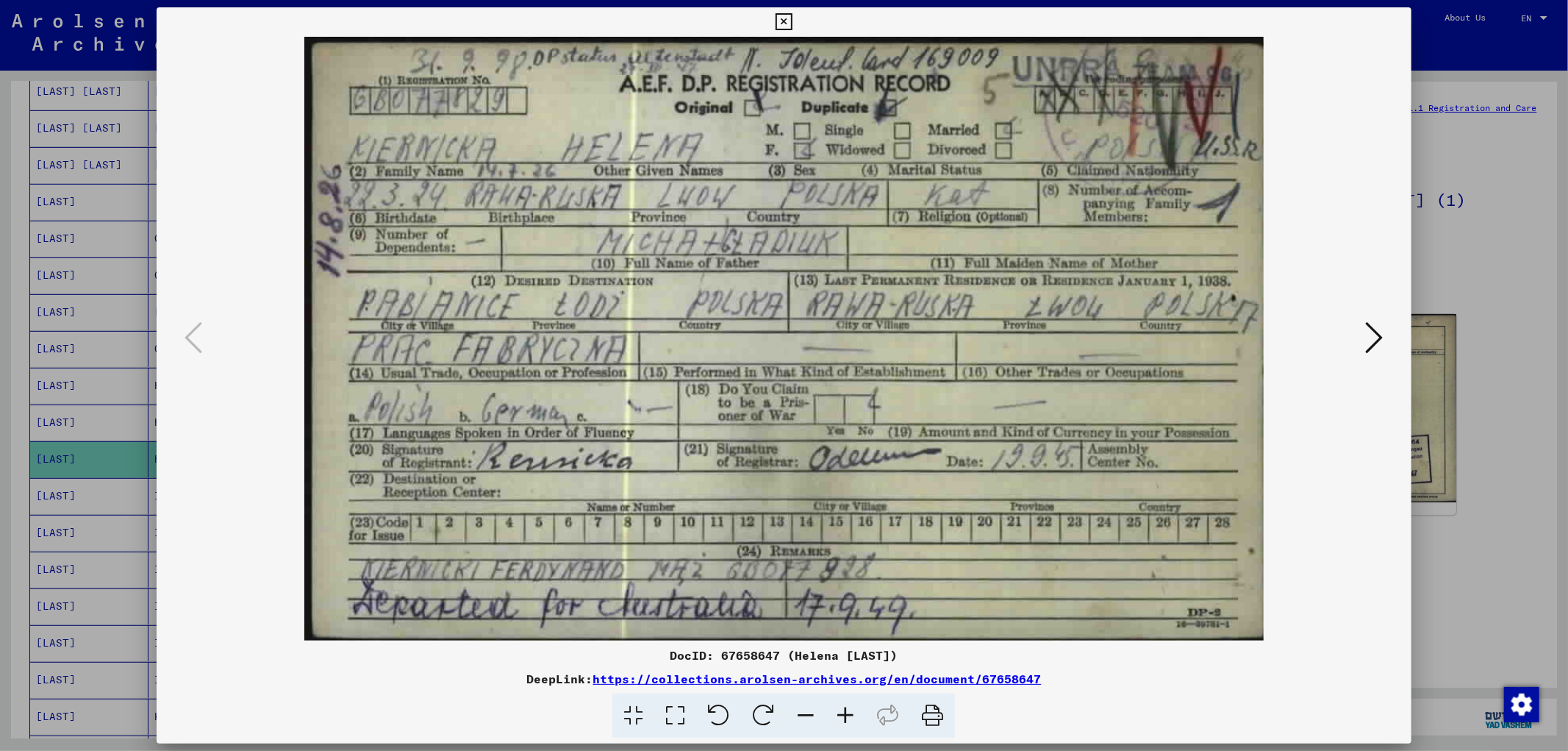 click at bounding box center (784, 338) 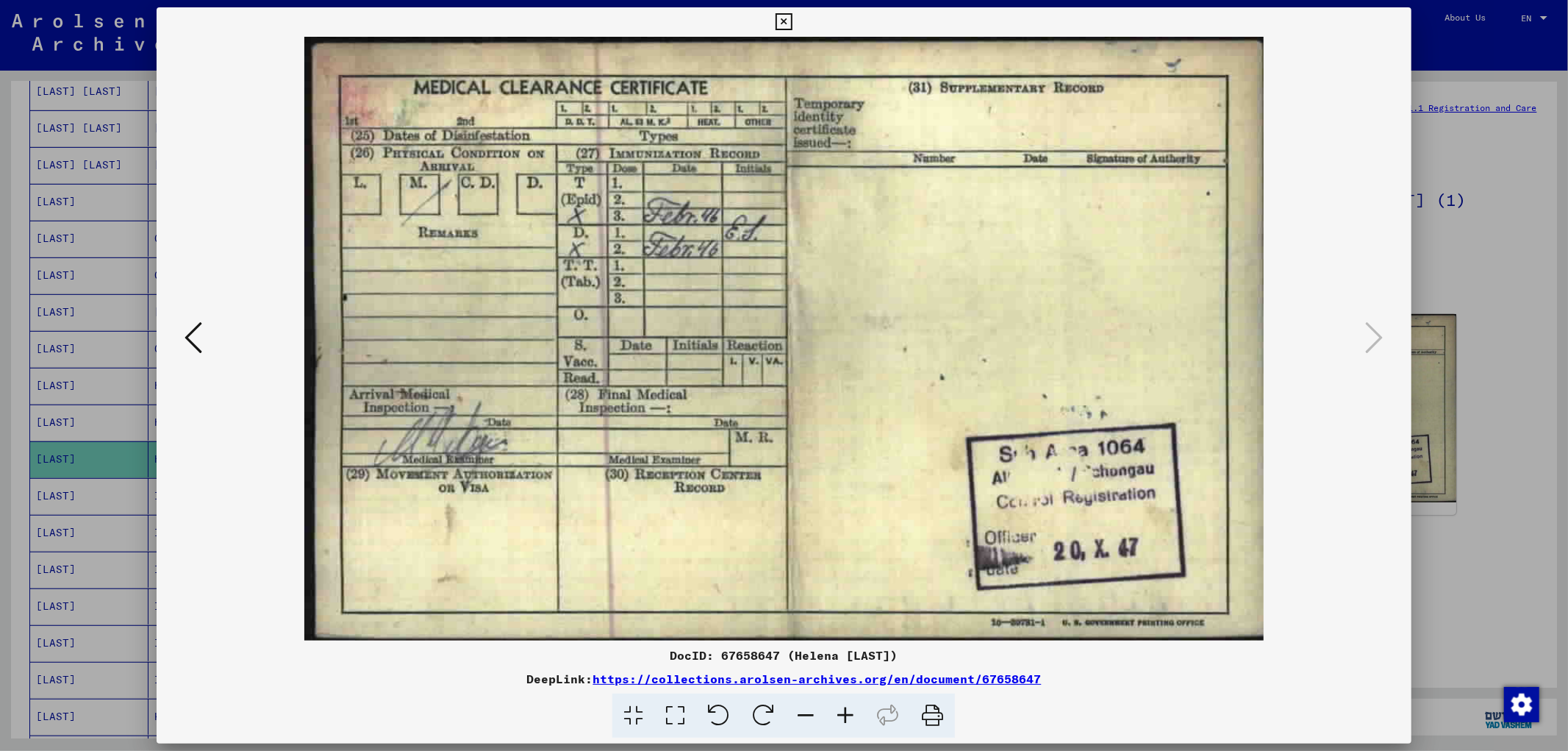 click at bounding box center [784, 22] 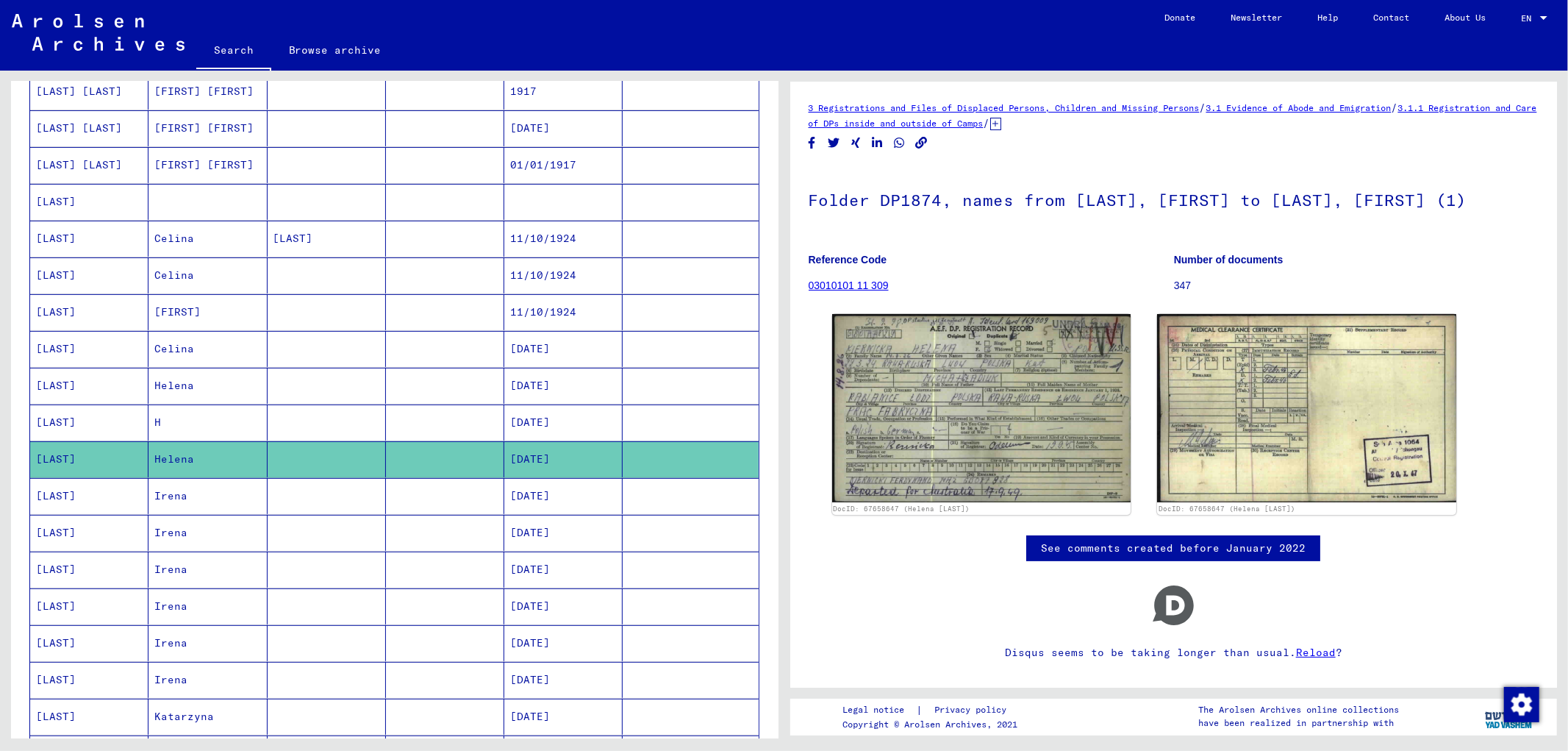 click on "Irena" at bounding box center [207, 533] 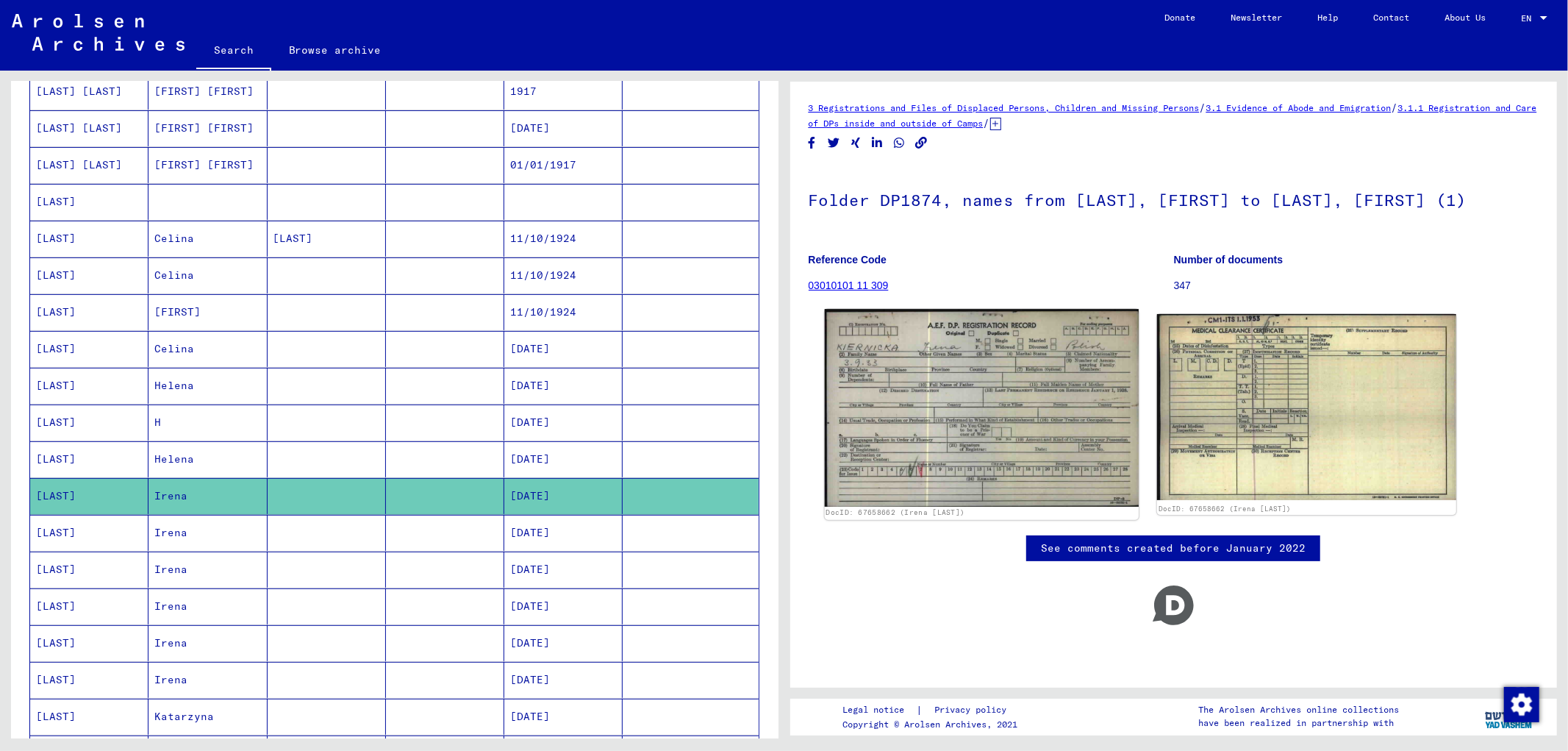 click 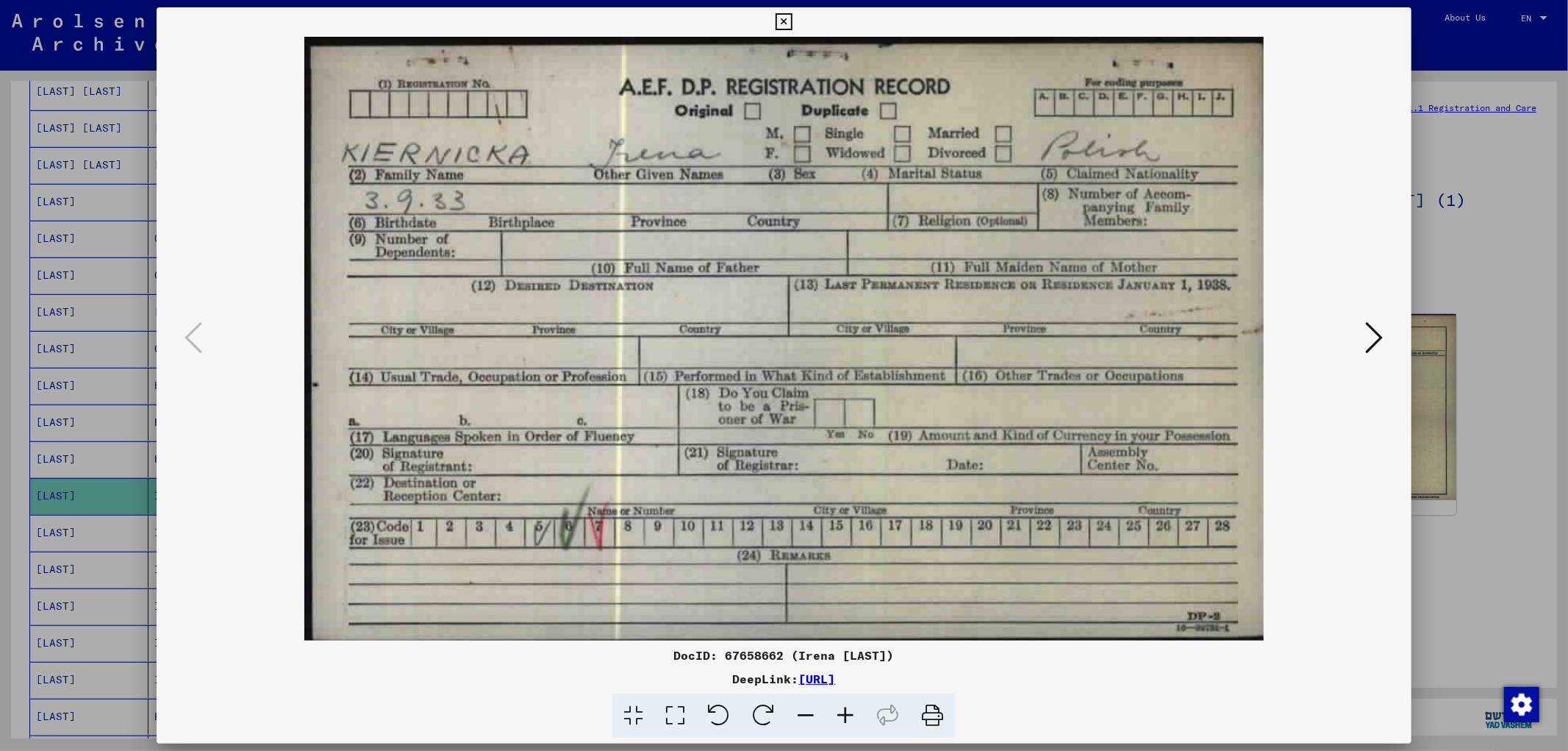 click at bounding box center (784, 375) 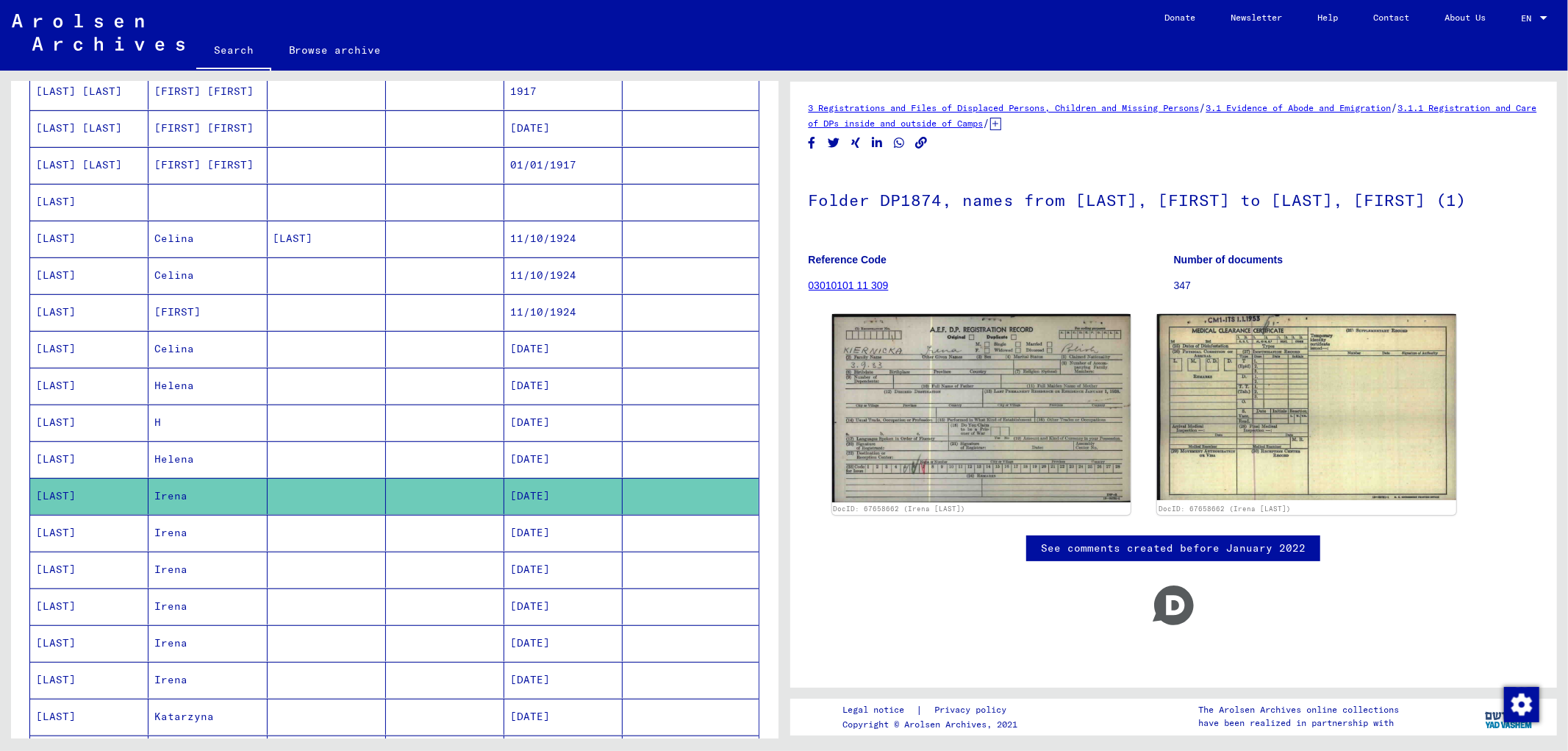 click at bounding box center [326, 569] 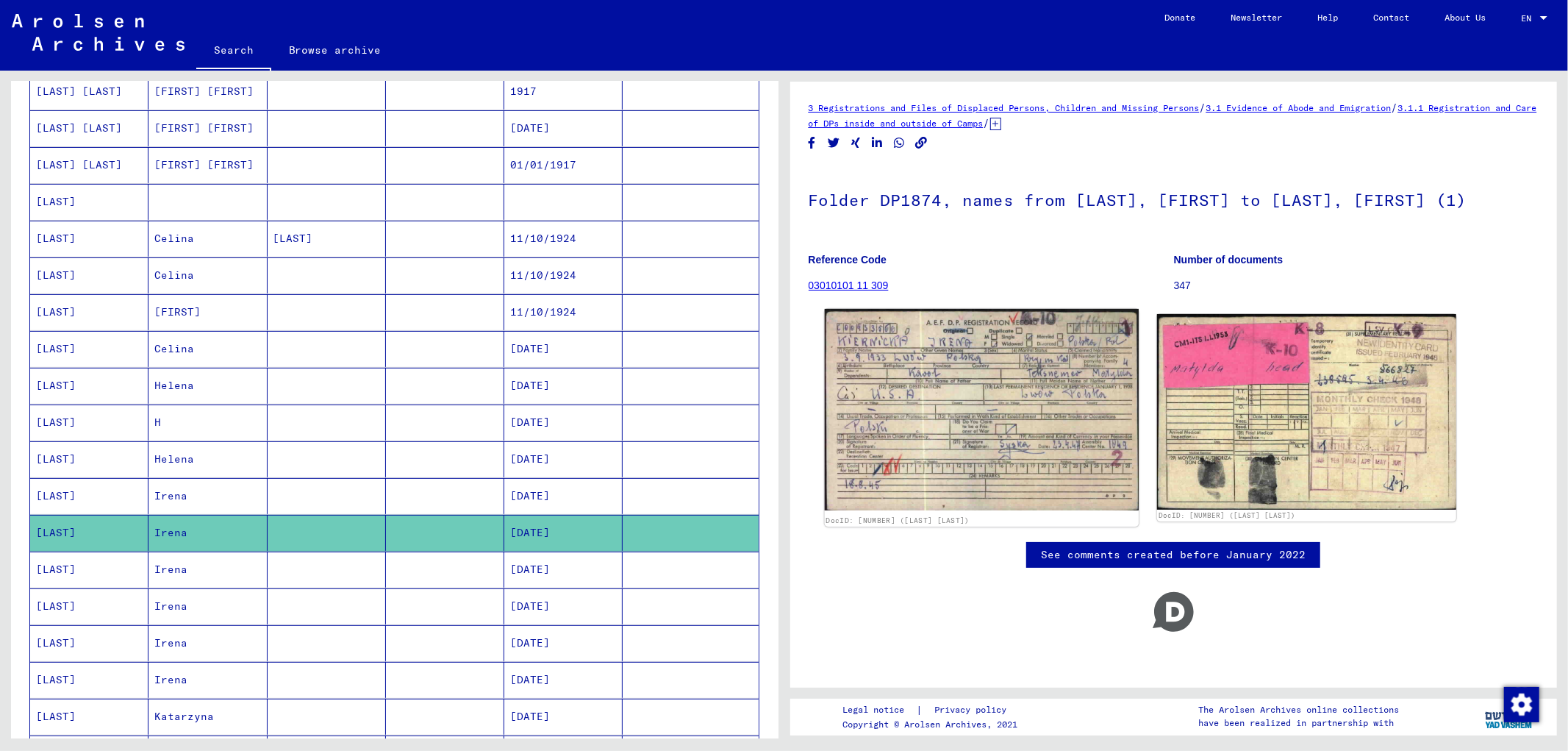 click 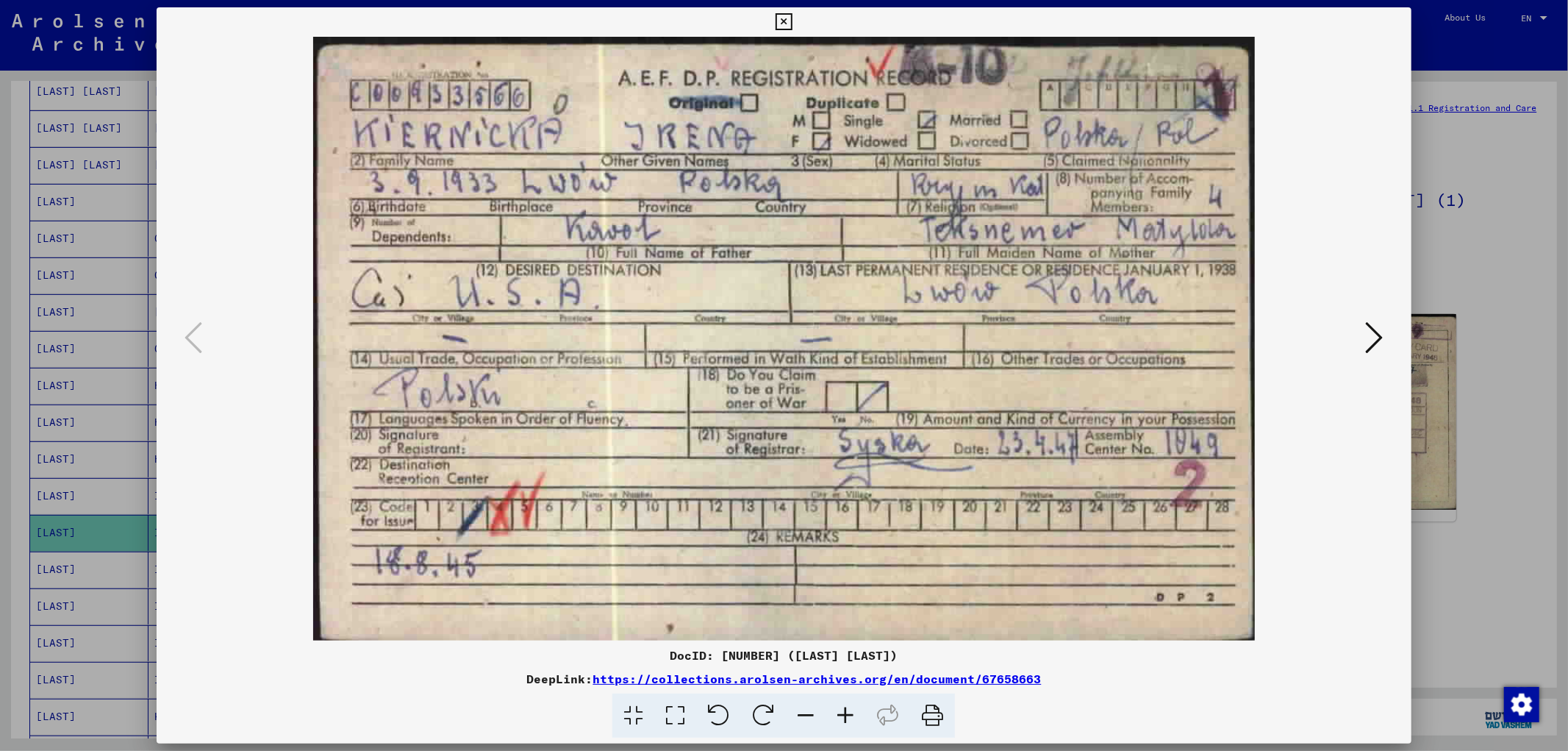 click at bounding box center [784, 375] 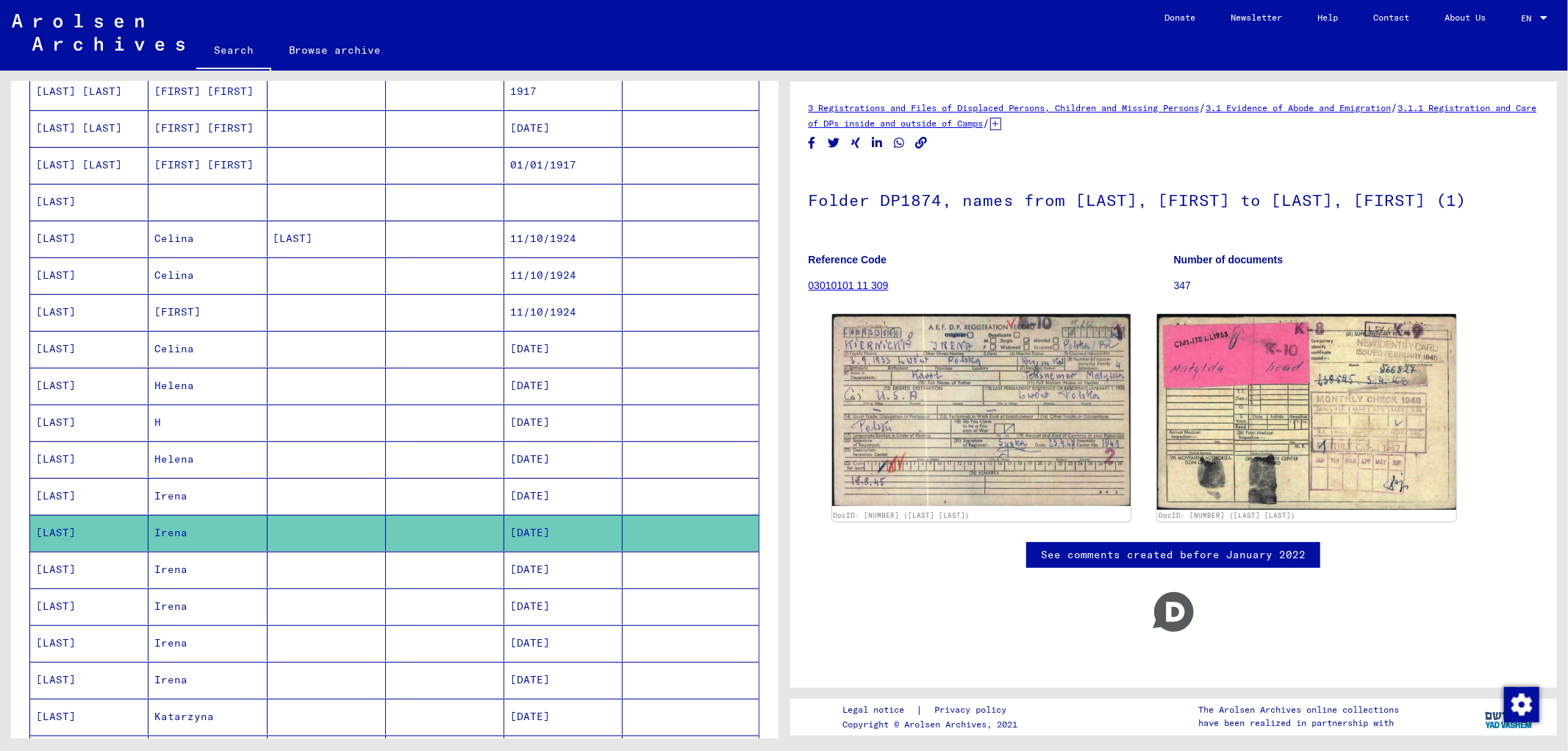 click on "Irena" at bounding box center (207, 606) 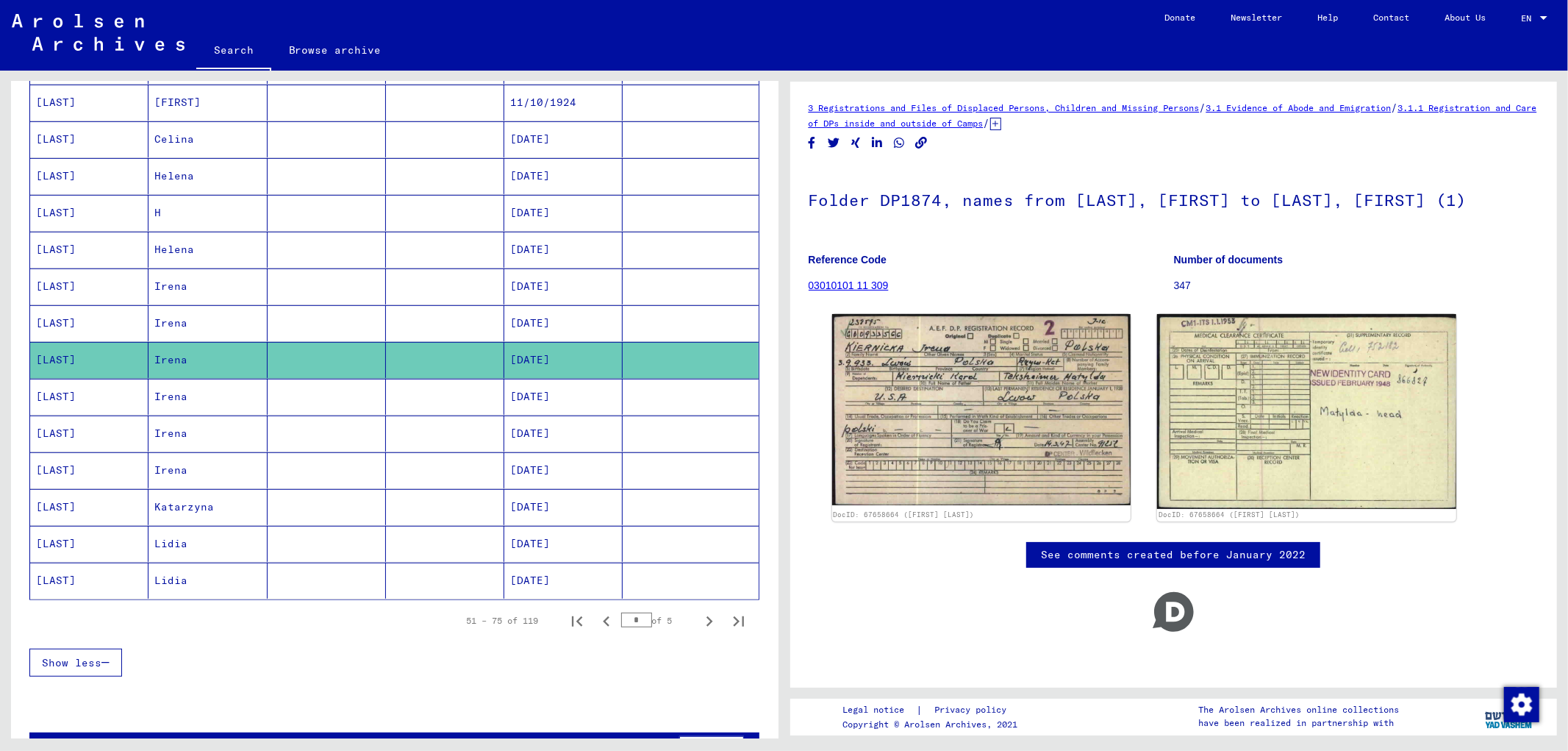 scroll, scrollTop: 653, scrollLeft: 0, axis: vertical 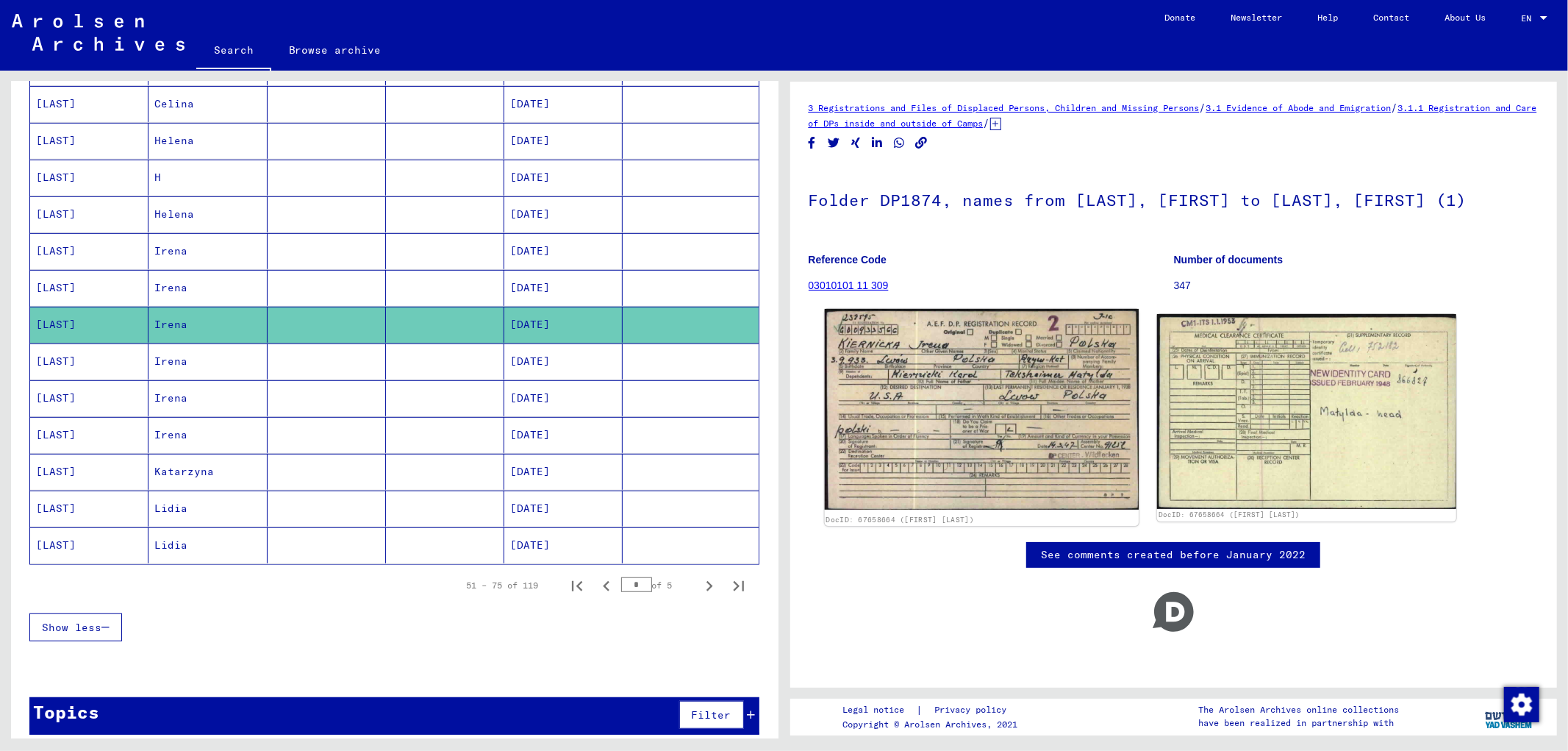 click 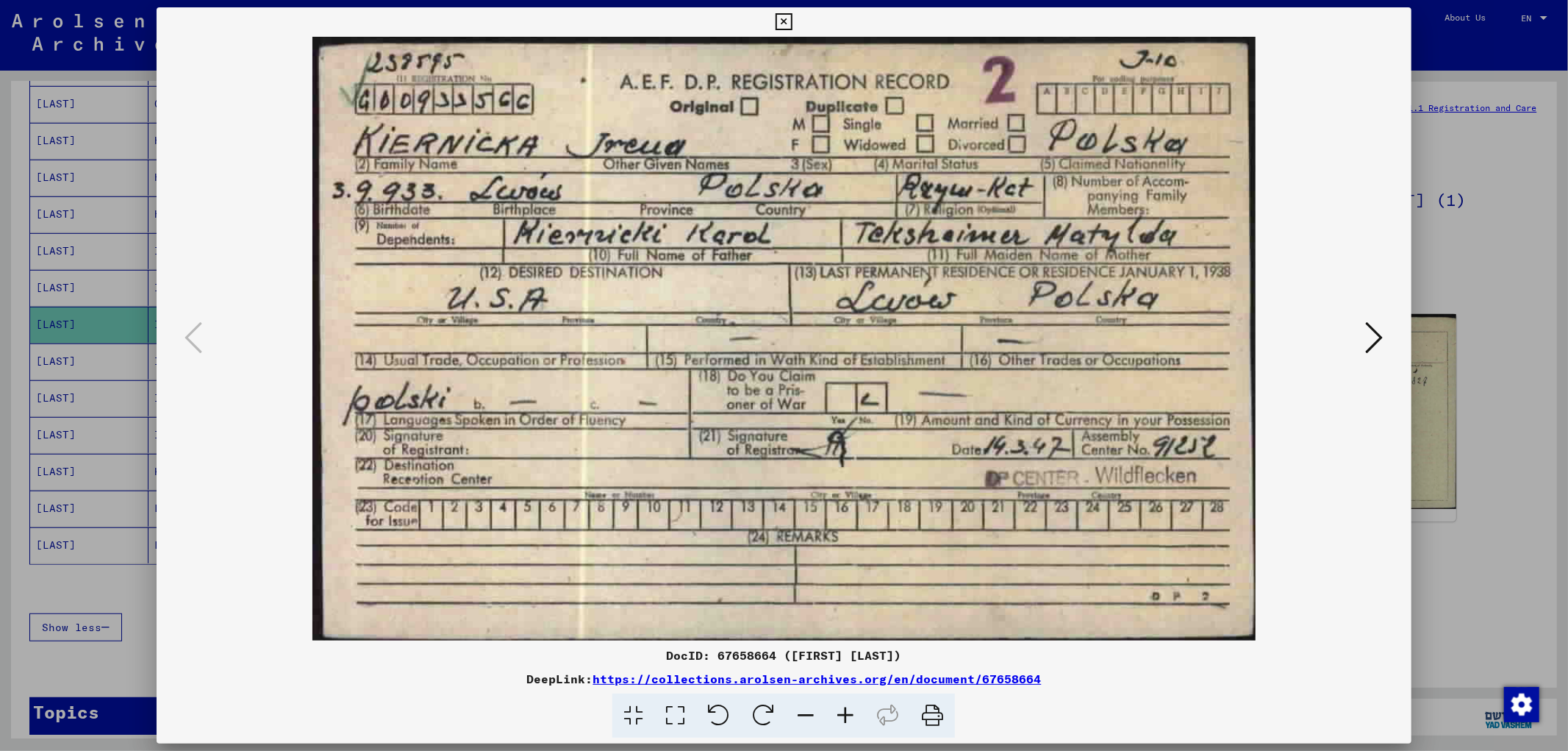 click at bounding box center (784, 375) 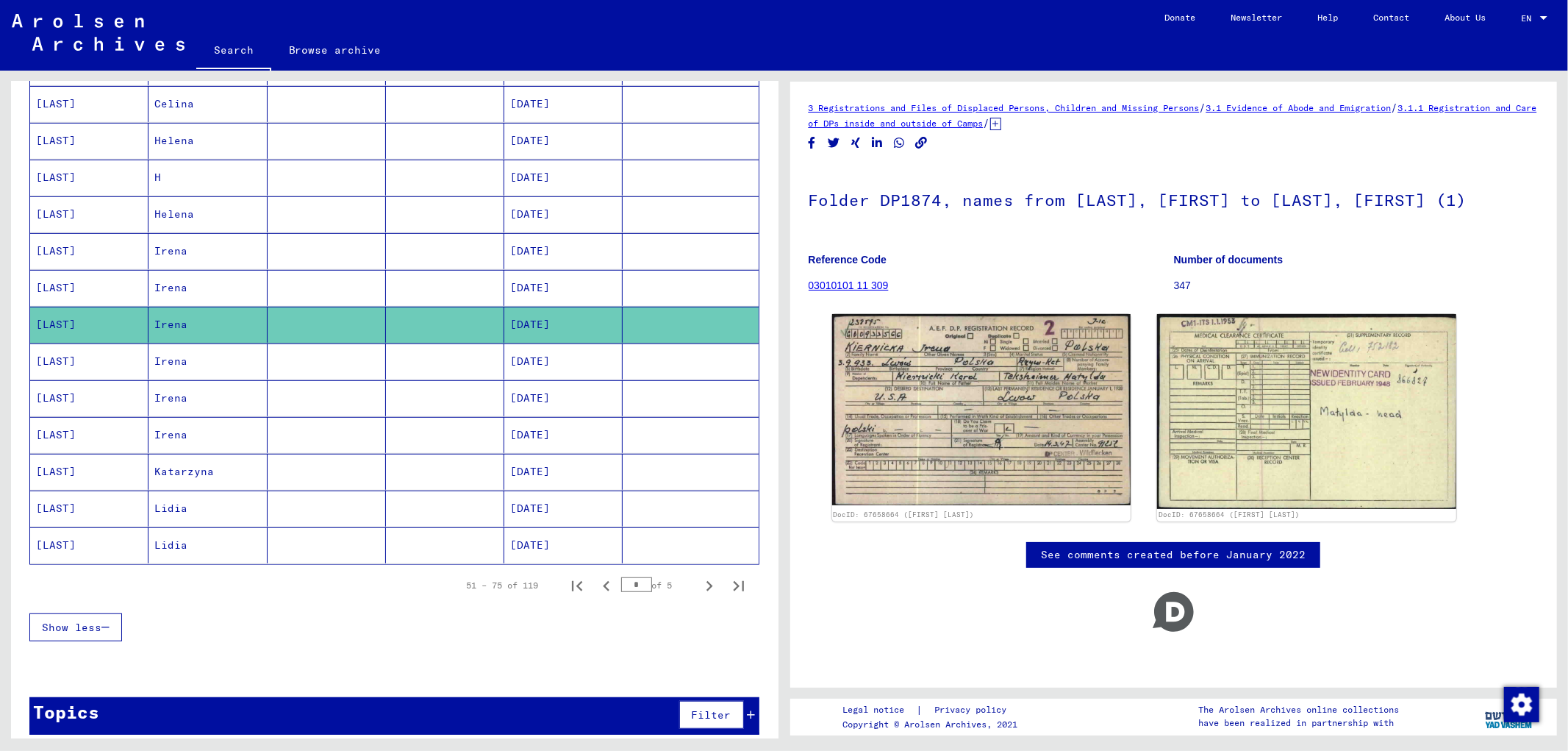 click on "Katarzyna" at bounding box center [207, 508] 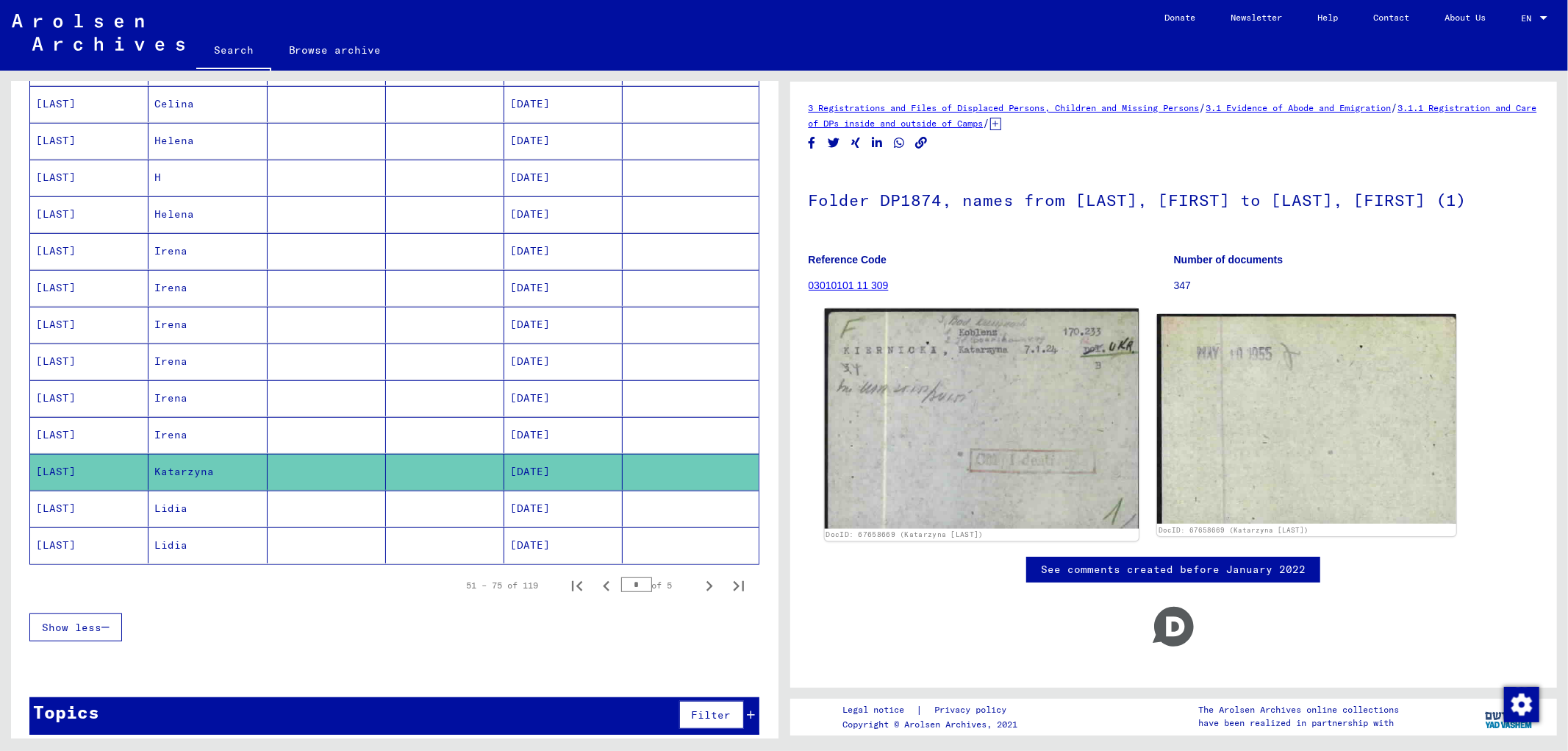 click 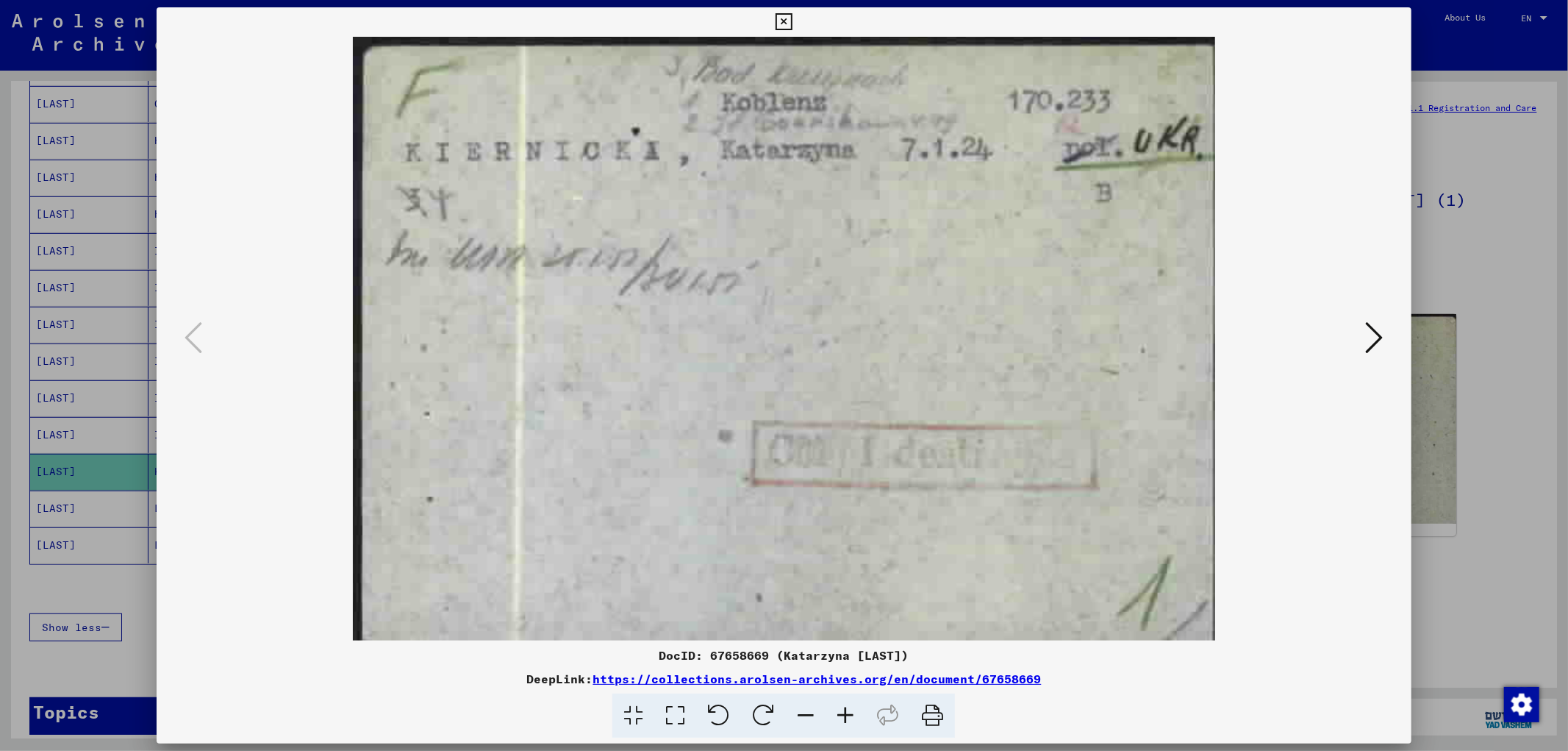 click at bounding box center (784, 375) 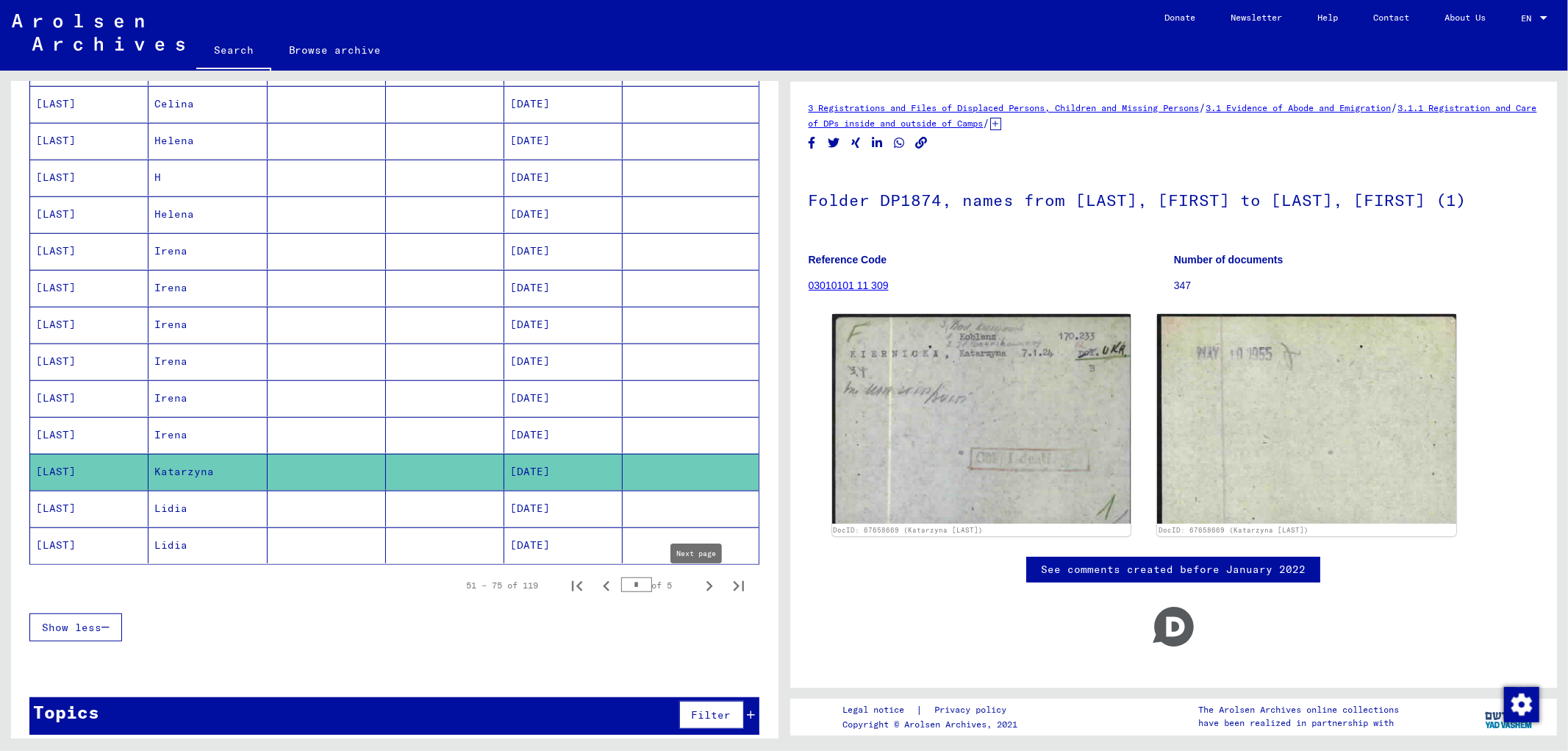 click 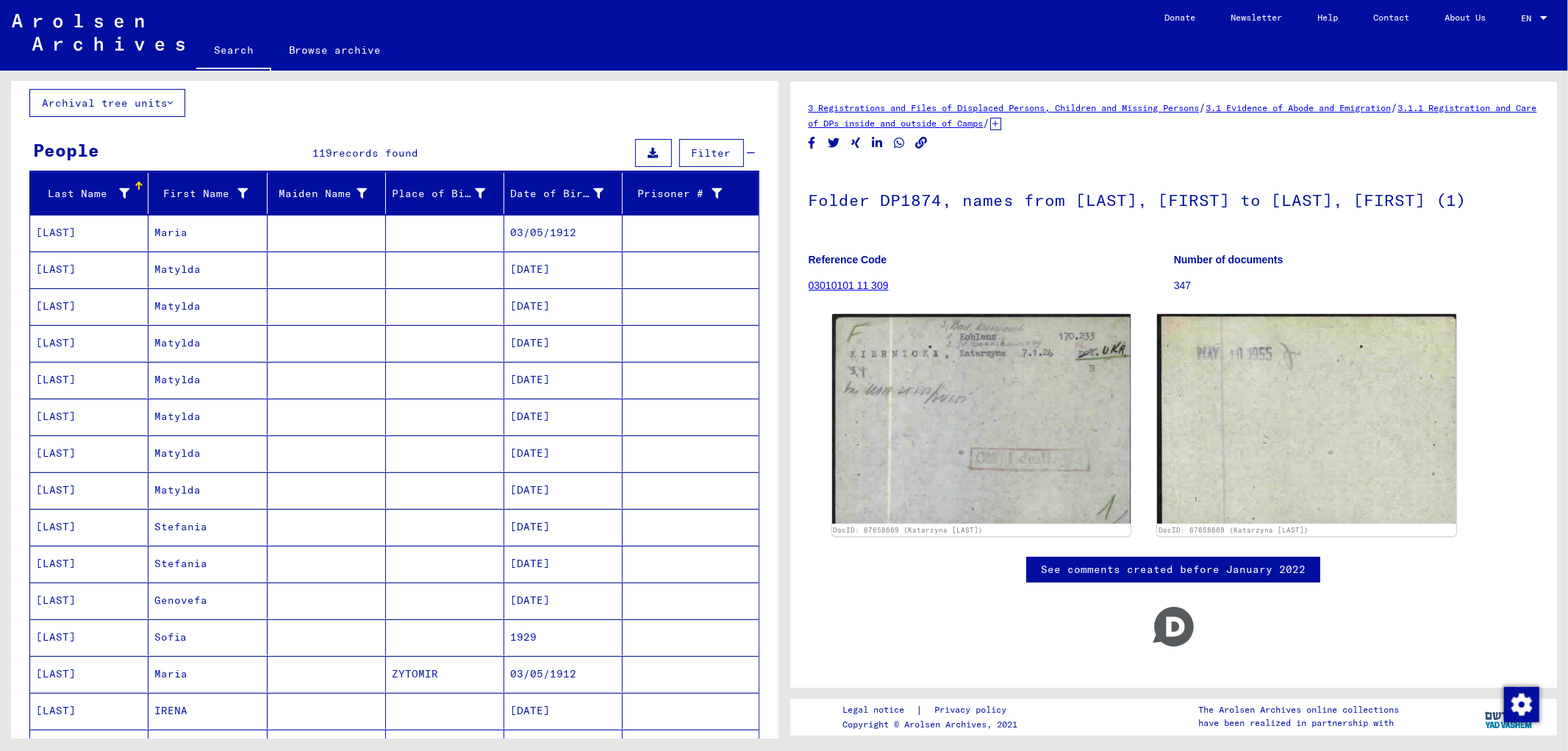 scroll, scrollTop: 0, scrollLeft: 0, axis: both 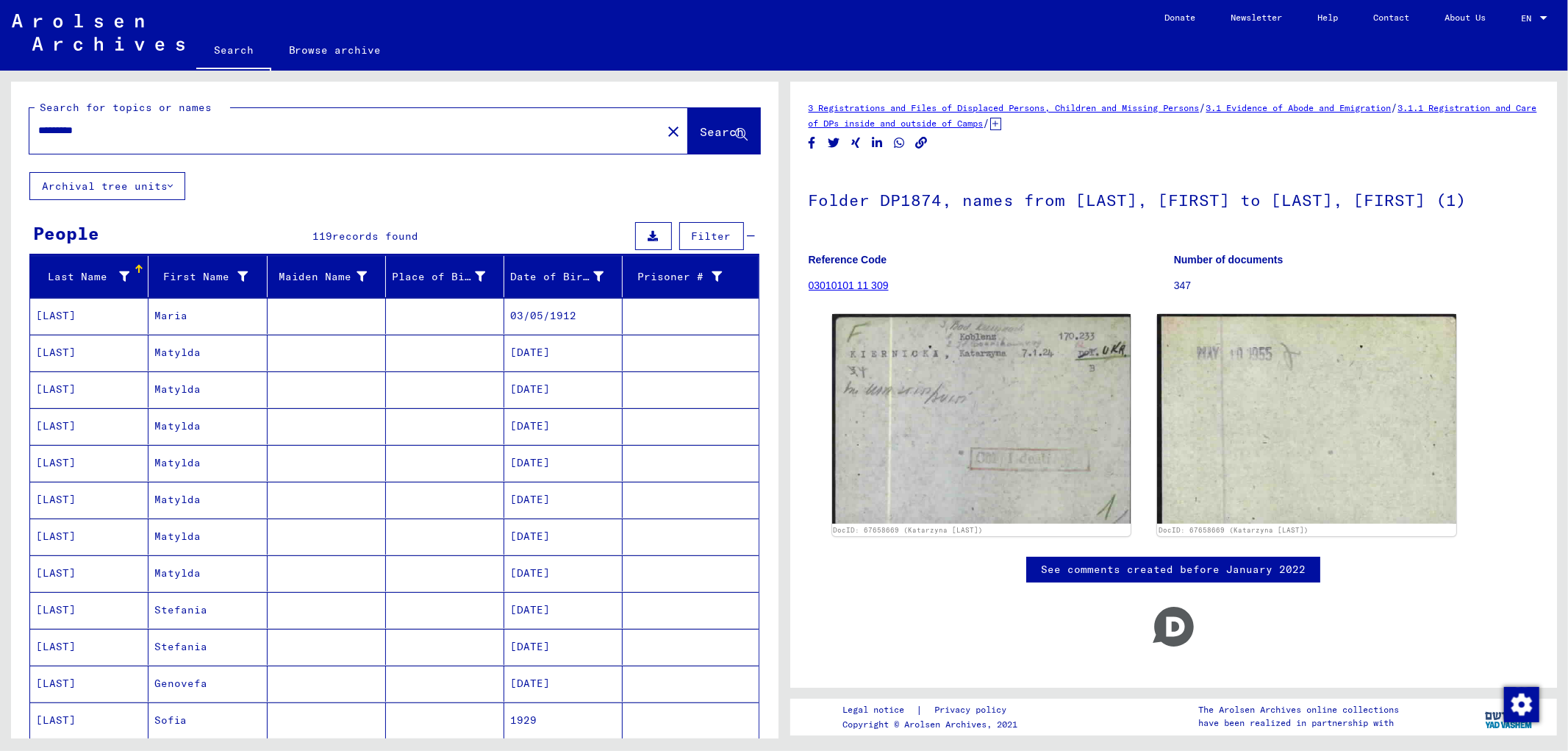 click on "Maria" at bounding box center [207, 352] 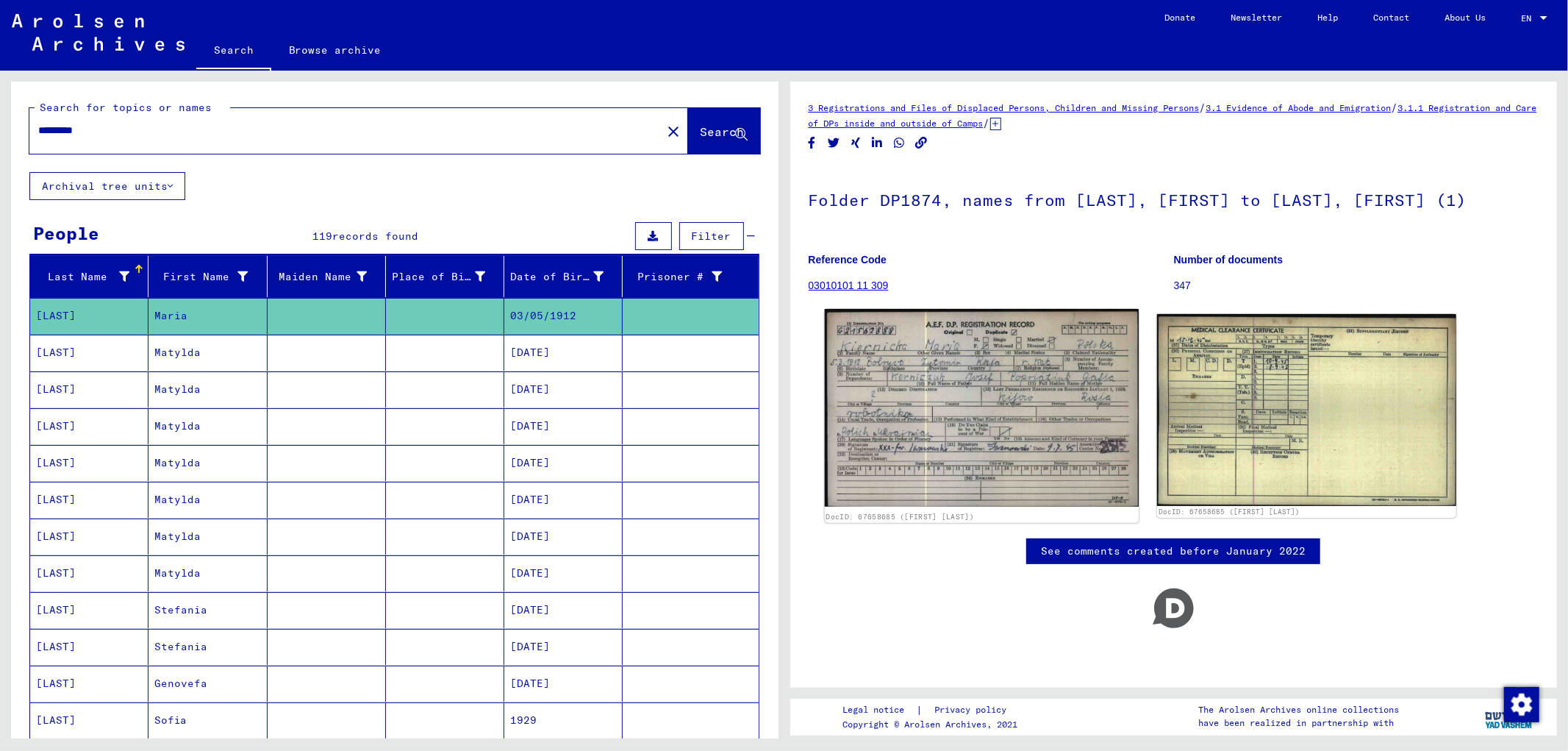 click 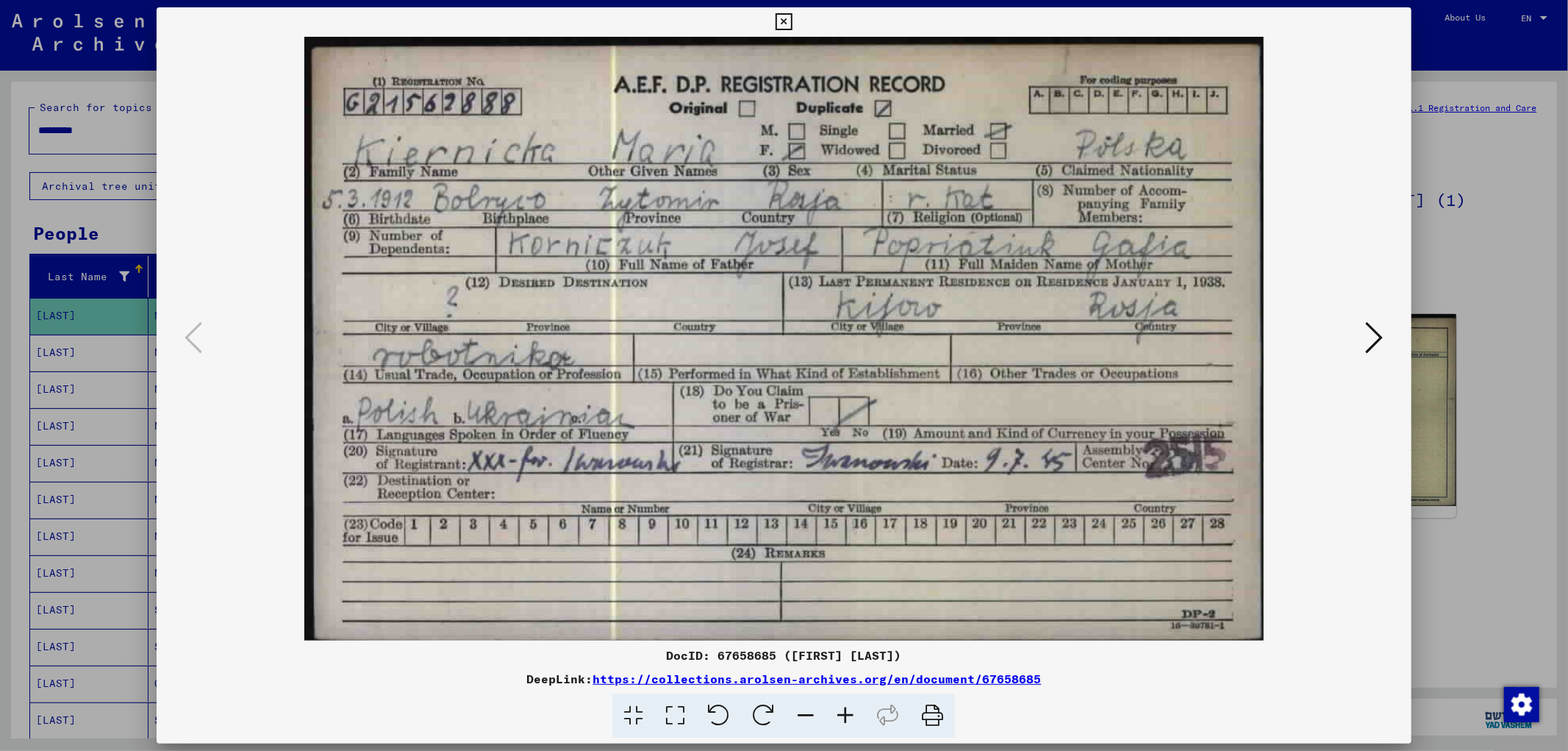 click at bounding box center [1375, 338] 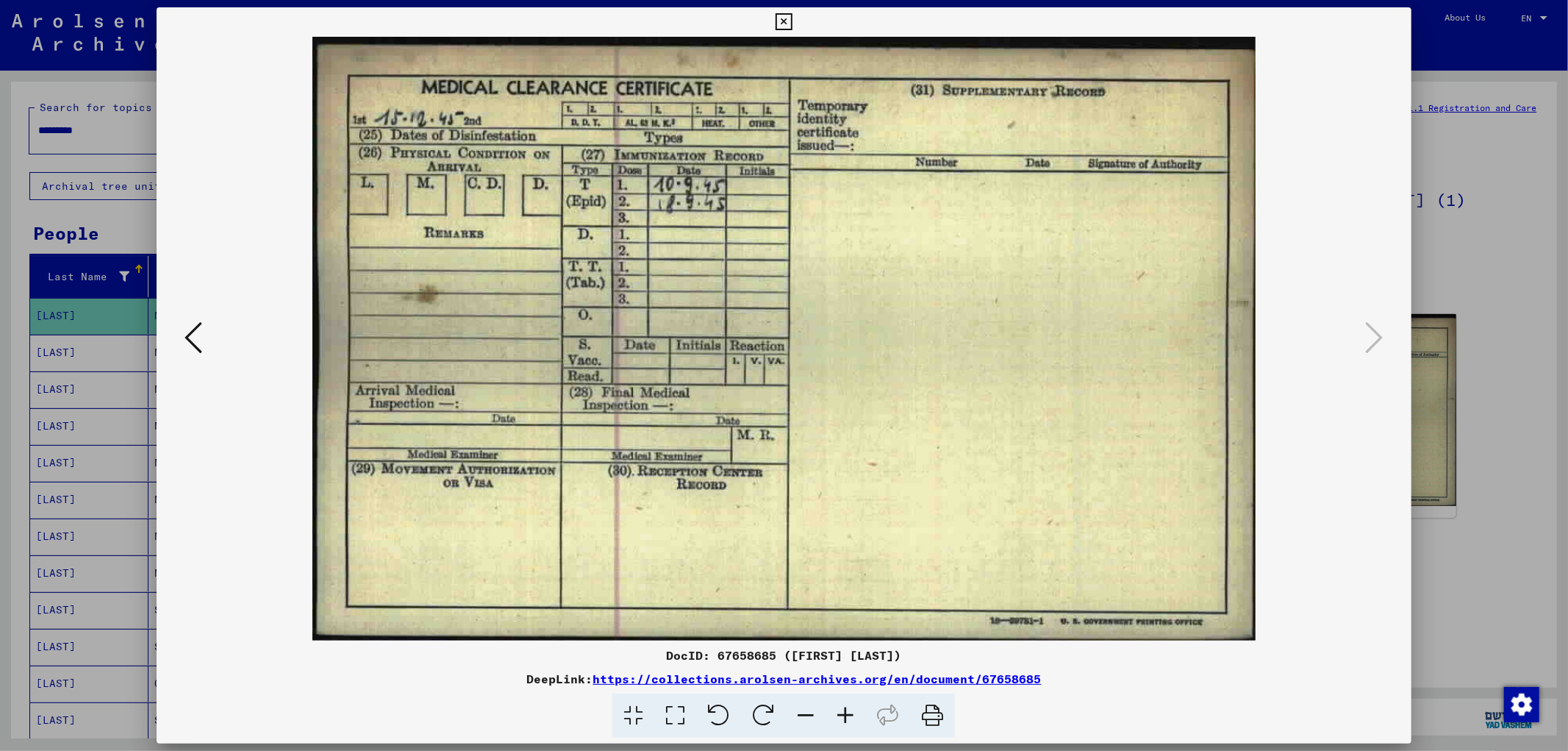 click at bounding box center [784, 375] 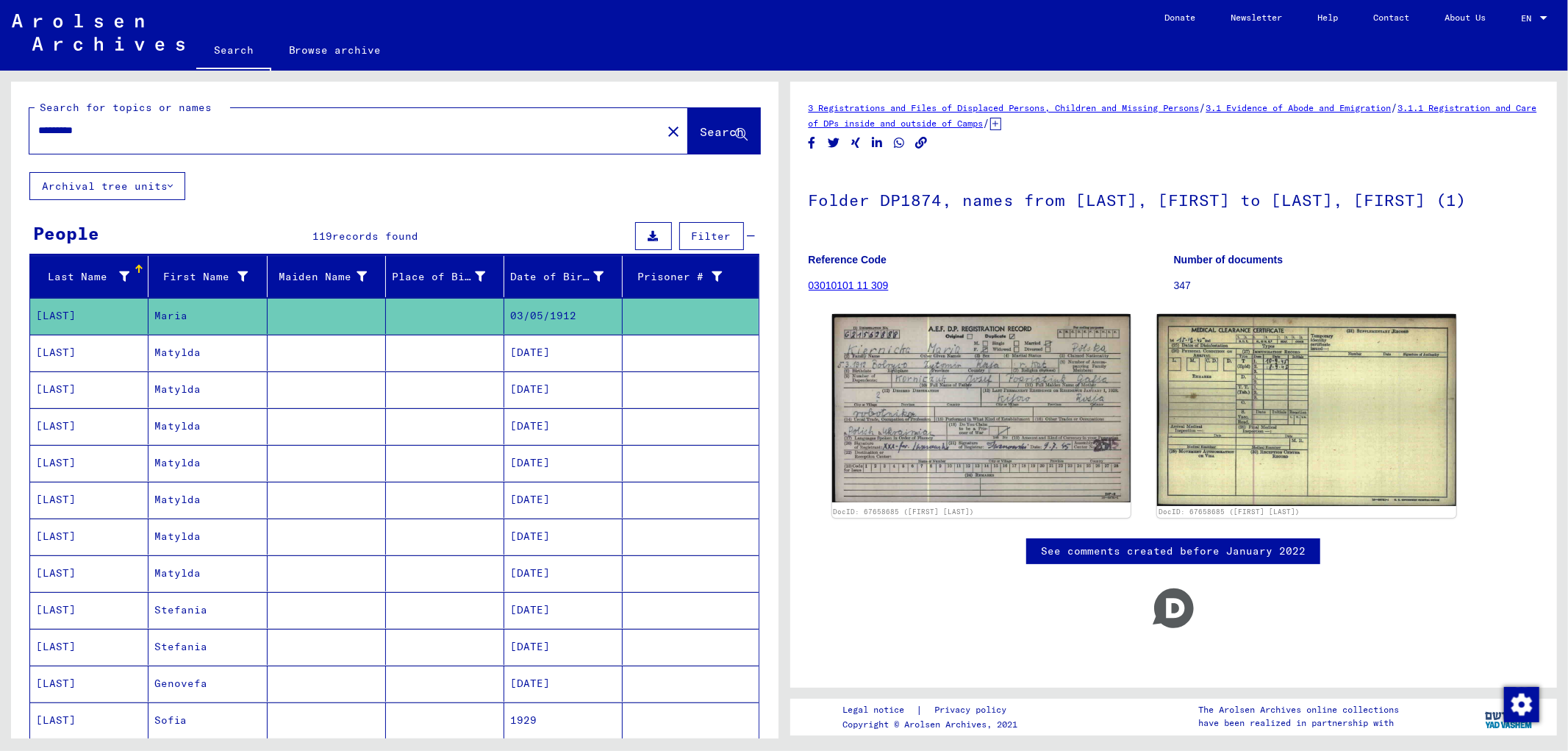 click on "Matylda" at bounding box center [207, 389] 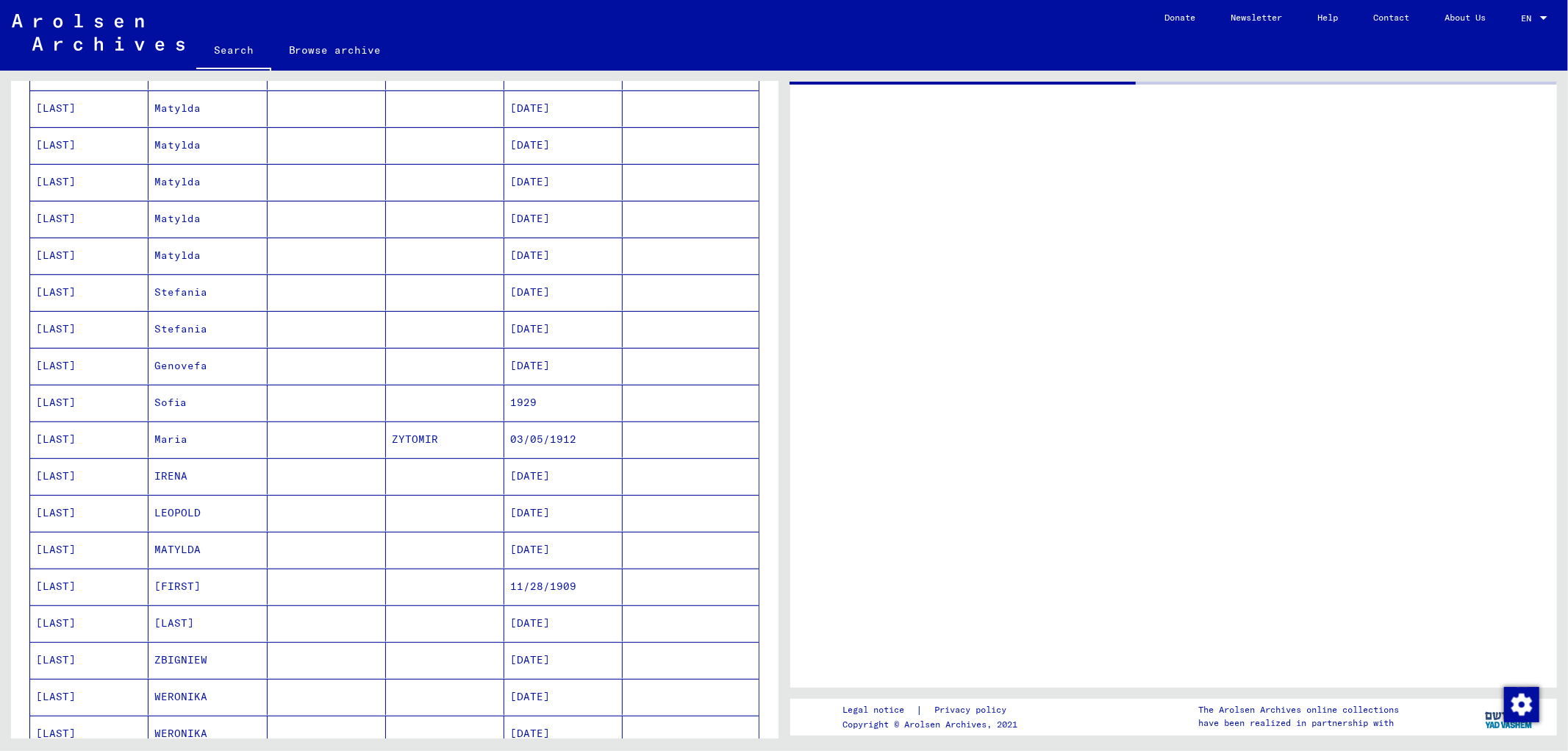 scroll, scrollTop: 327, scrollLeft: 0, axis: vertical 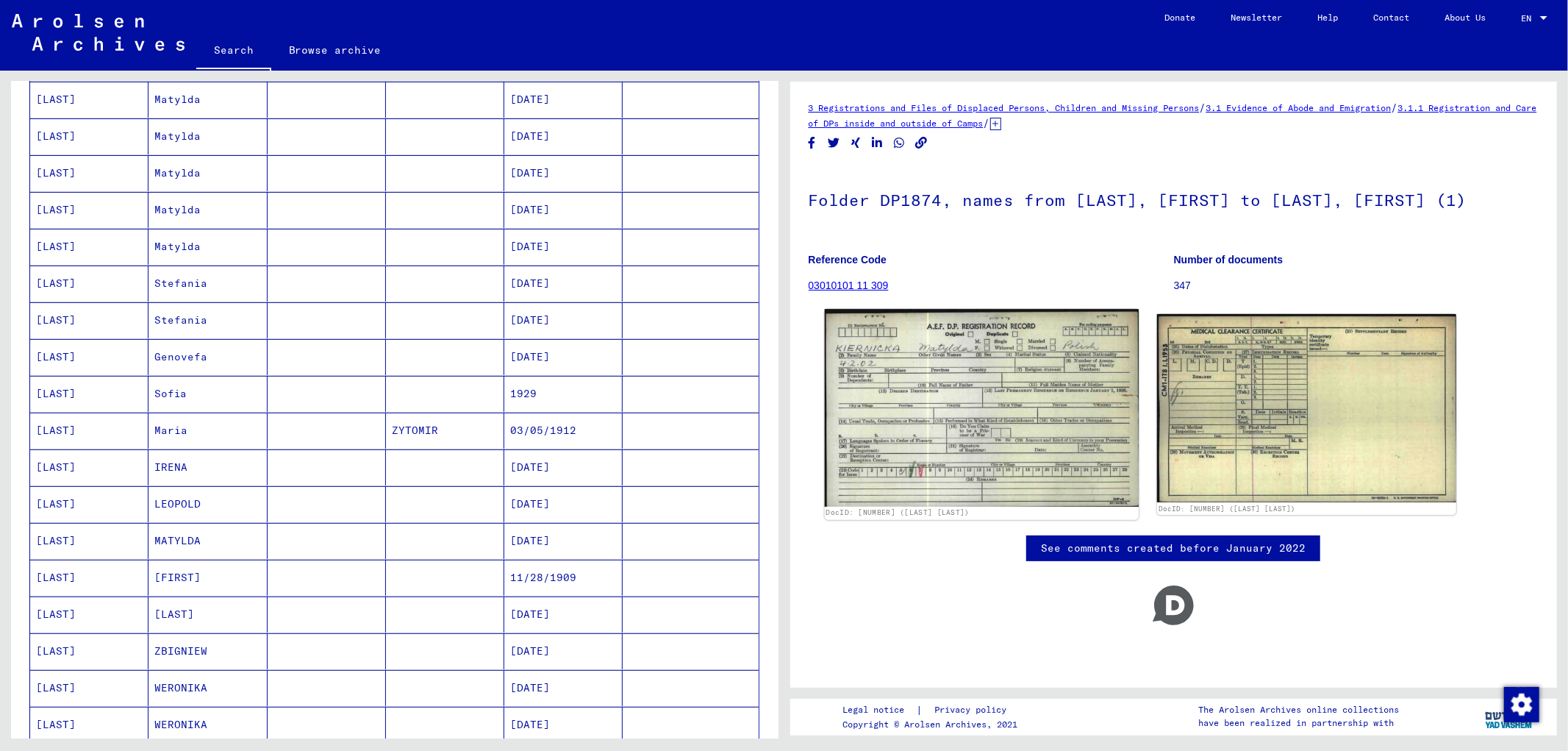 click 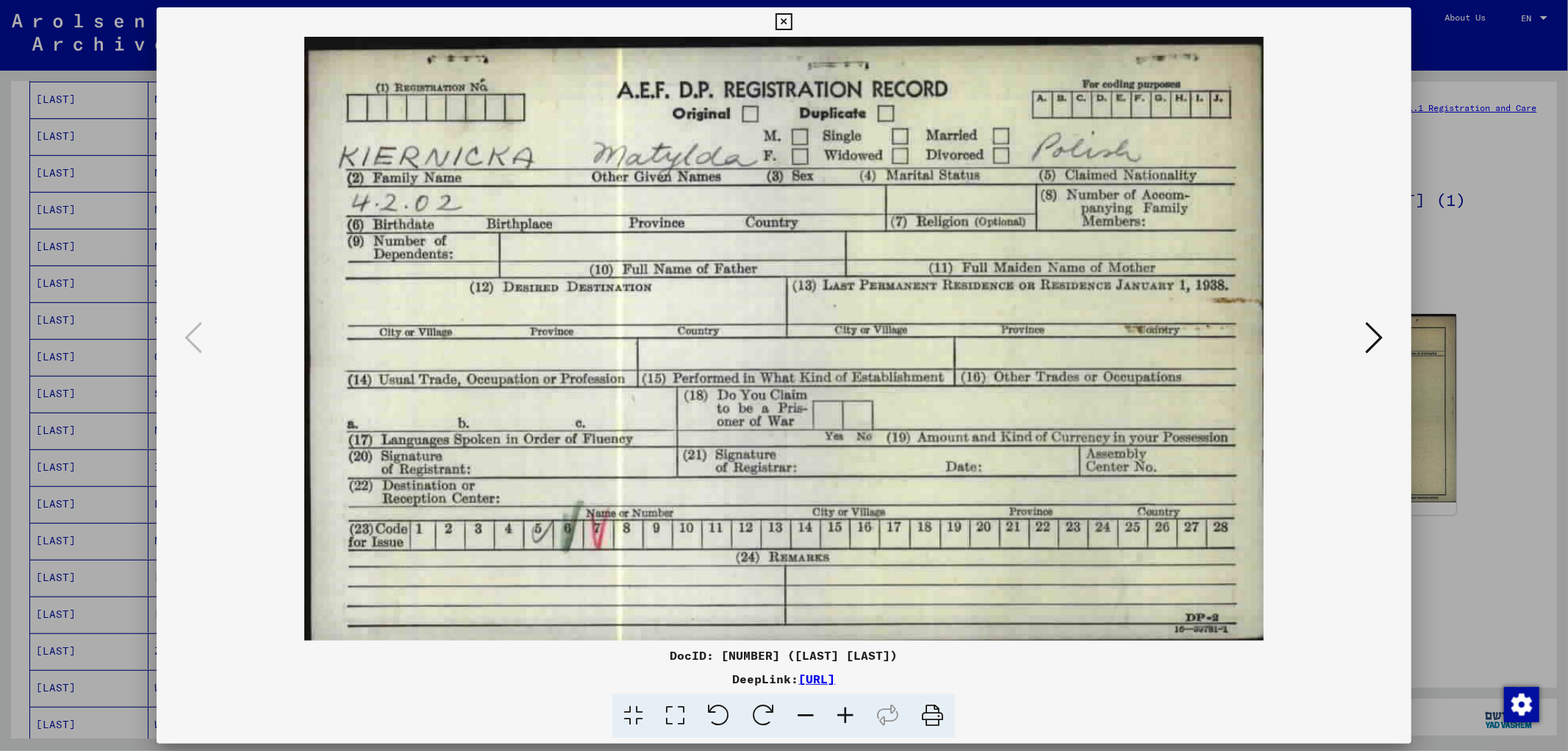 click at bounding box center [784, 375] 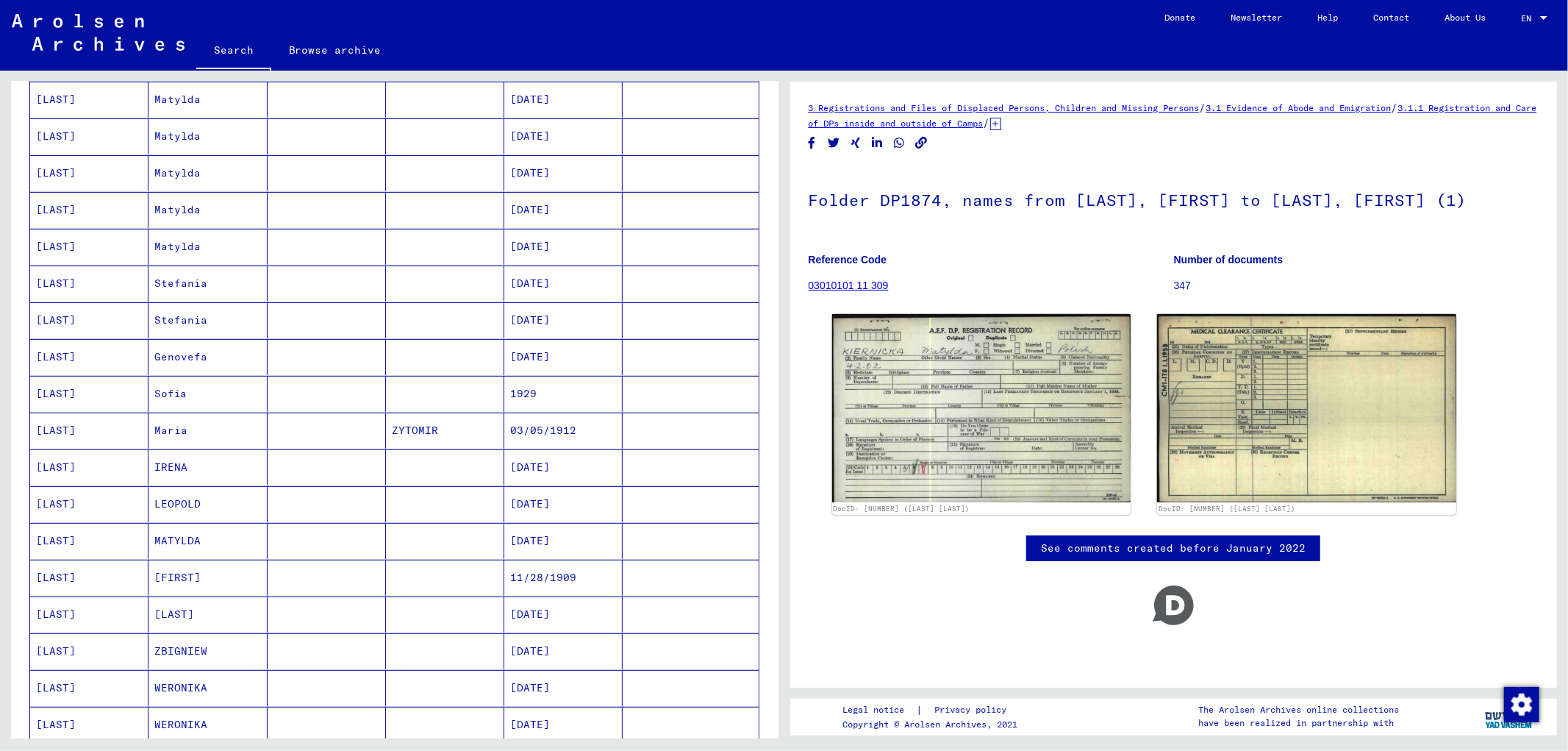 click on "Stefania" at bounding box center [207, 320] 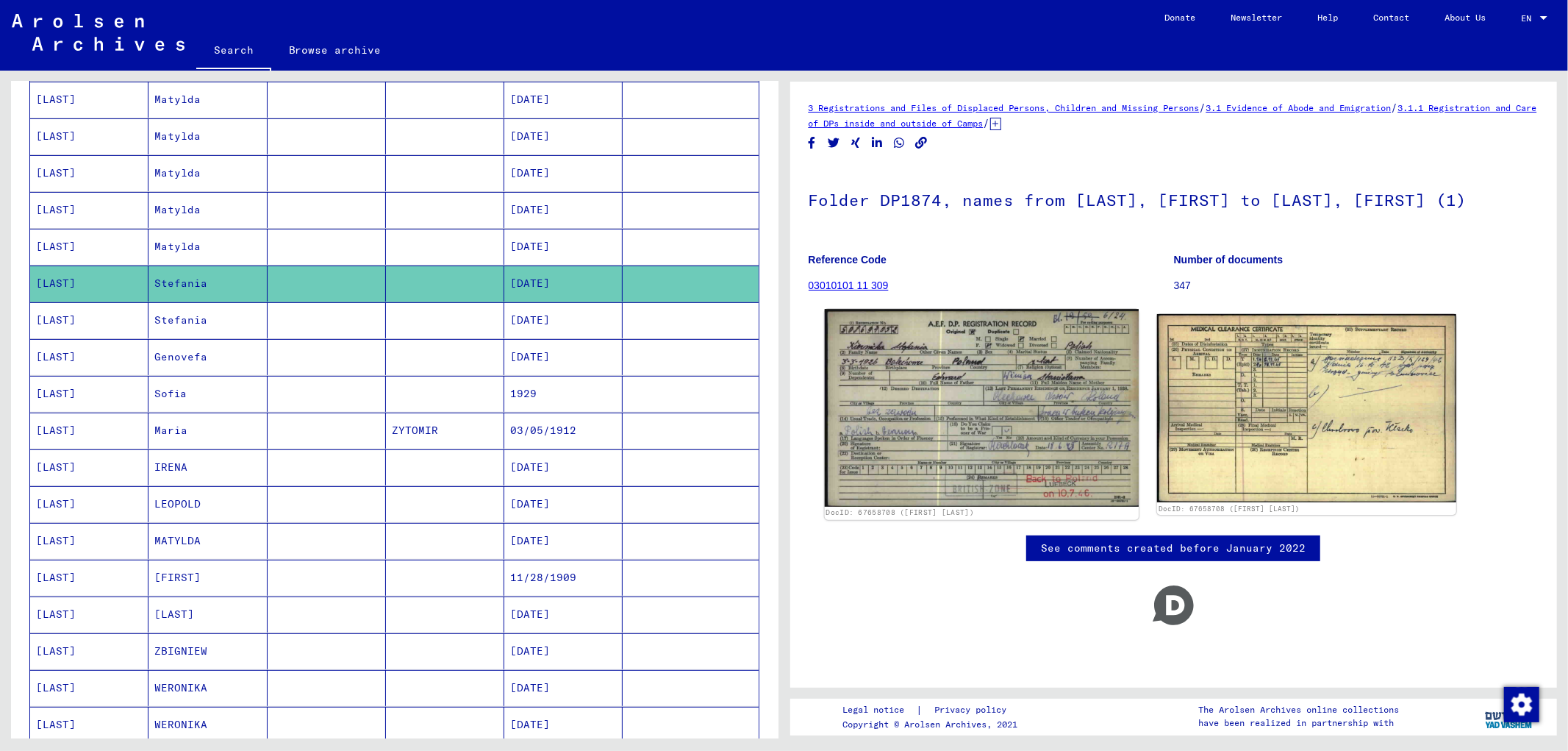 click 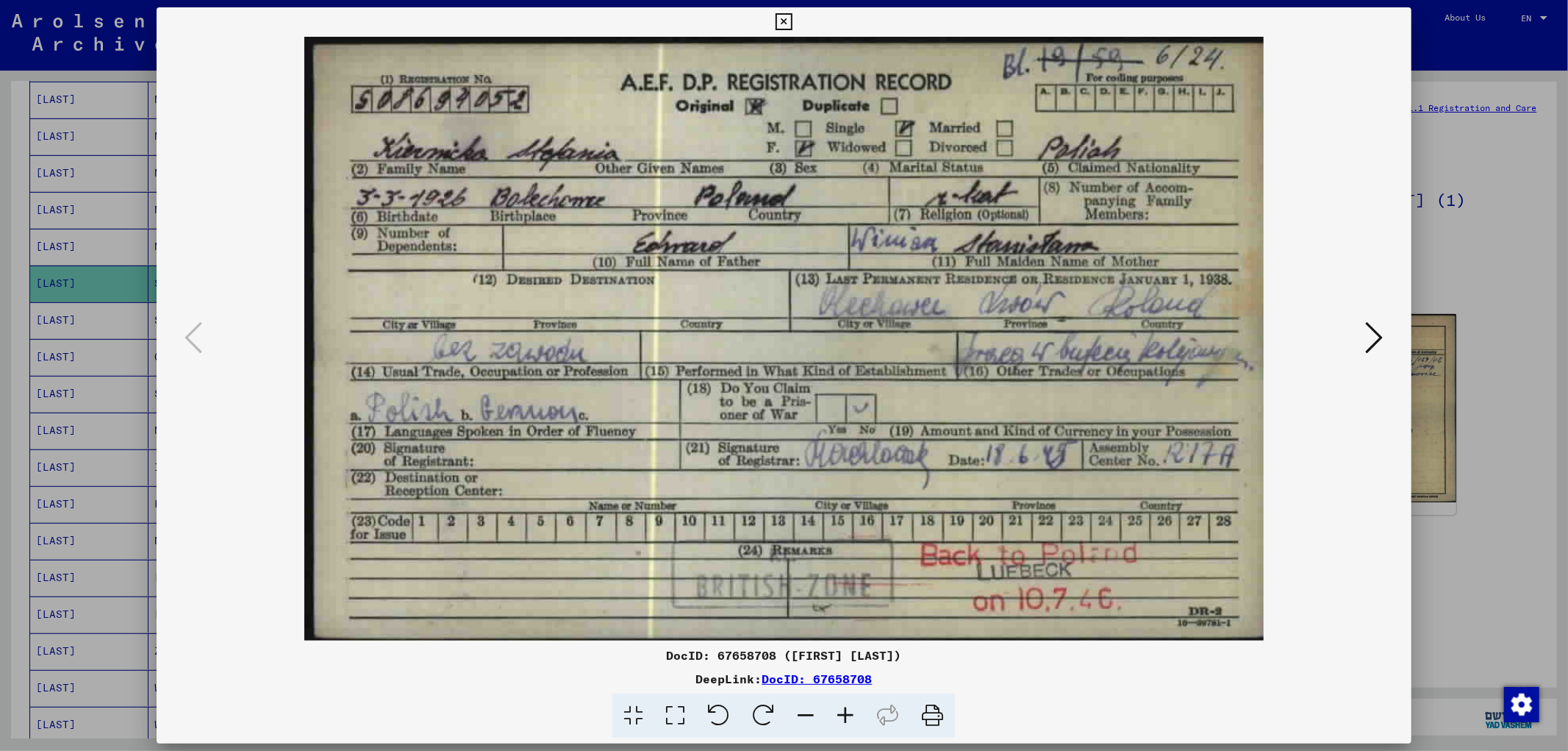 click at bounding box center (784, 375) 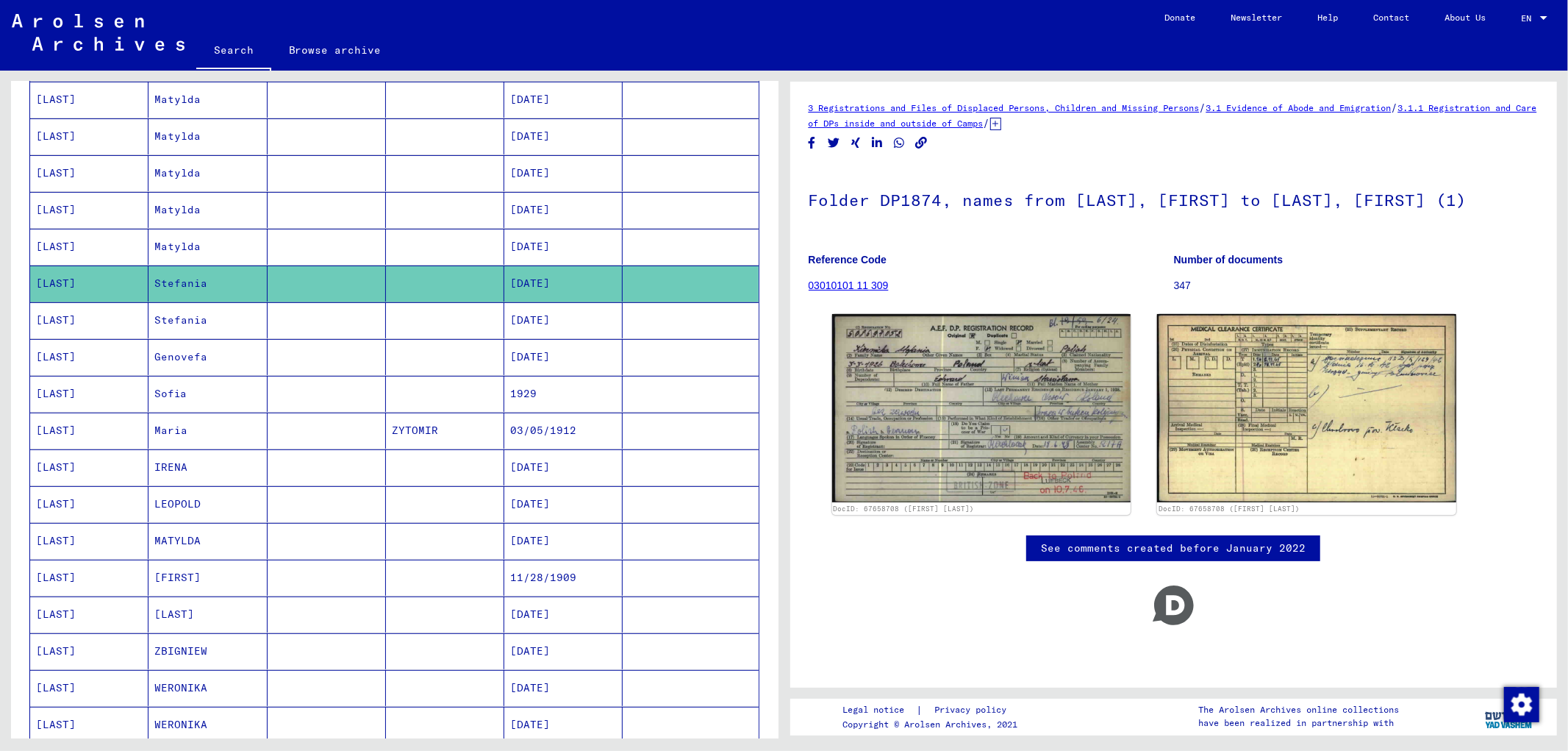 click on "Maria" at bounding box center [207, 467] 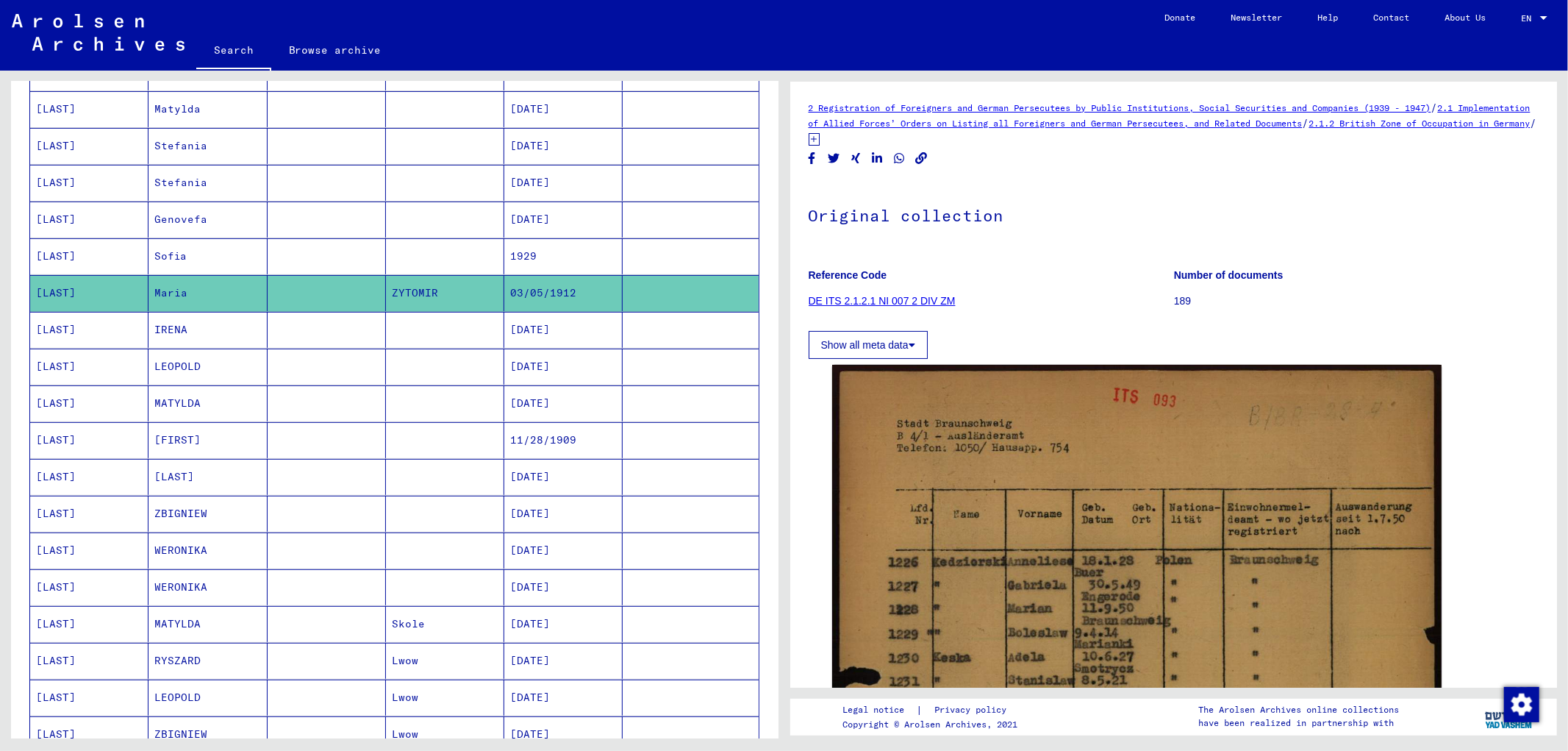 scroll, scrollTop: 490, scrollLeft: 0, axis: vertical 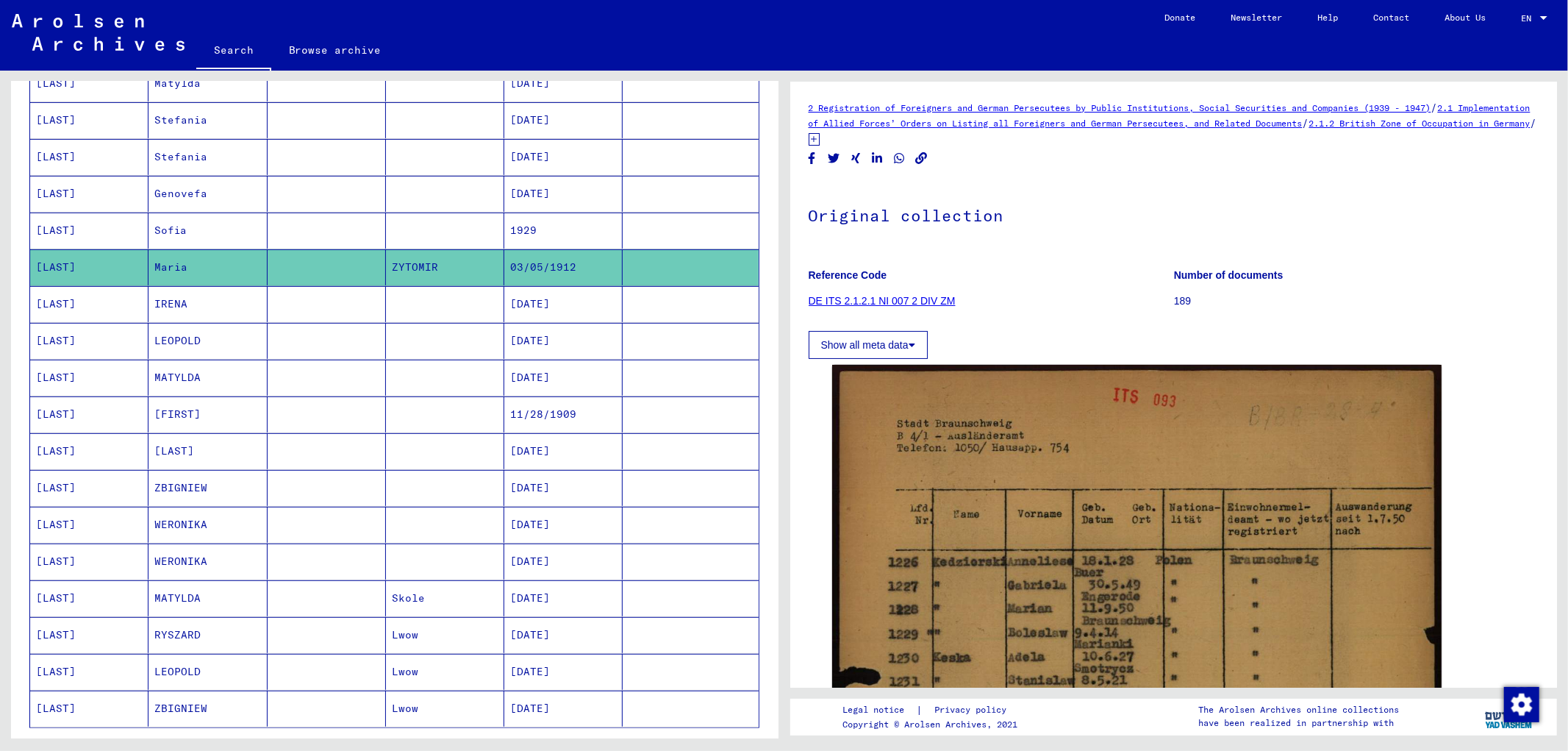 click on "ZBIGNIEW" at bounding box center (207, 524) 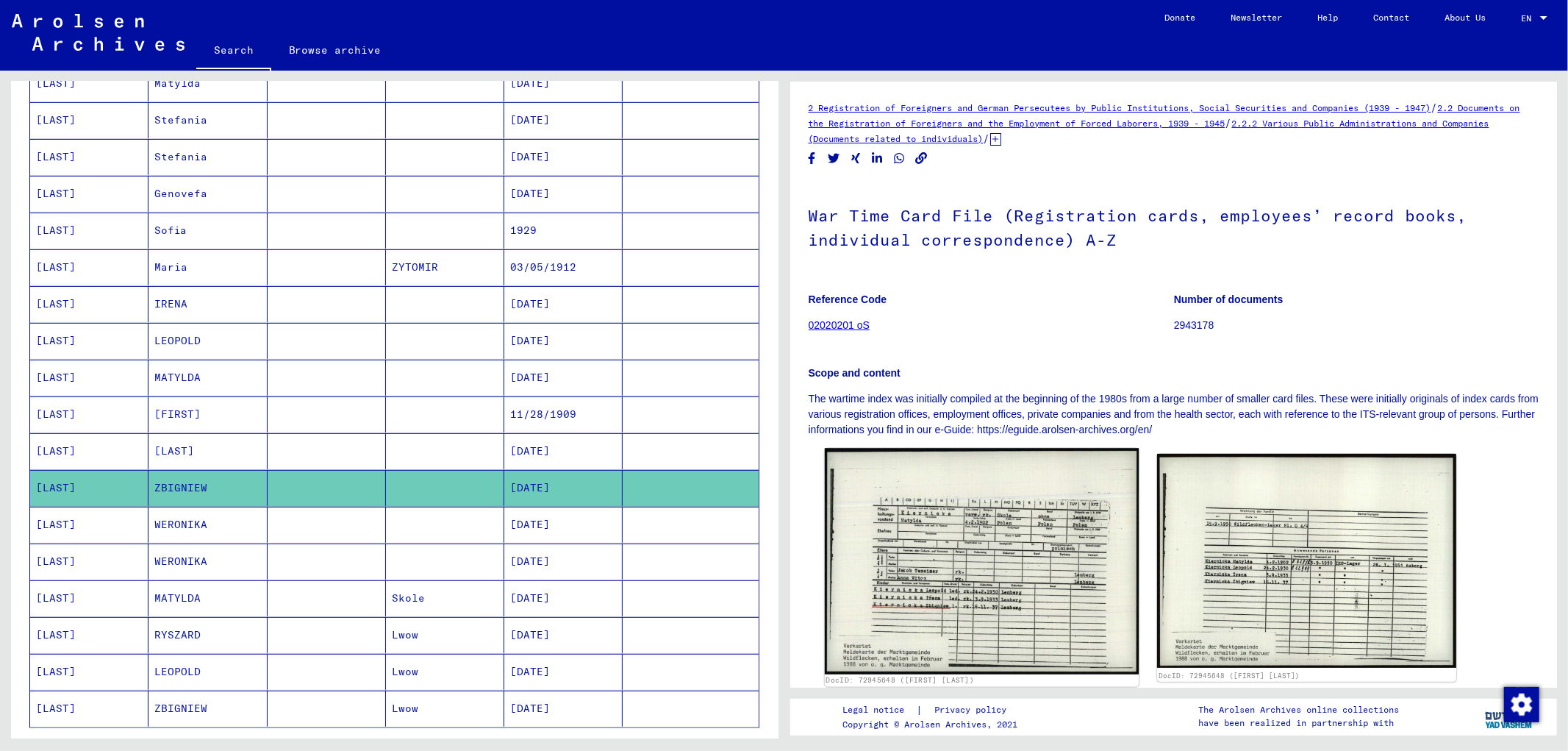 click 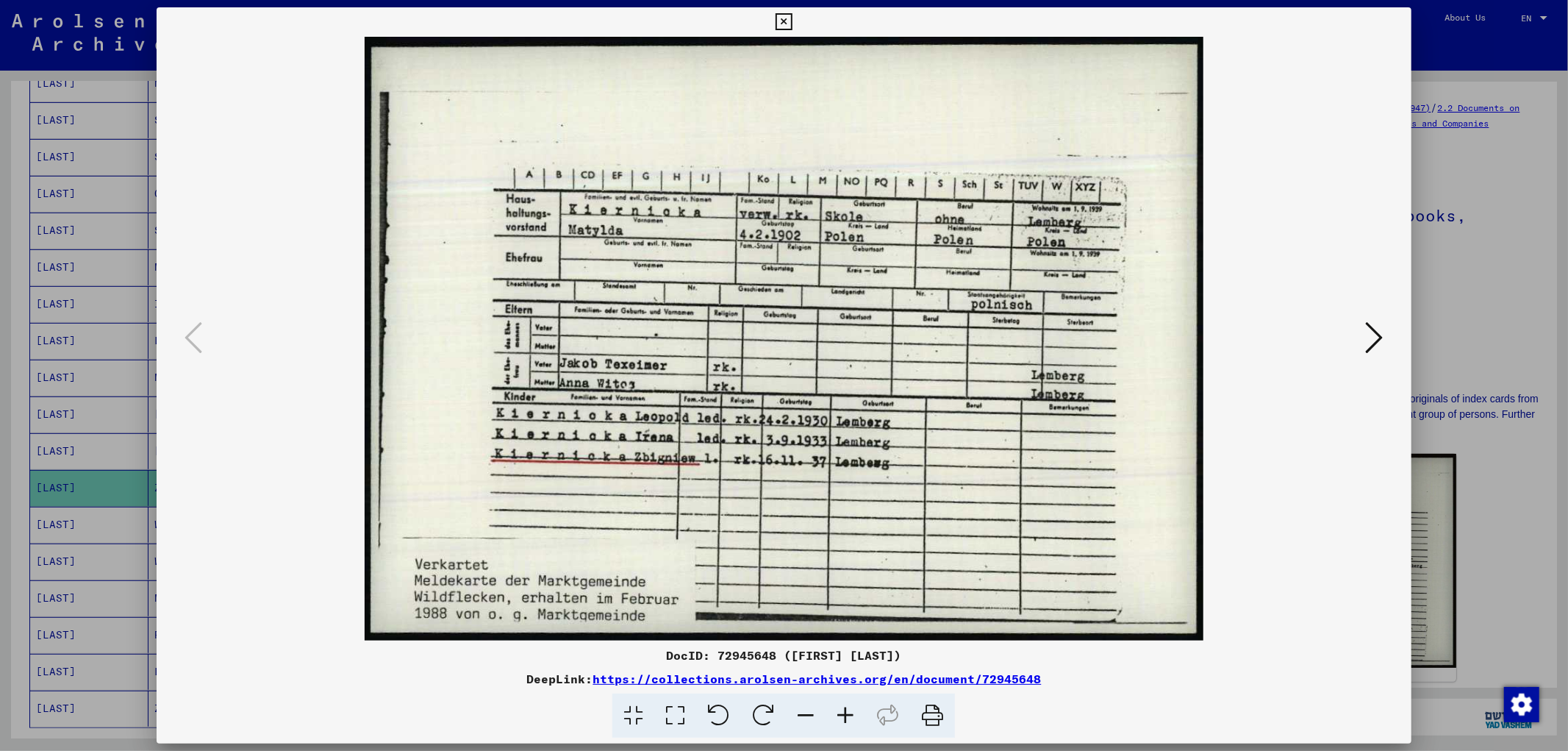 click at bounding box center [784, 375] 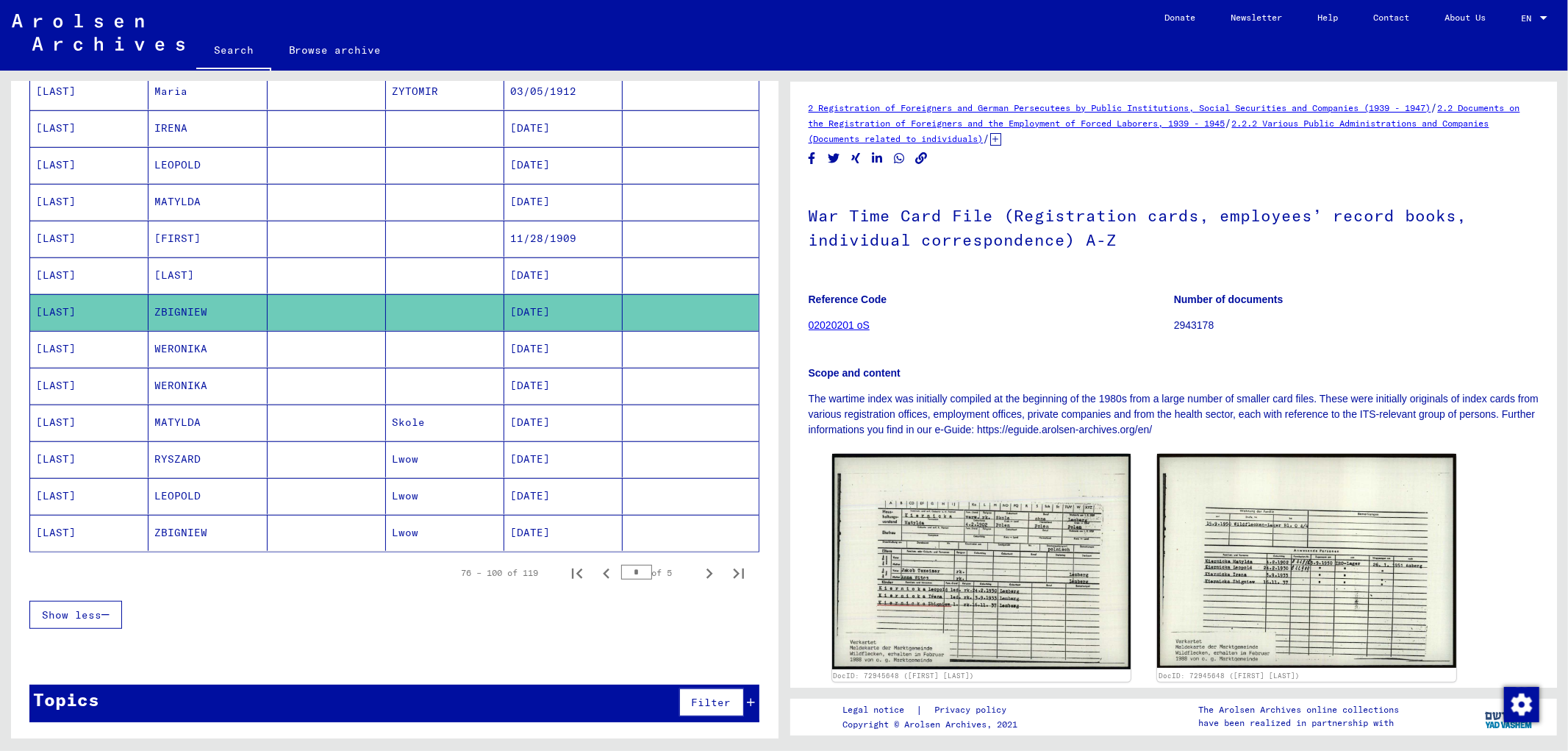 scroll, scrollTop: 669, scrollLeft: 0, axis: vertical 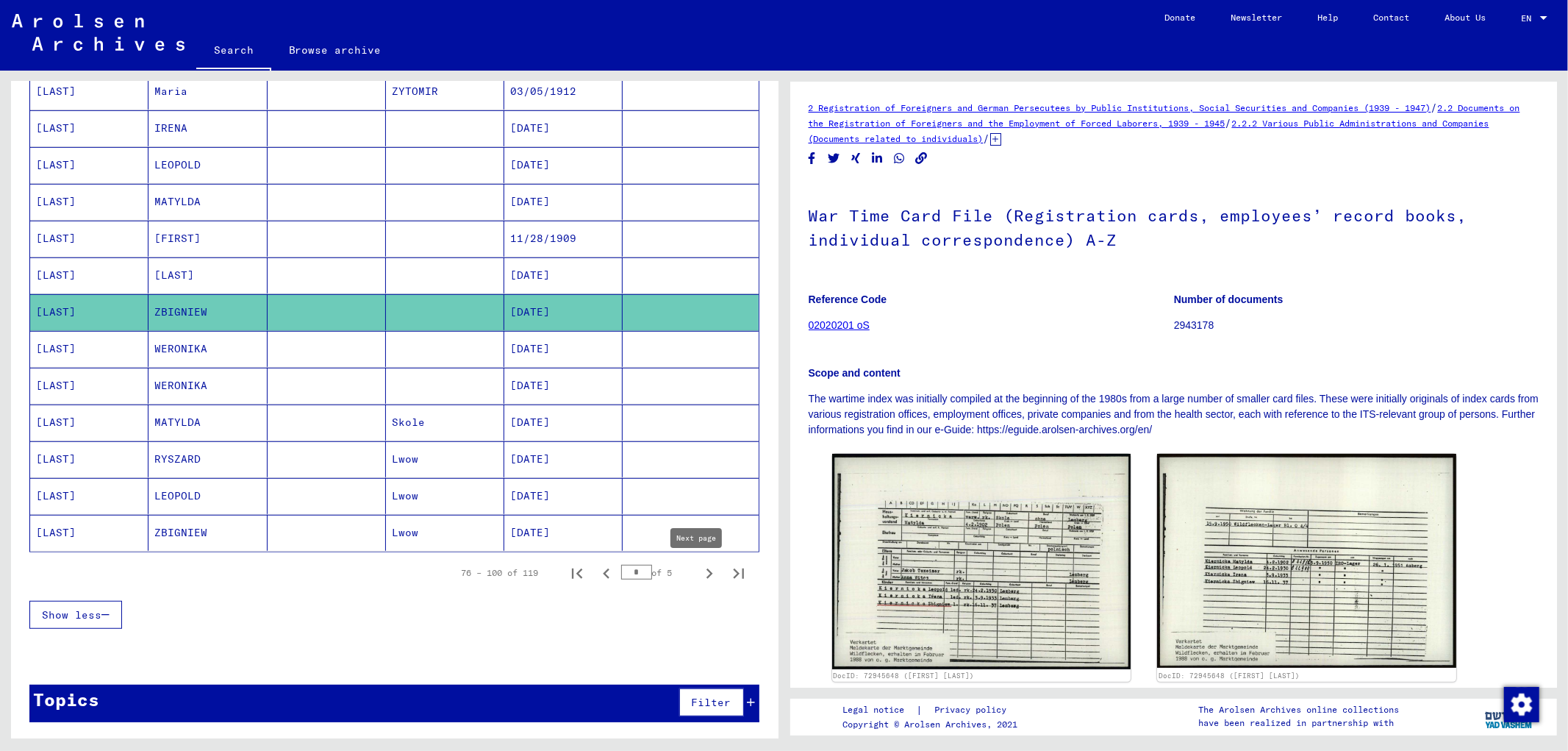 click 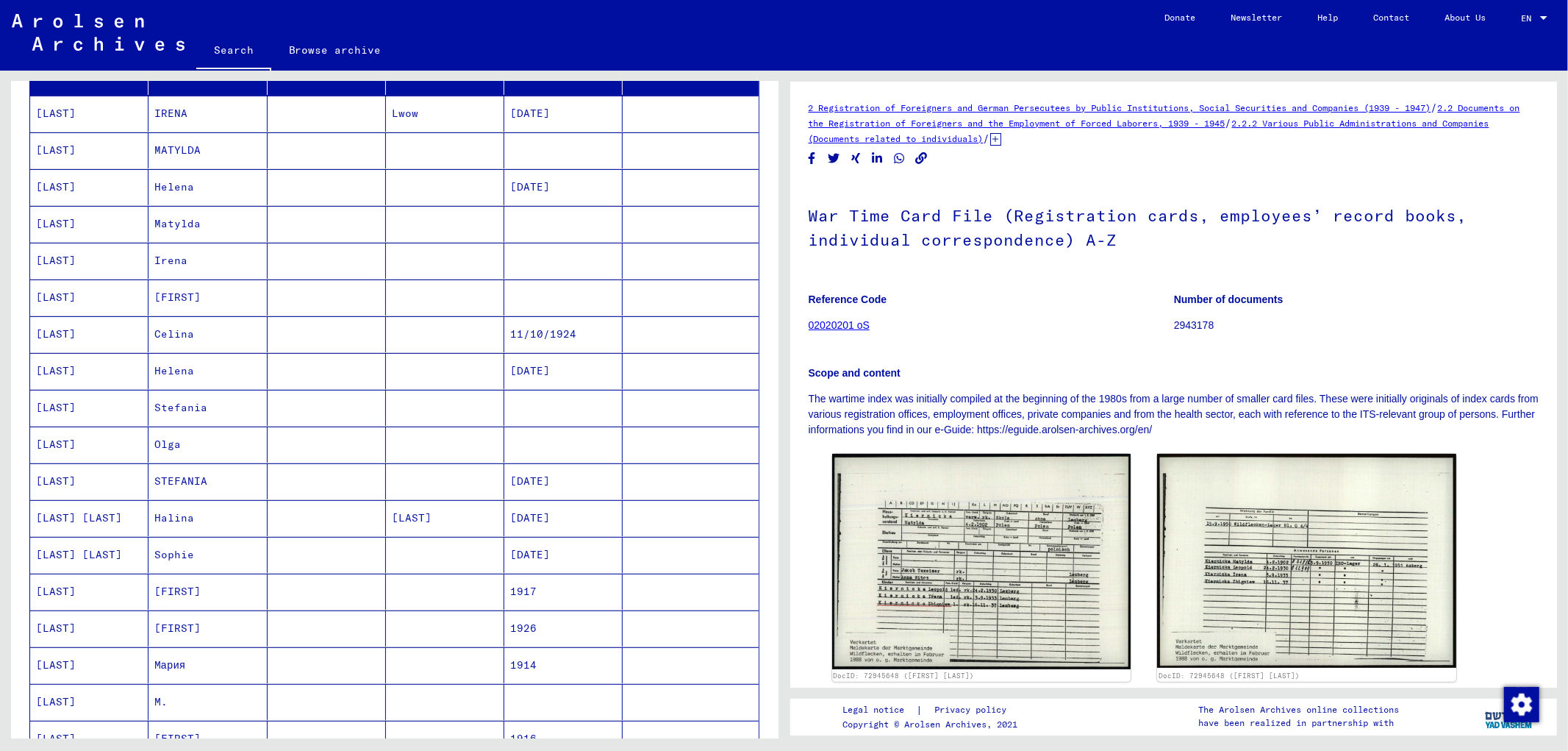 scroll, scrollTop: 284, scrollLeft: 0, axis: vertical 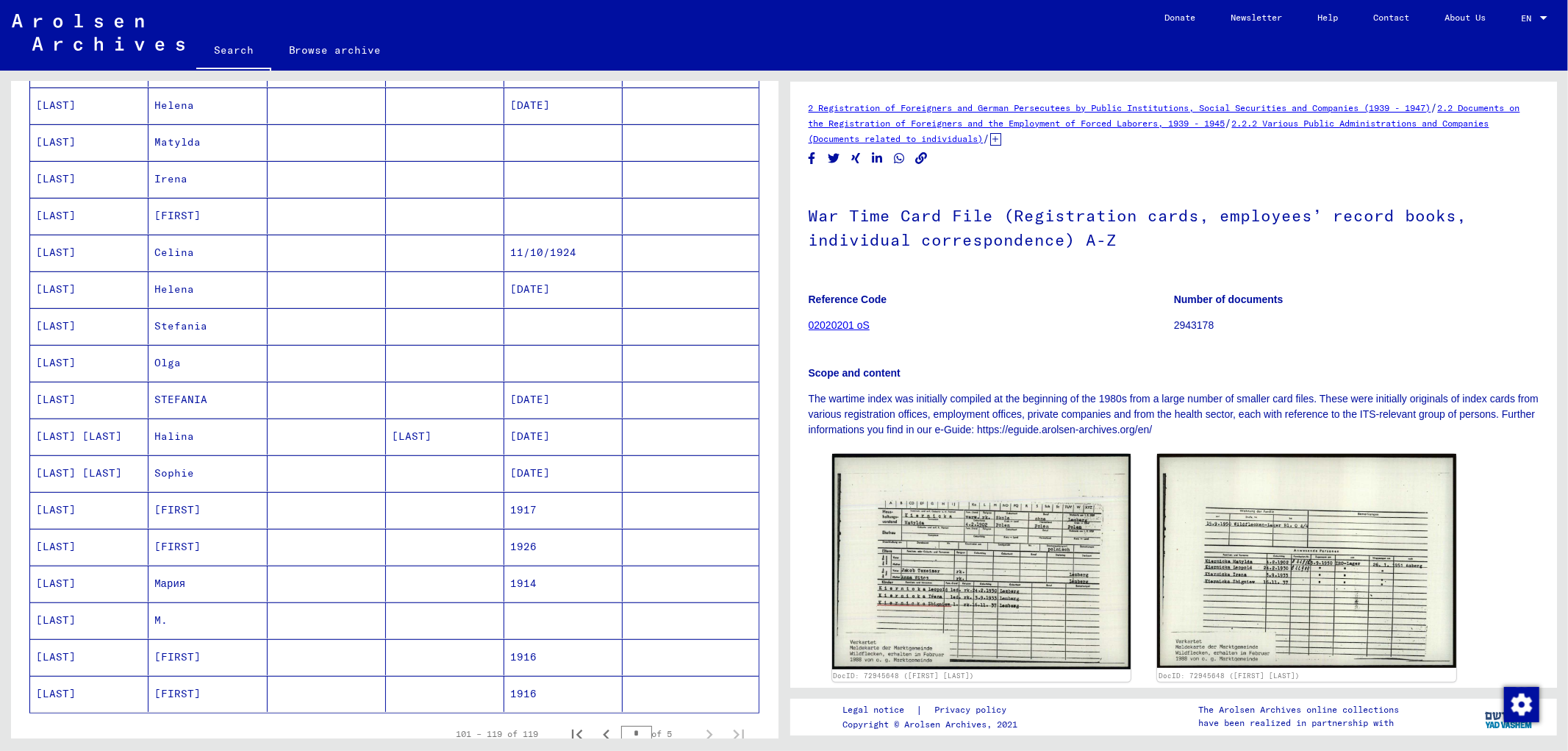 click on "[FIRST]" at bounding box center (207, 547) 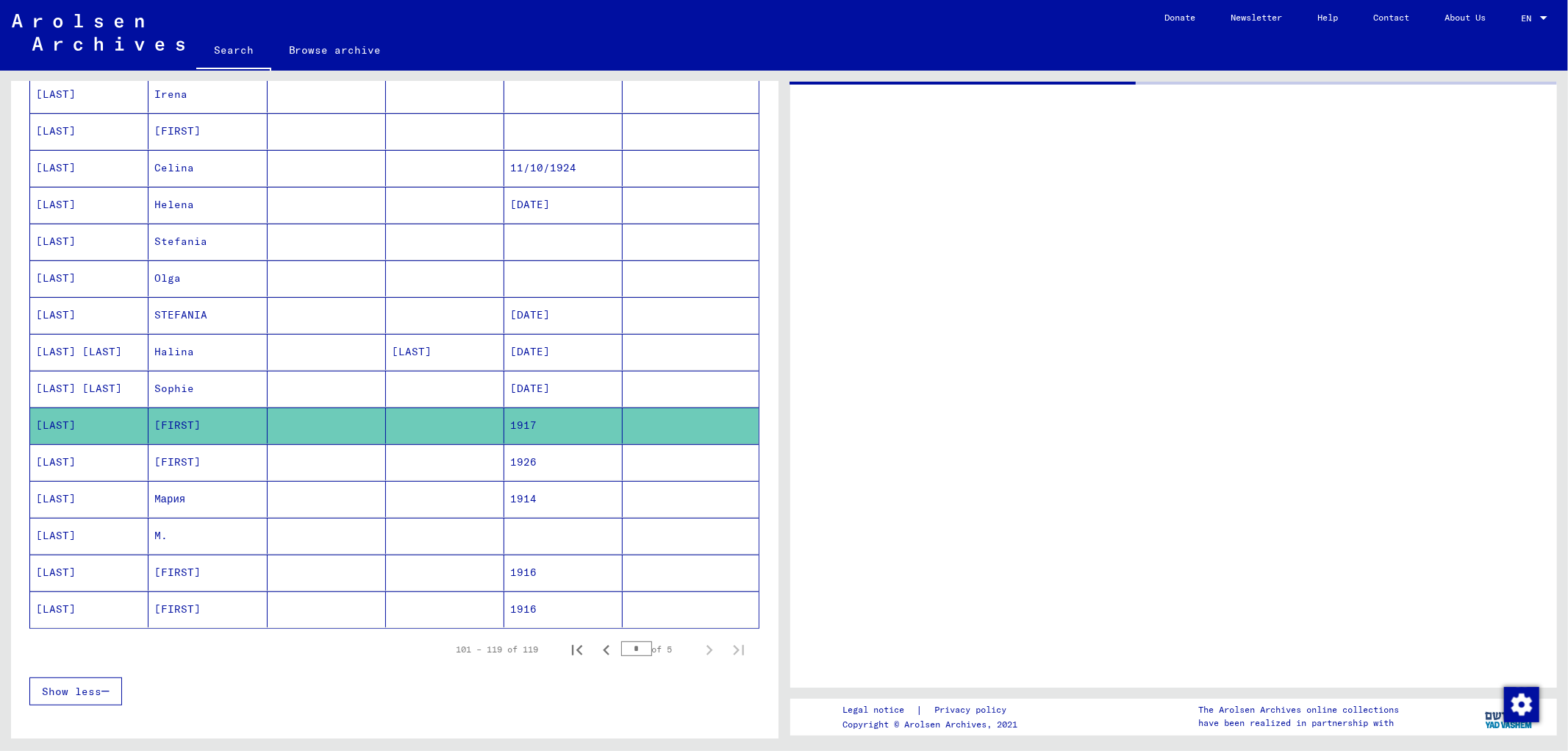 scroll, scrollTop: 447, scrollLeft: 0, axis: vertical 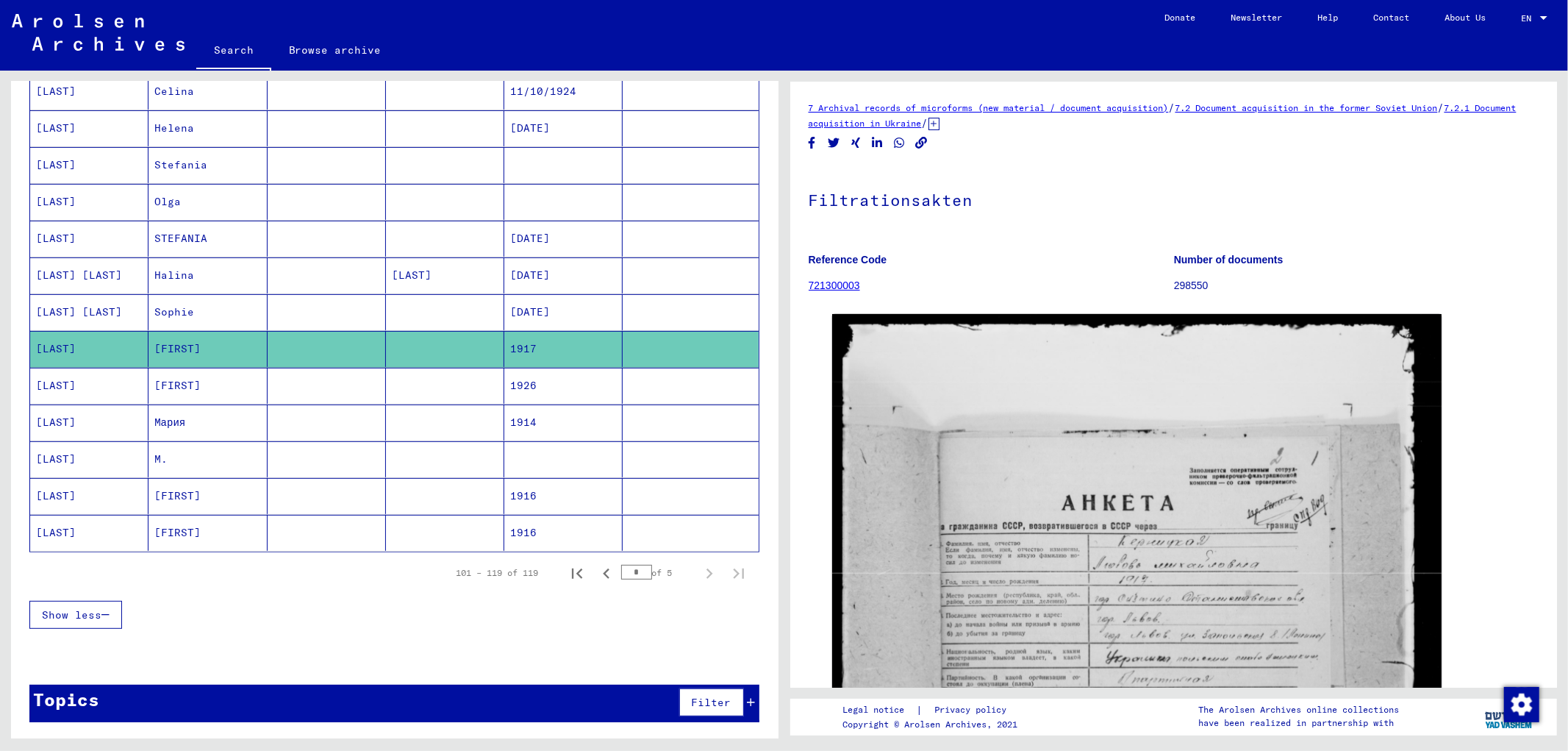 click at bounding box center [563, 496] 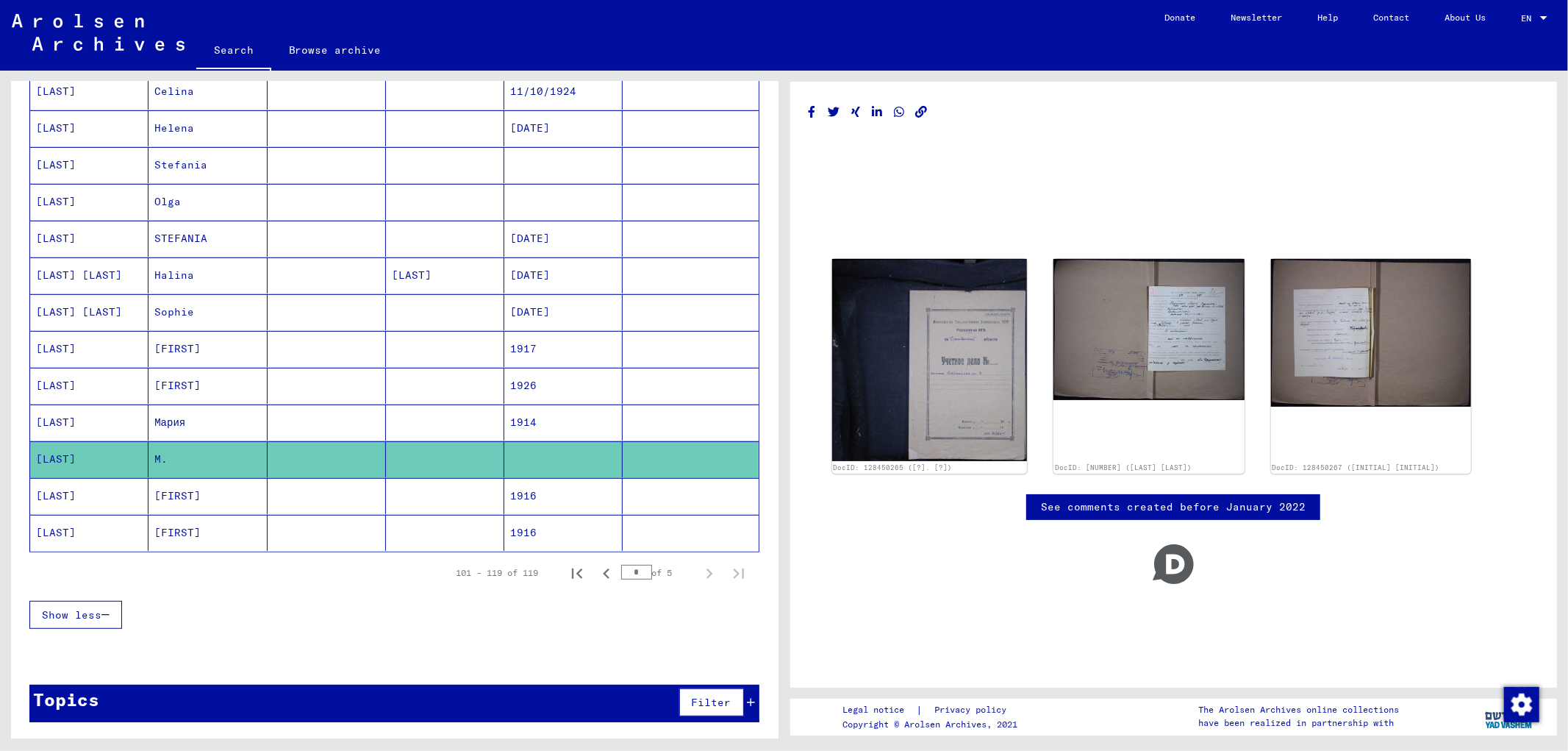 click on "Topics  Filter" at bounding box center (394, 703) 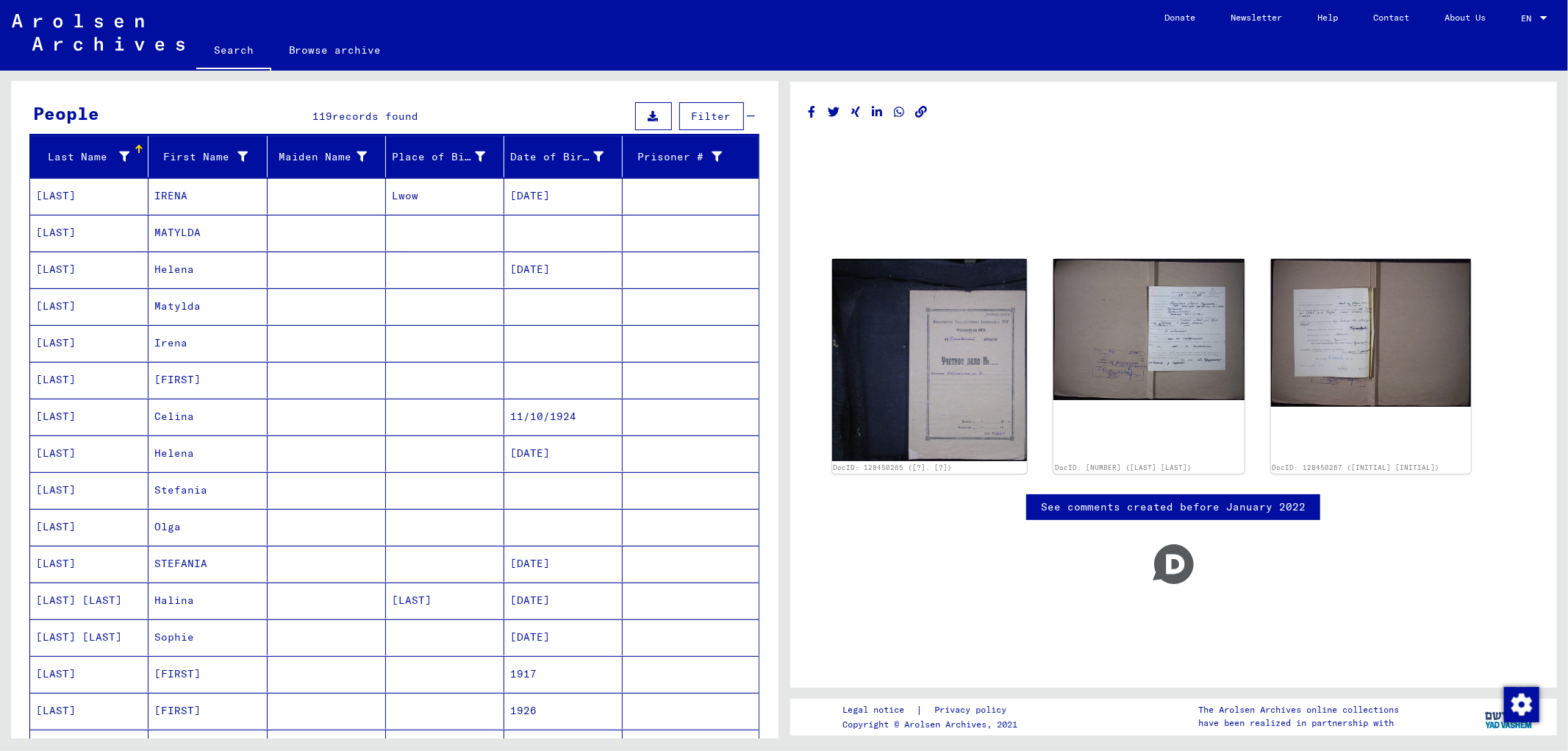 scroll, scrollTop: 0, scrollLeft: 0, axis: both 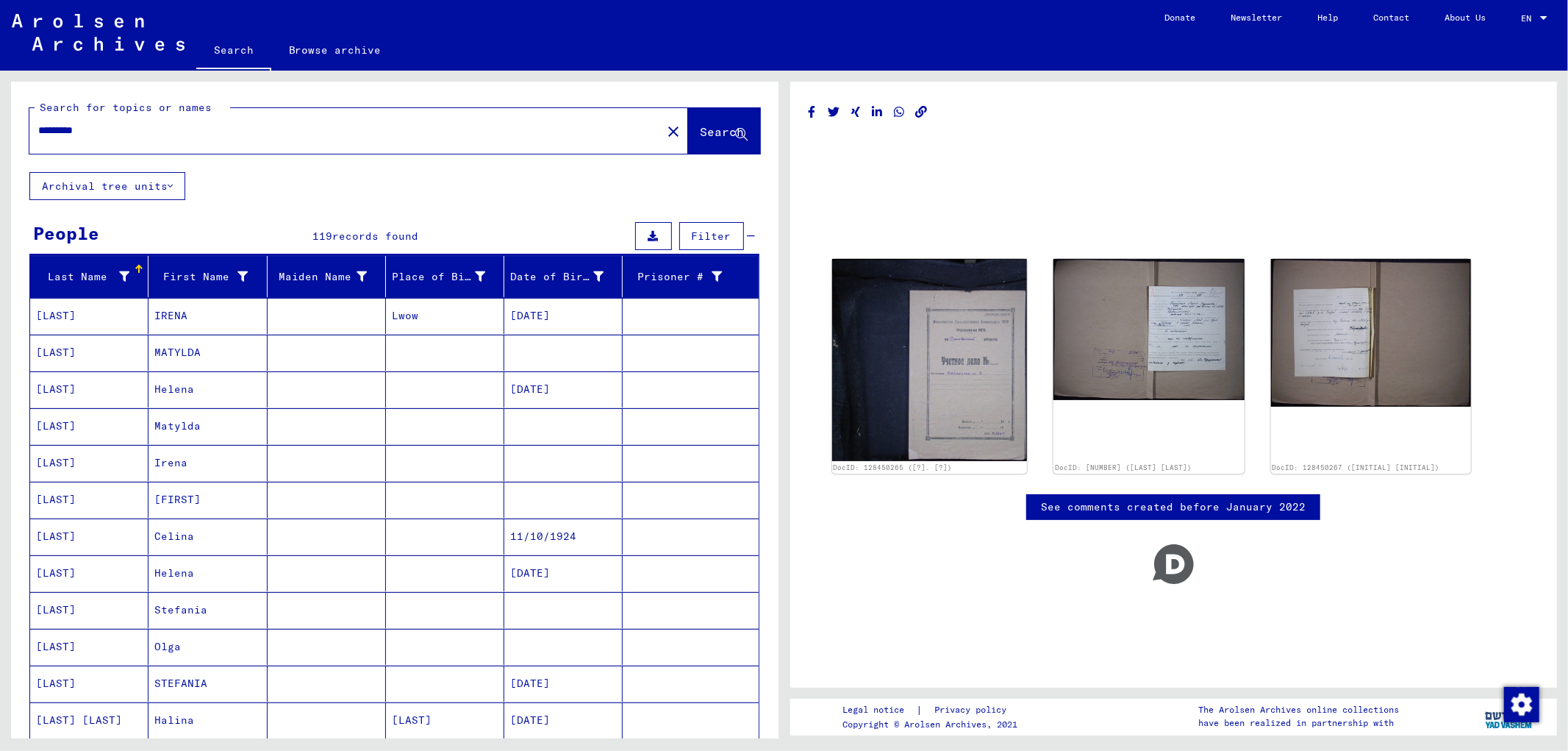 drag, startPoint x: 112, startPoint y: 136, endPoint x: 62, endPoint y: 128, distance: 50.63596 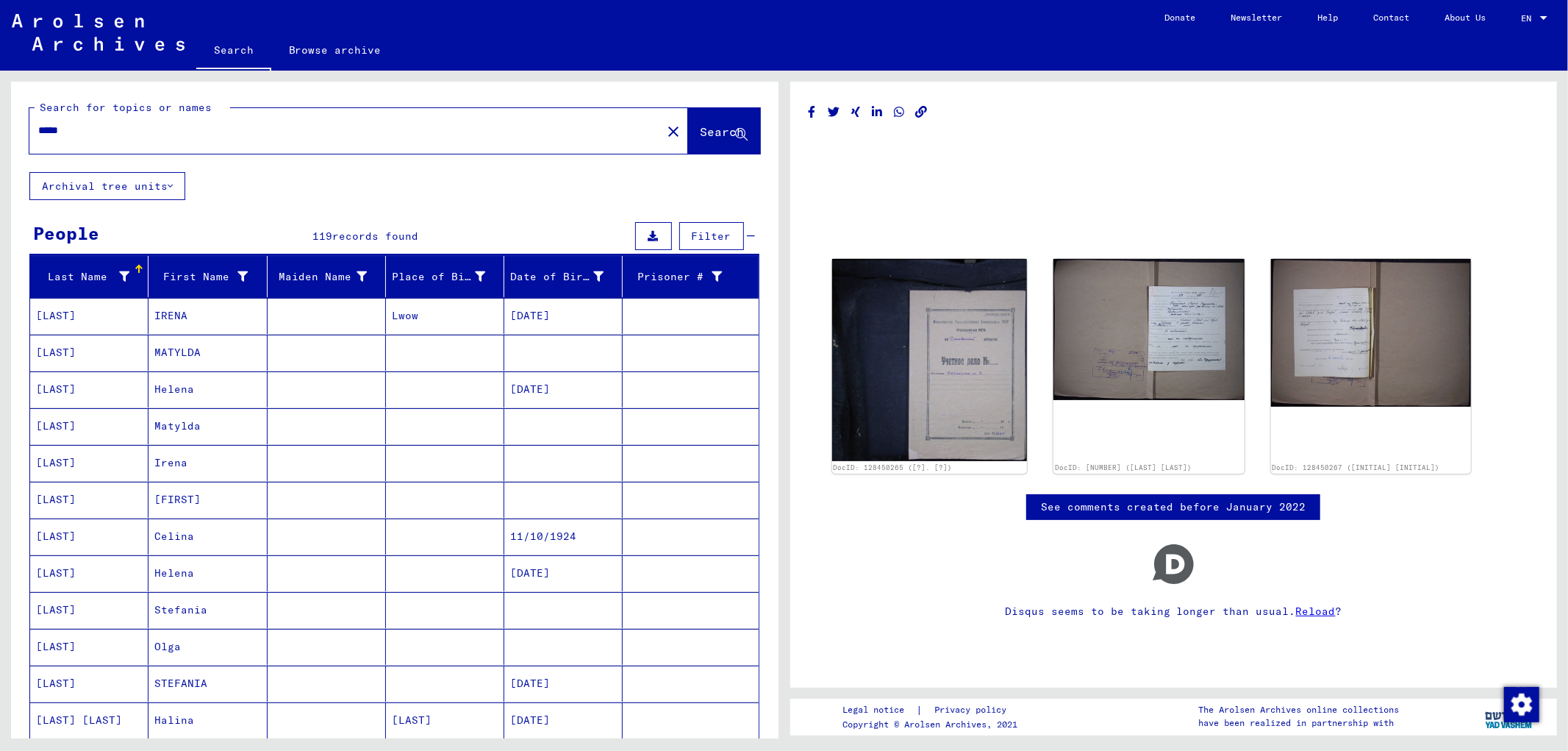 type on "*****" 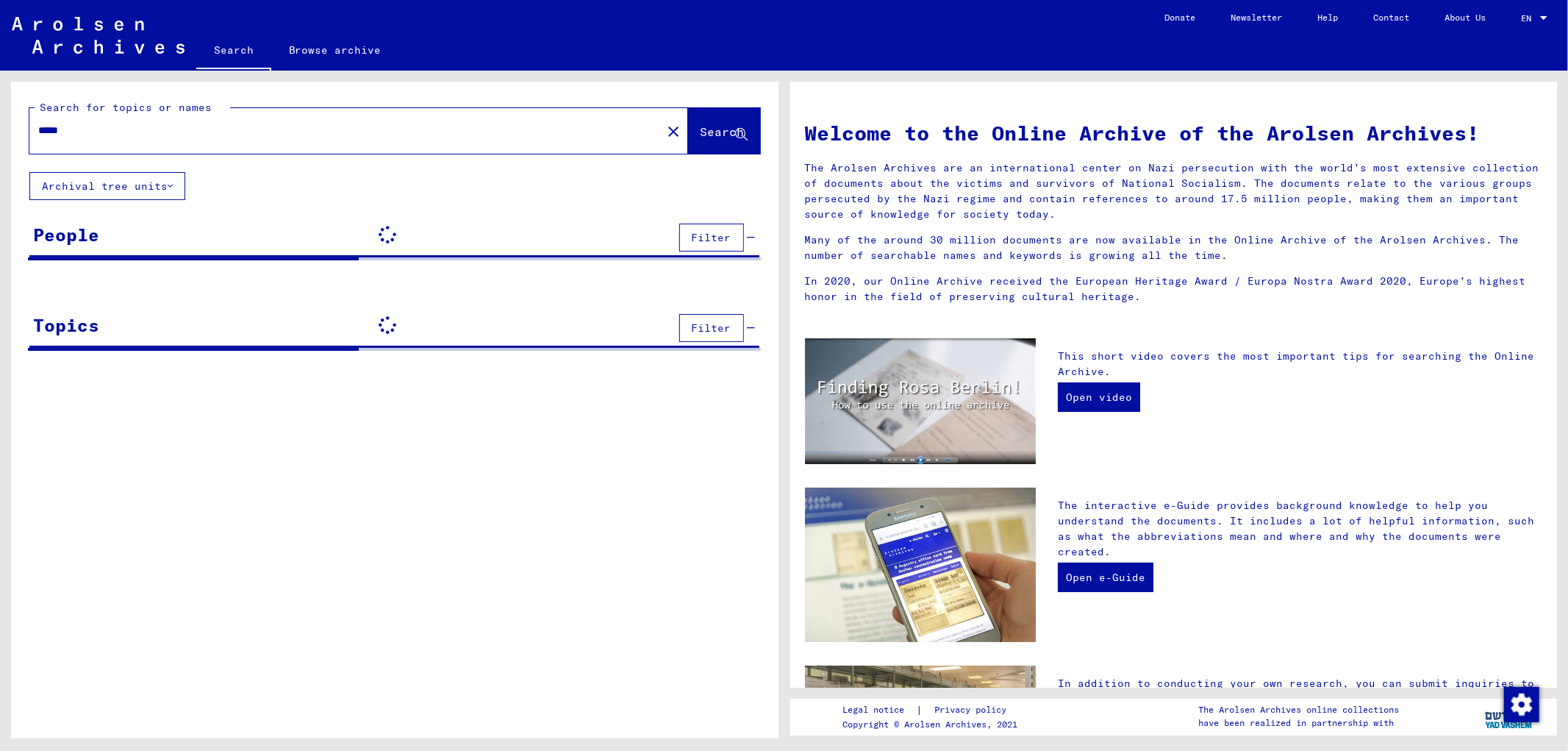 drag, startPoint x: 165, startPoint y: 124, endPoint x: 34, endPoint y: 120, distance: 131.06105 